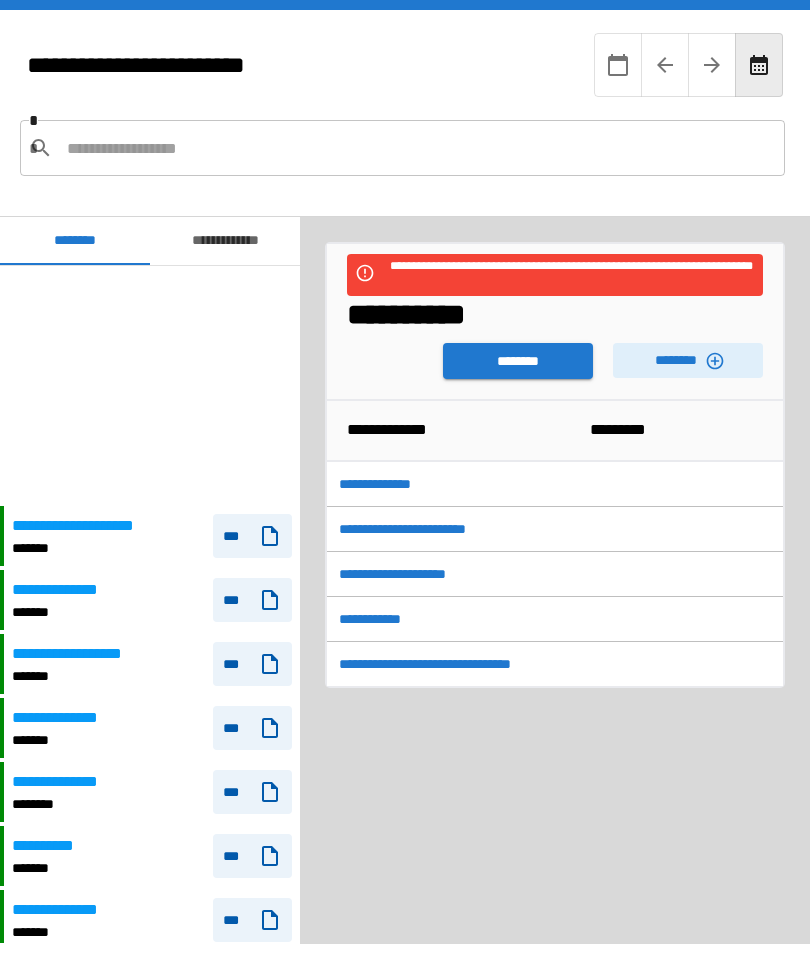scroll, scrollTop: 0, scrollLeft: 0, axis: both 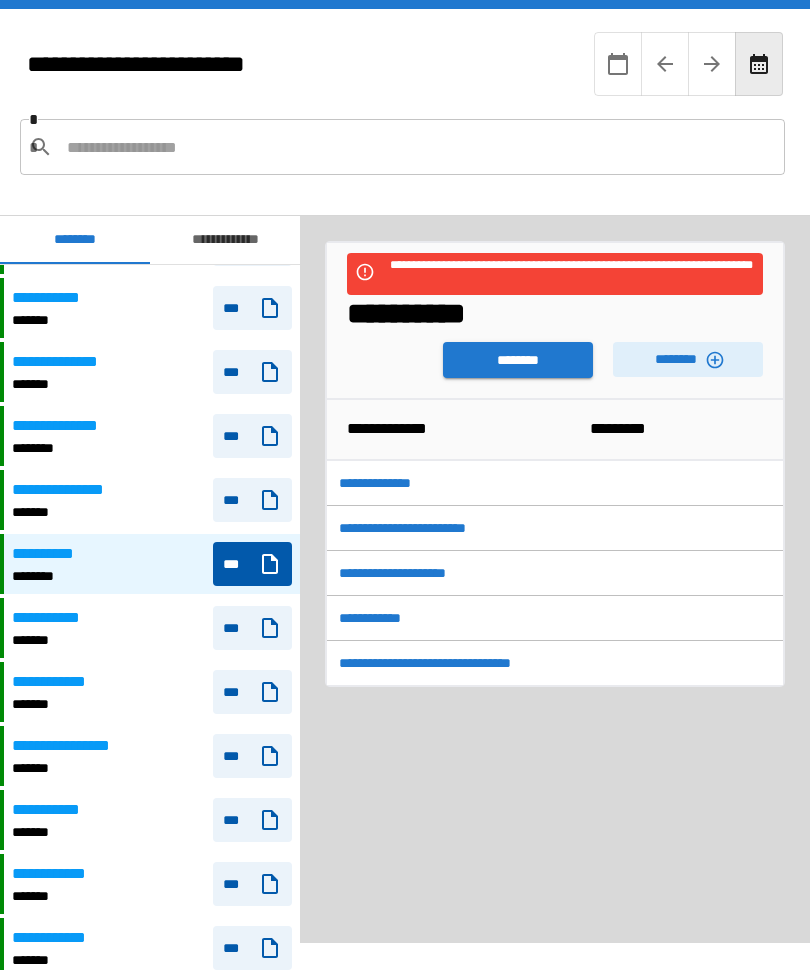 click on "***" at bounding box center [252, 821] 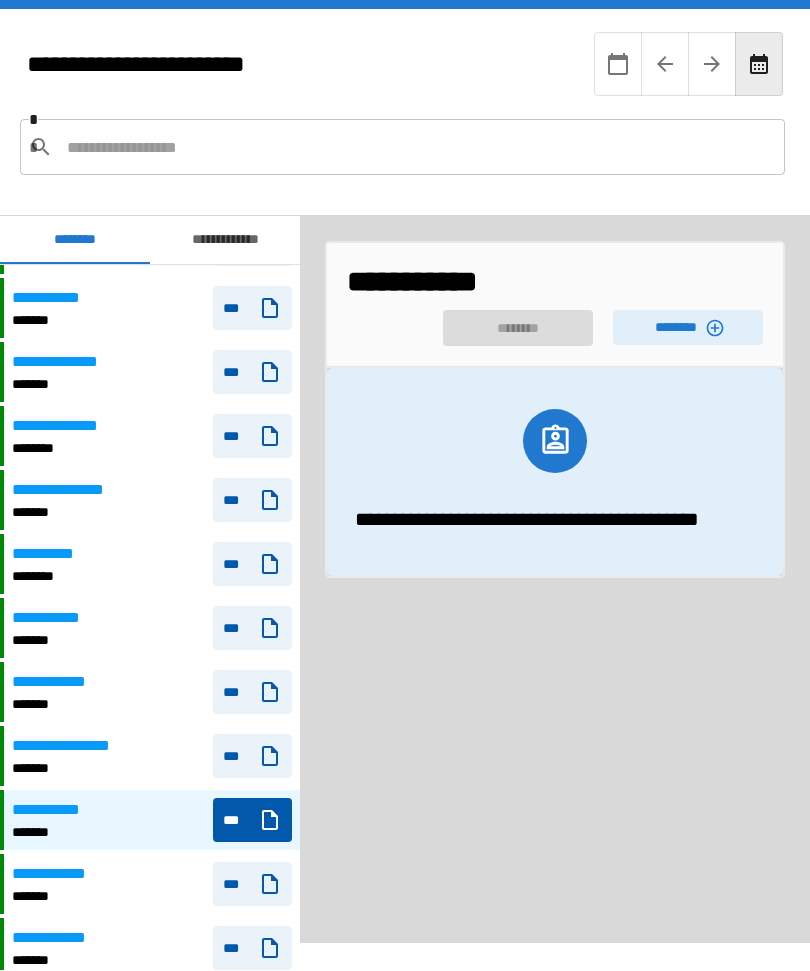 click 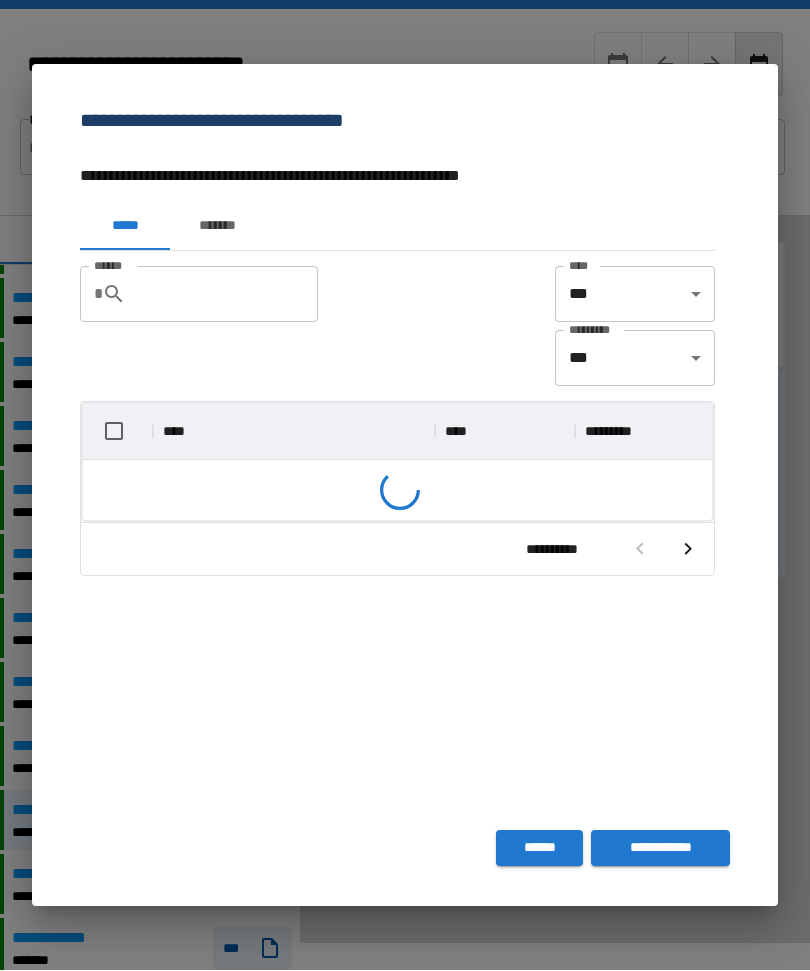 scroll, scrollTop: 356, scrollLeft: 629, axis: both 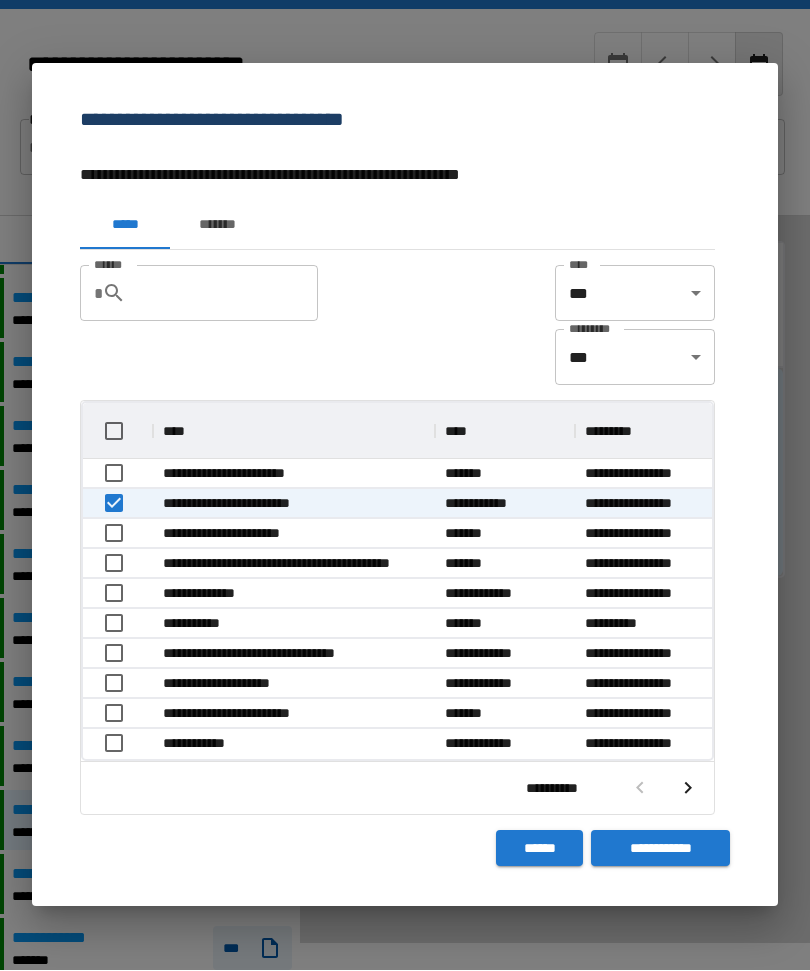 click on "**********" at bounding box center (660, 849) 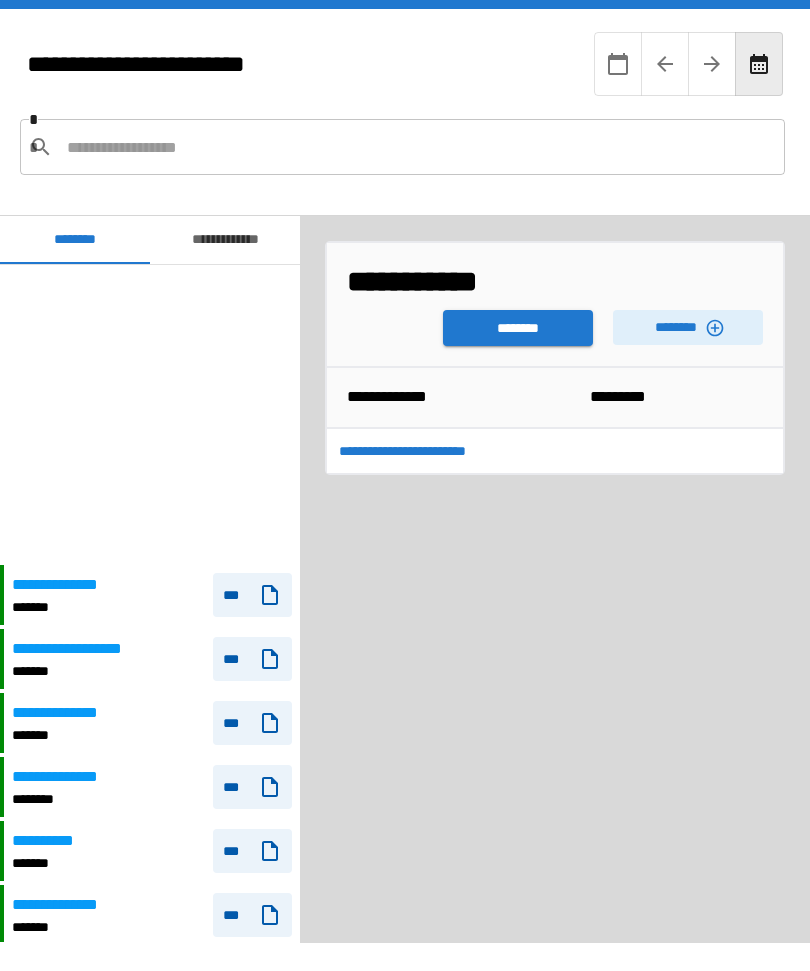 scroll, scrollTop: 300, scrollLeft: 0, axis: vertical 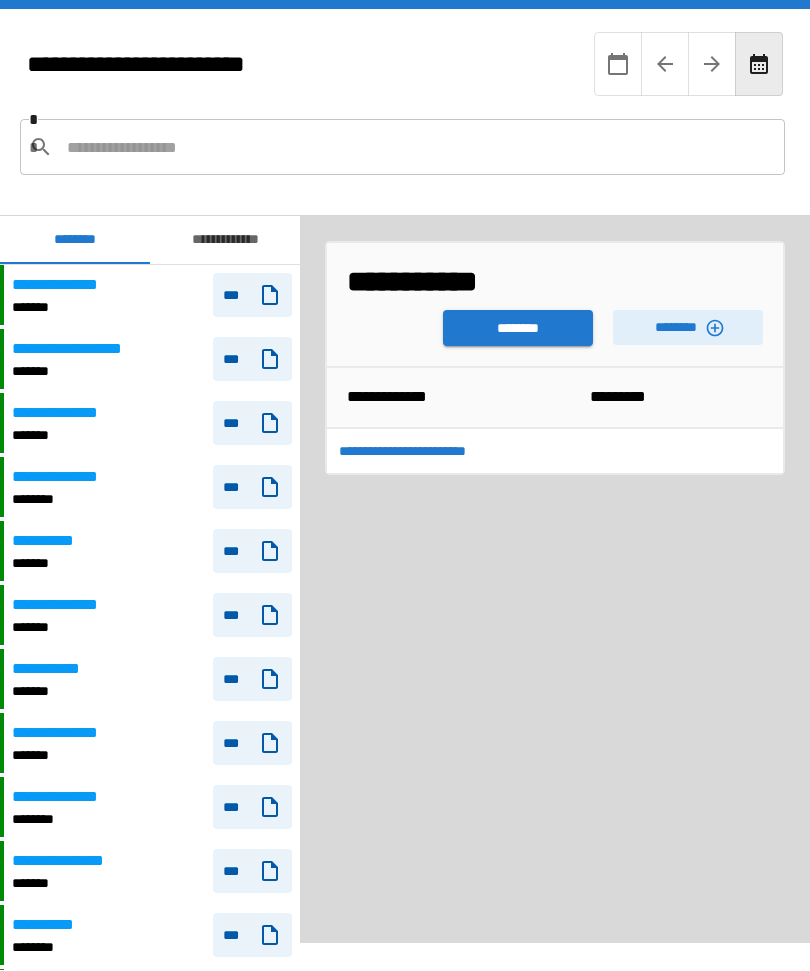 click on "********" at bounding box center [518, 329] 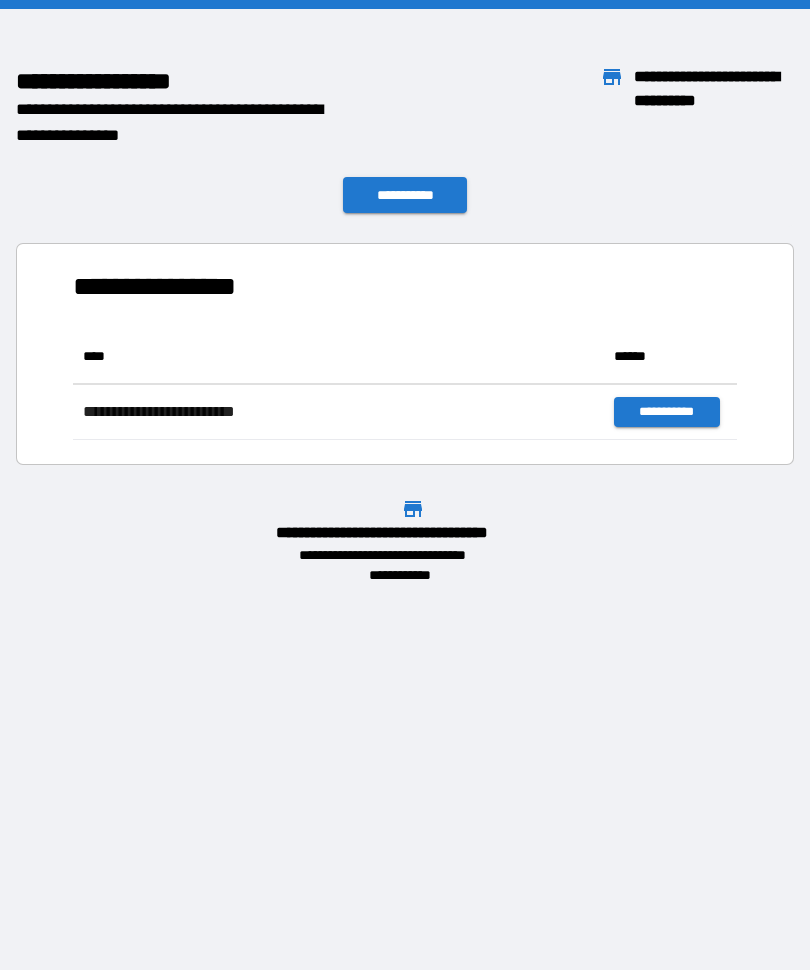 scroll, scrollTop: 1, scrollLeft: 1, axis: both 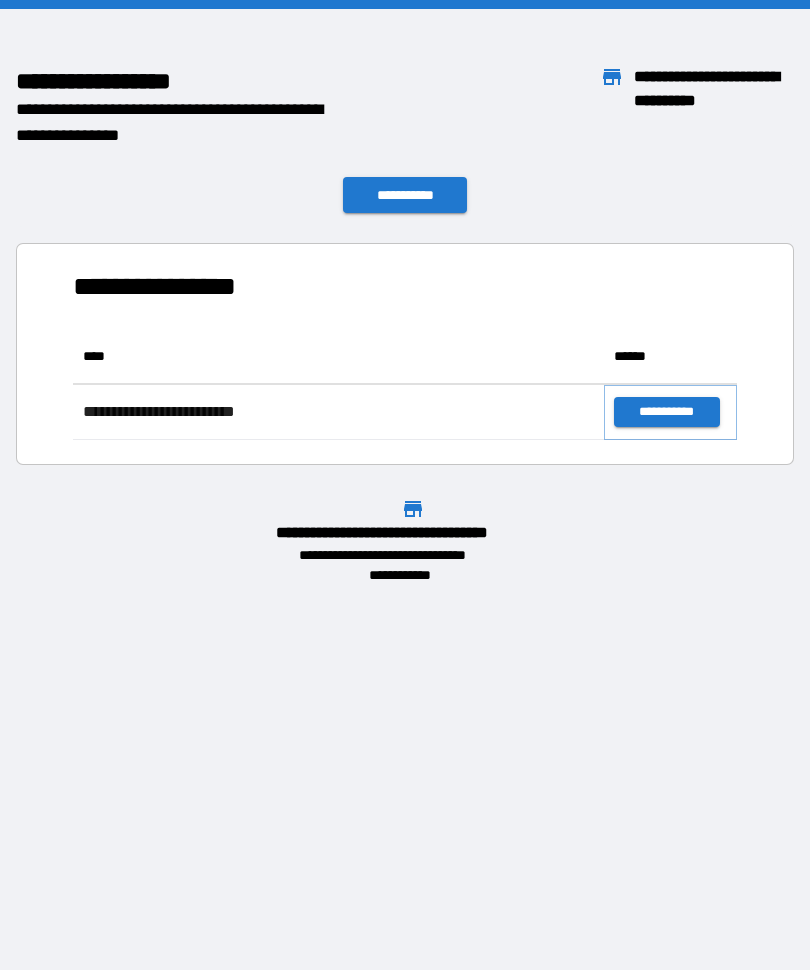 click on "**********" at bounding box center (666, 413) 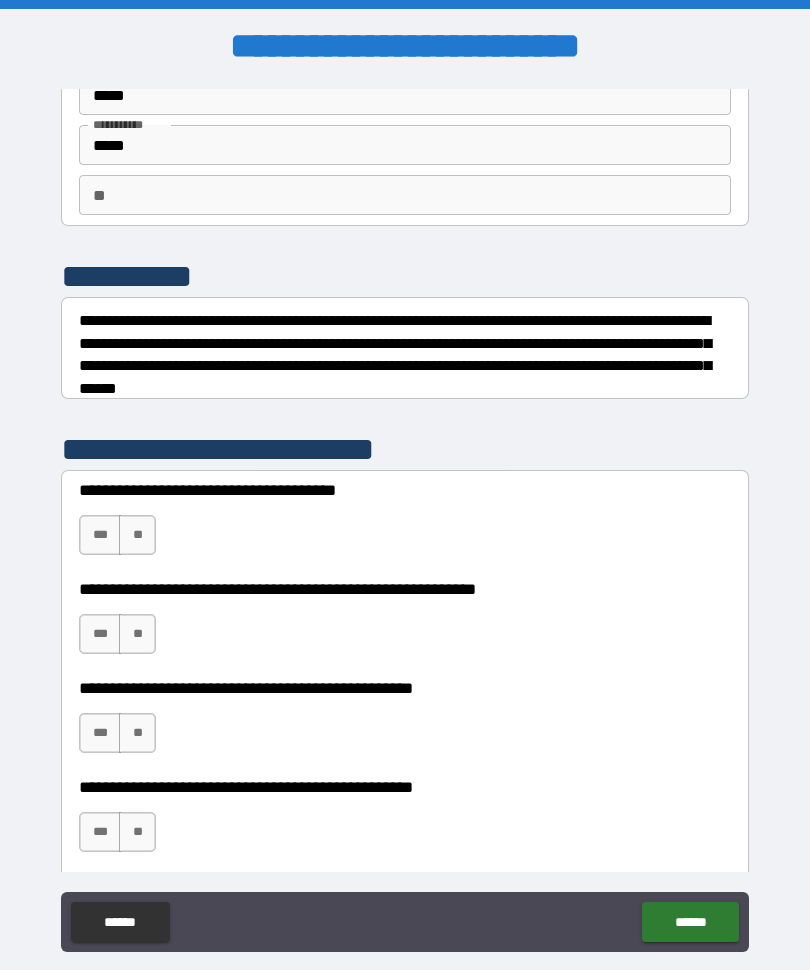 scroll, scrollTop: 108, scrollLeft: 0, axis: vertical 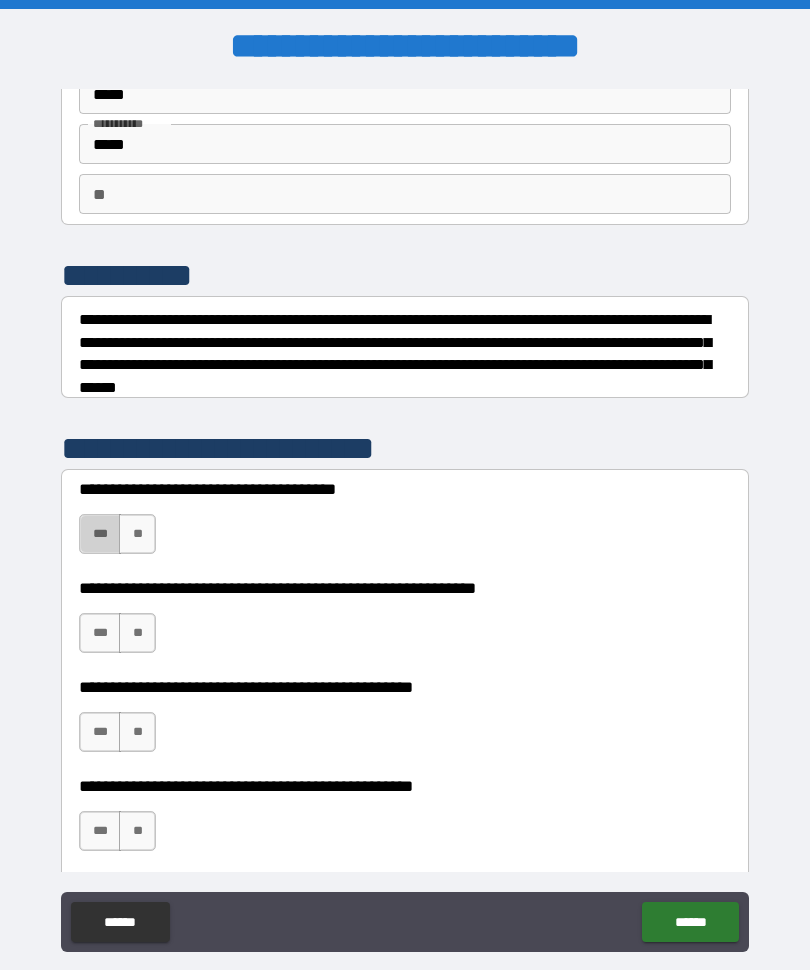 click on "***" at bounding box center (100, 535) 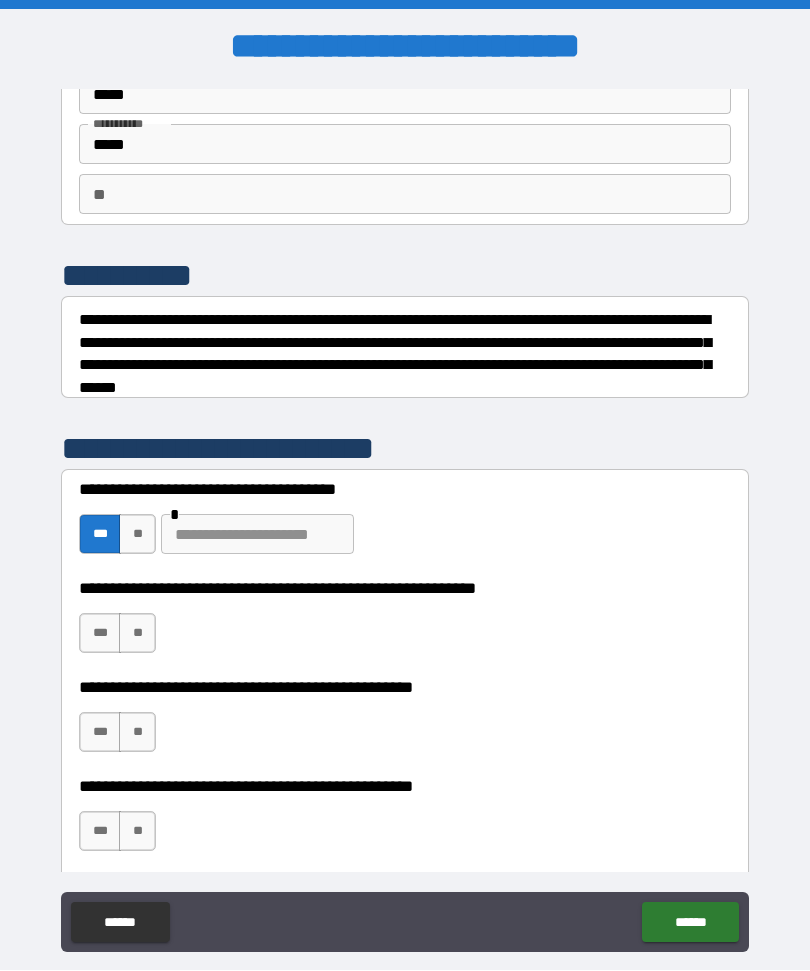 click at bounding box center [257, 535] 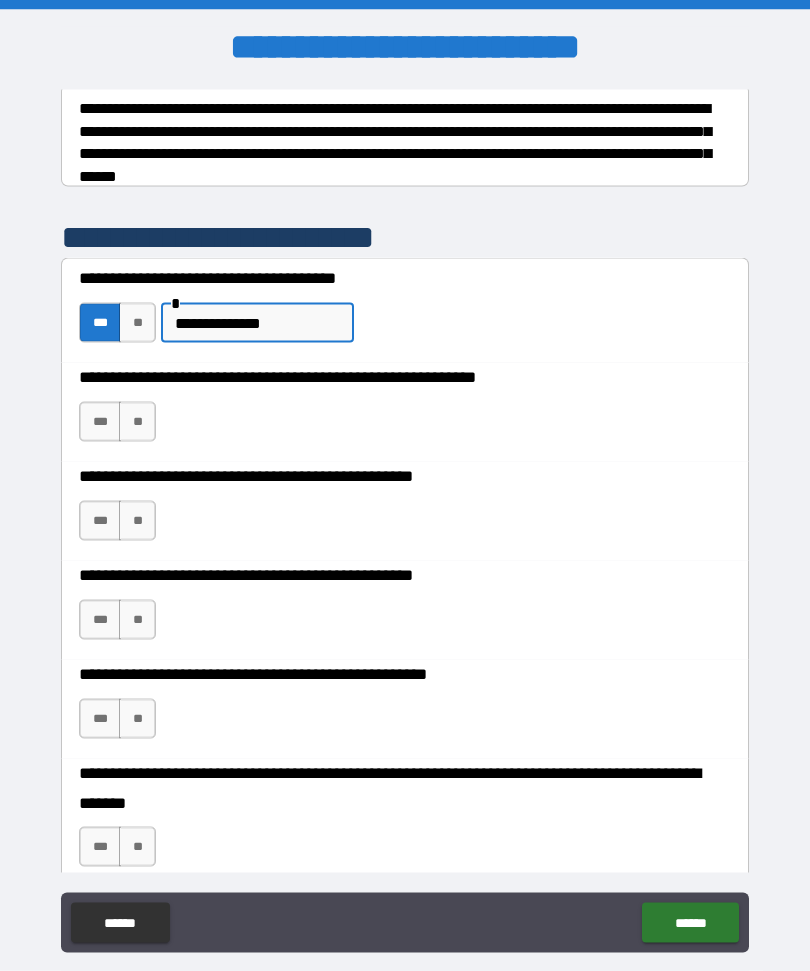 scroll, scrollTop: 321, scrollLeft: 0, axis: vertical 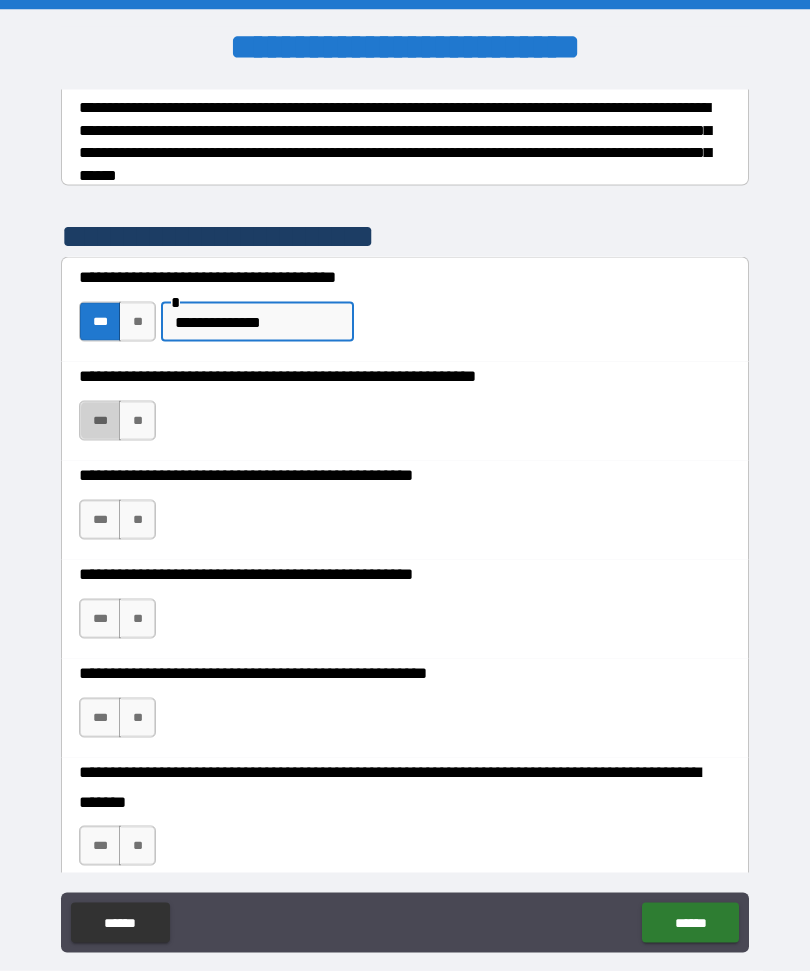 type on "**********" 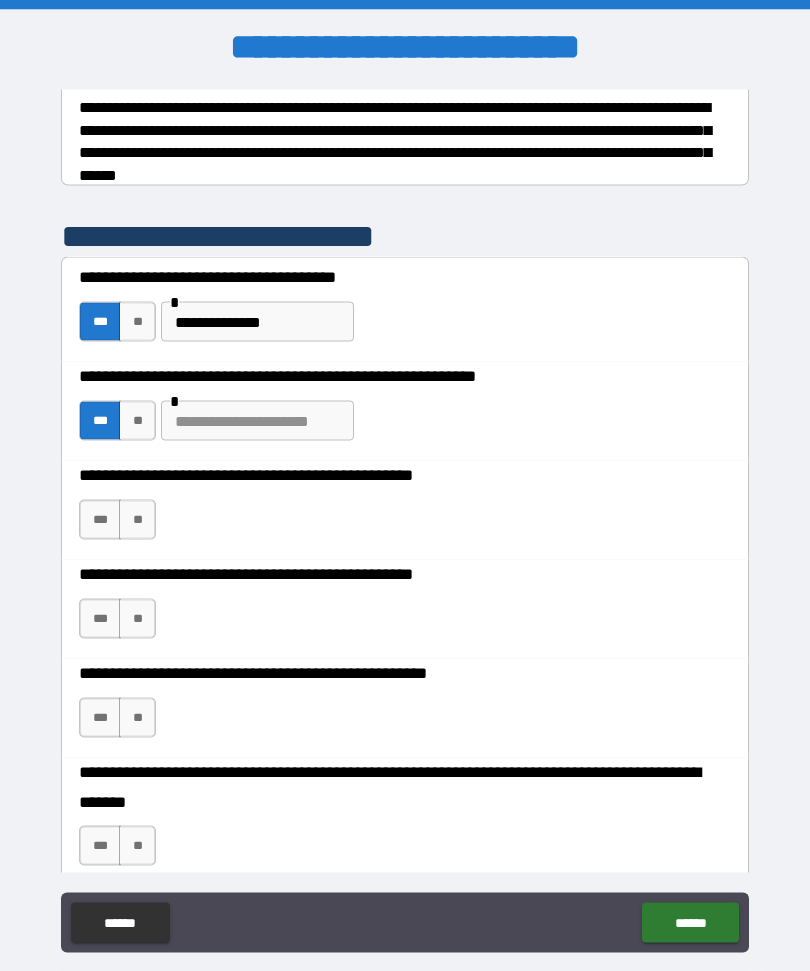 click at bounding box center [257, 421] 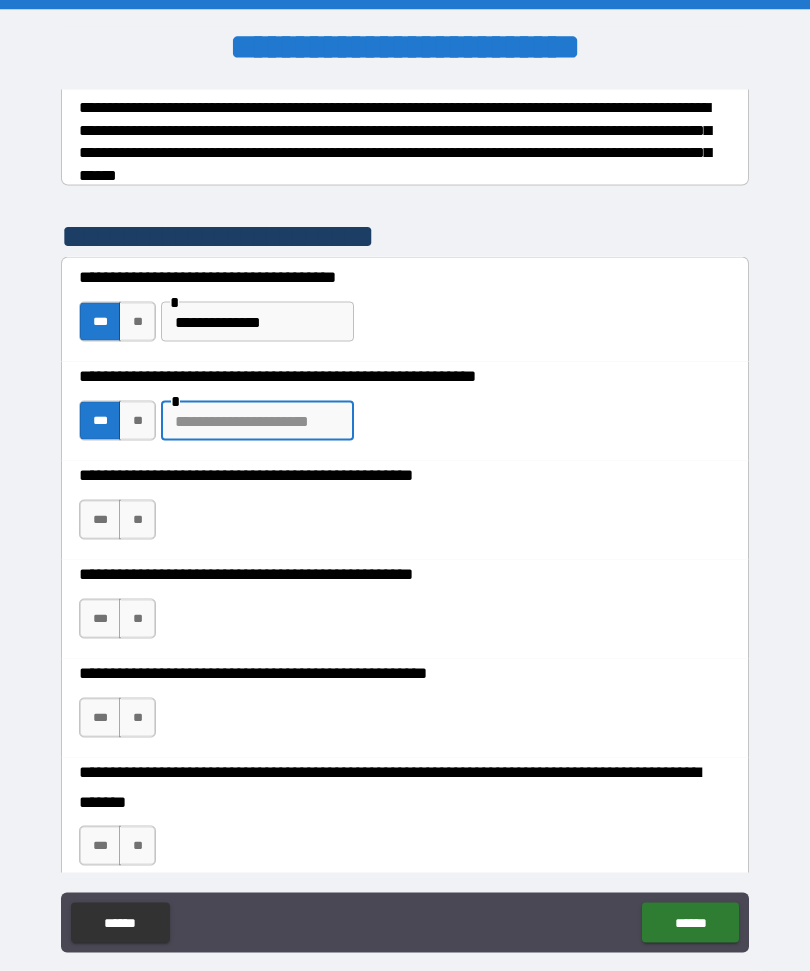 scroll, scrollTop: 0, scrollLeft: 0, axis: both 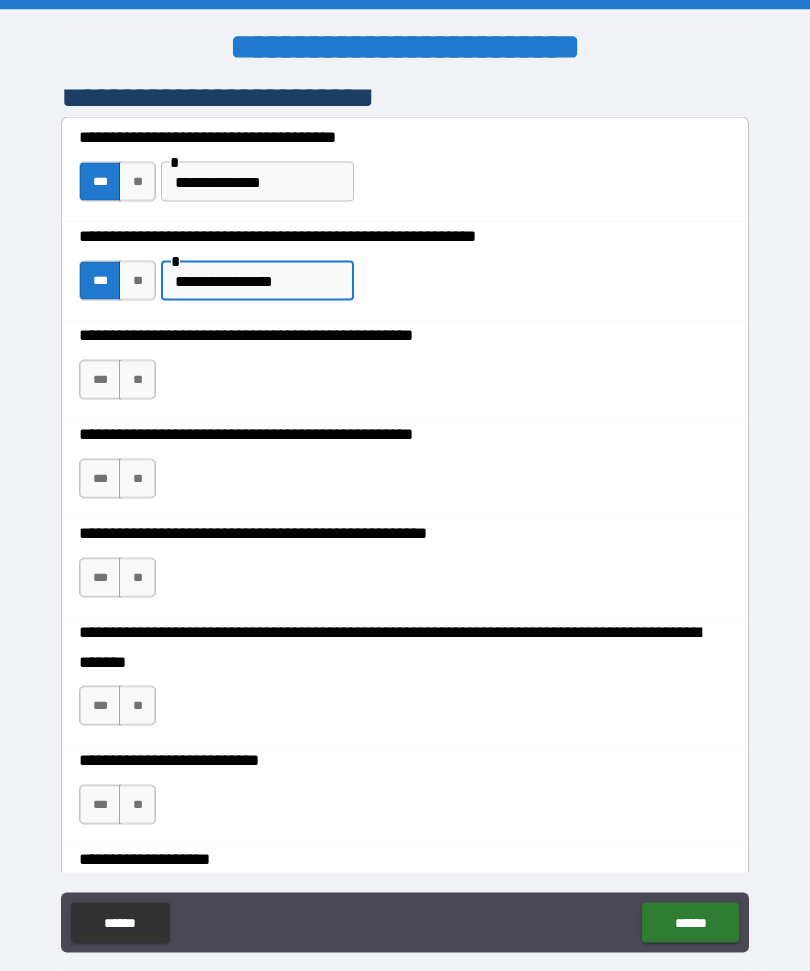 type on "**********" 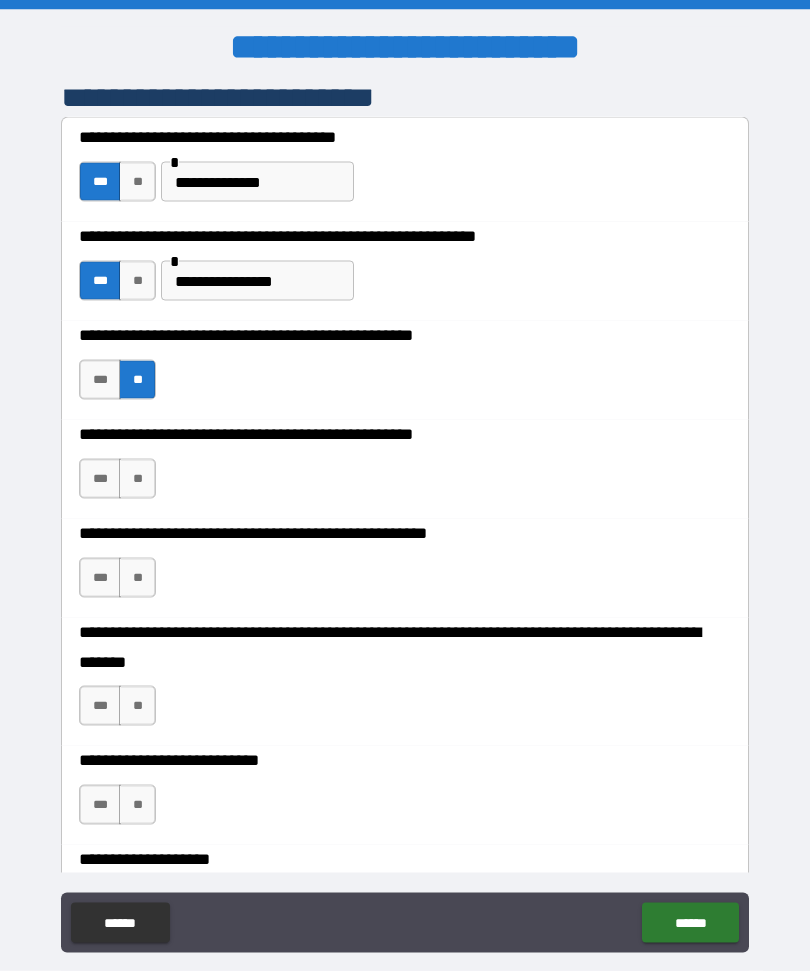 scroll, scrollTop: 0, scrollLeft: 0, axis: both 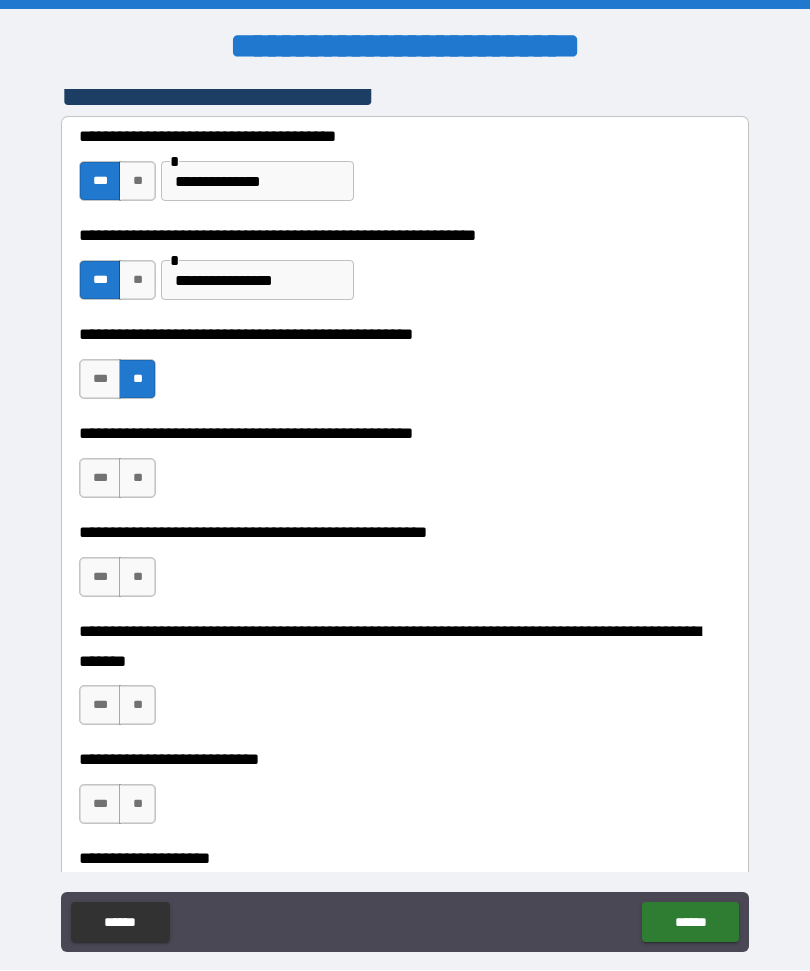 click on "***" at bounding box center (100, 479) 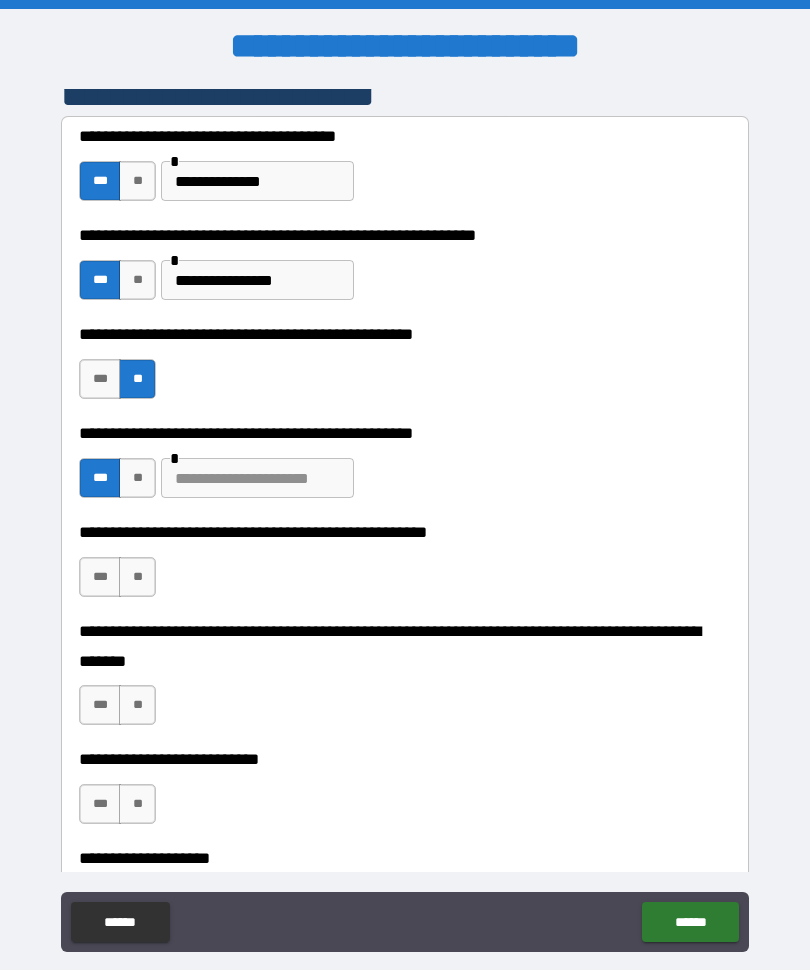 click at bounding box center [257, 479] 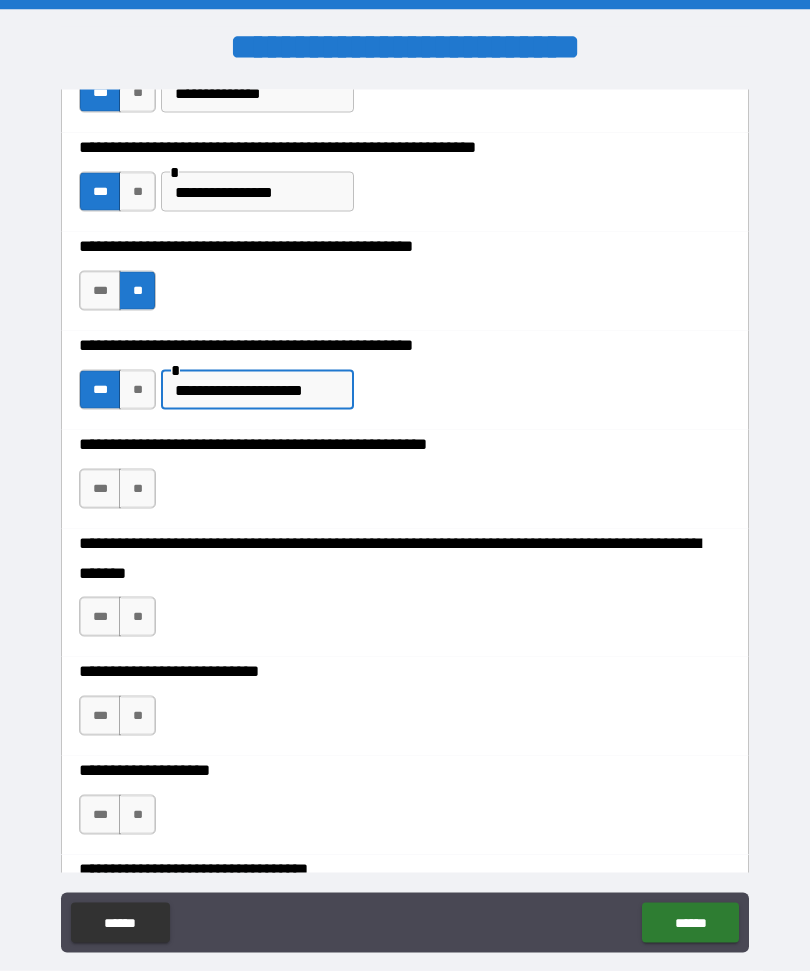 scroll, scrollTop: 608, scrollLeft: 0, axis: vertical 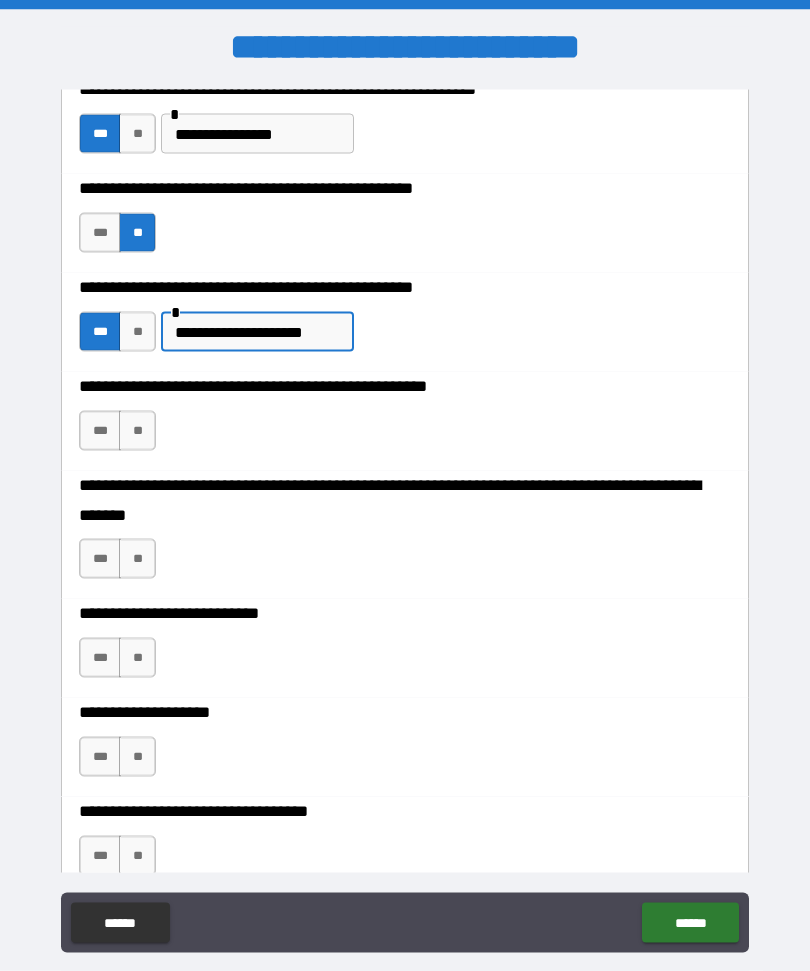 type on "**********" 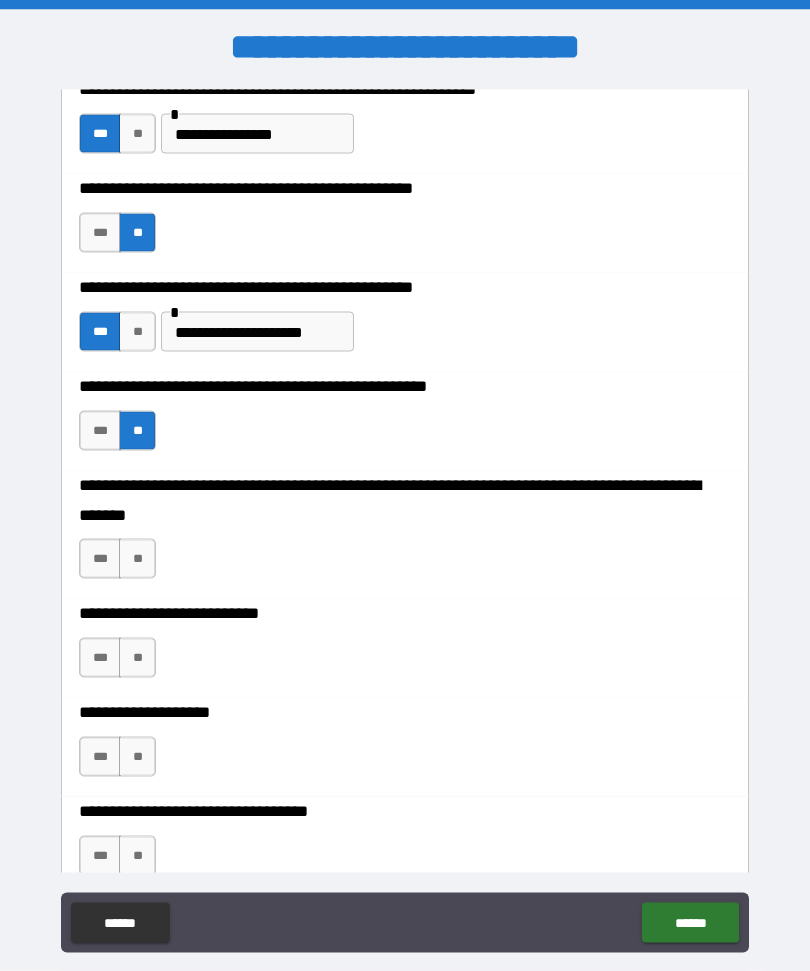 scroll, scrollTop: 0, scrollLeft: 0, axis: both 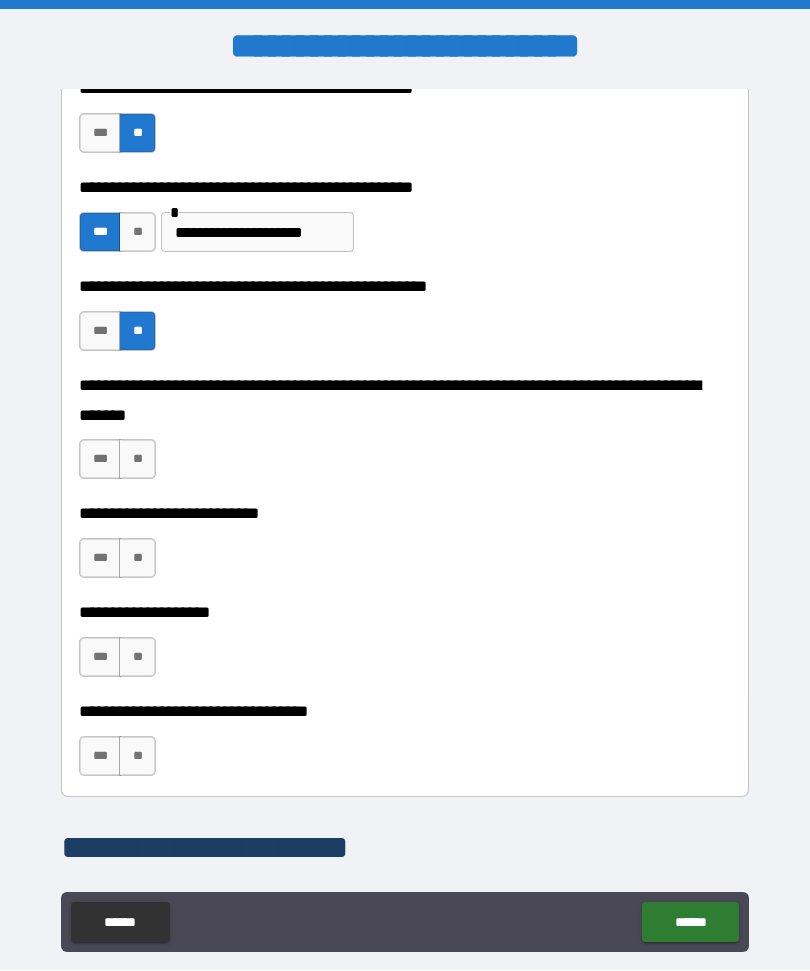 click on "**" at bounding box center [137, 460] 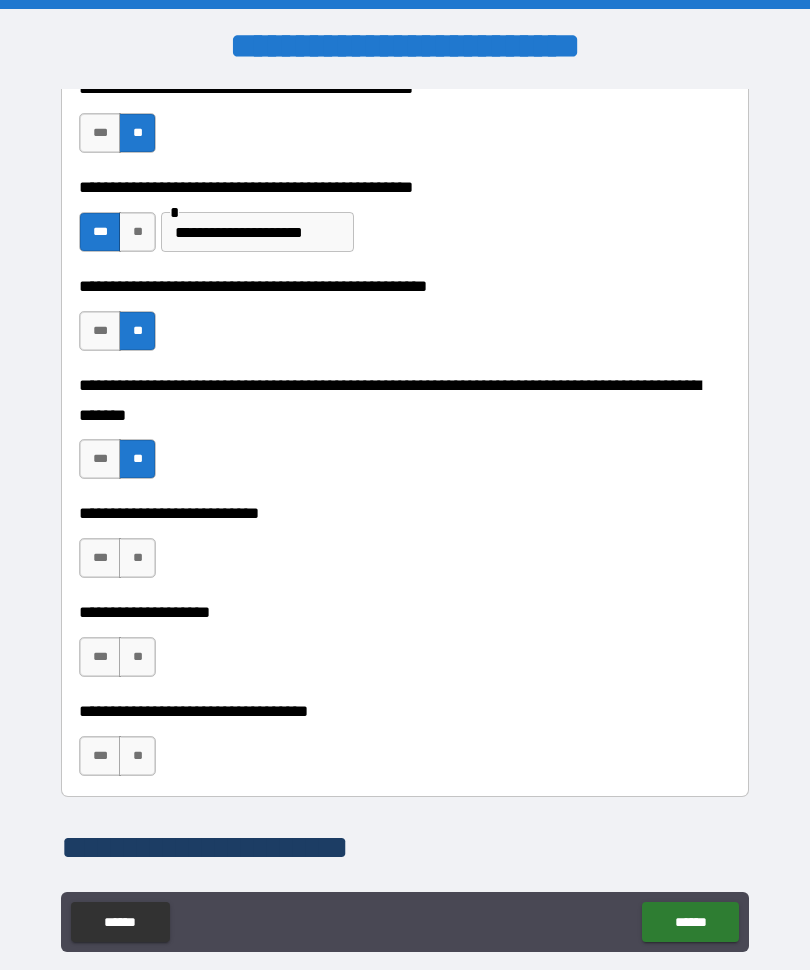click on "**" at bounding box center [137, 559] 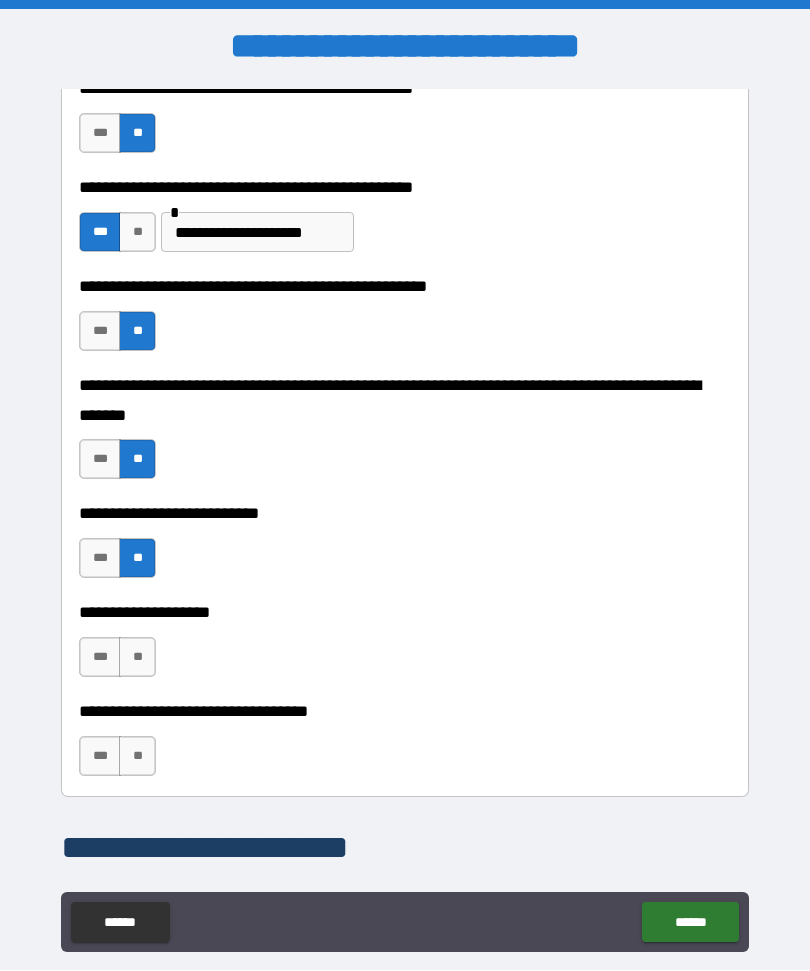 click on "**" at bounding box center [137, 658] 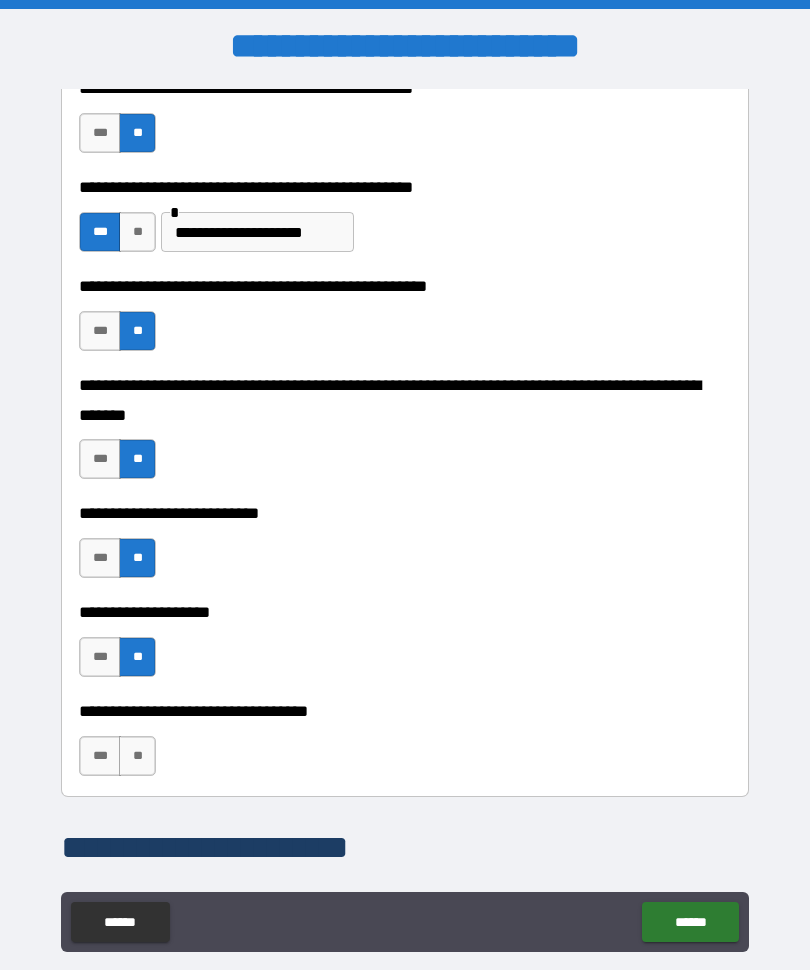click on "**" at bounding box center (137, 757) 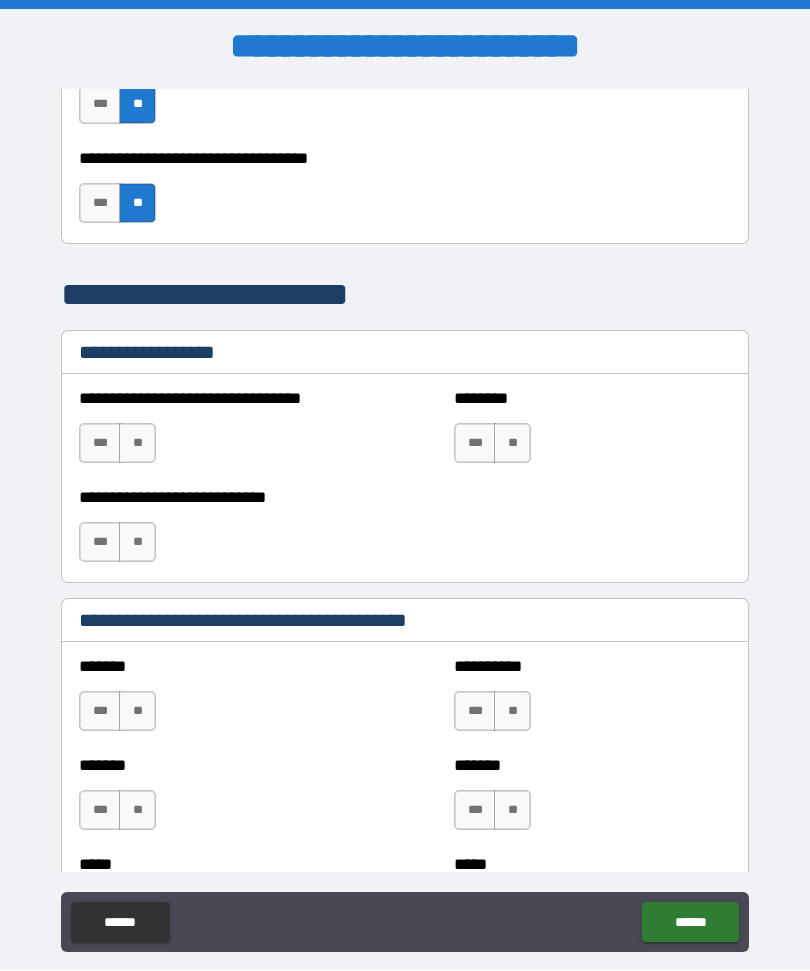 scroll, scrollTop: 1265, scrollLeft: 0, axis: vertical 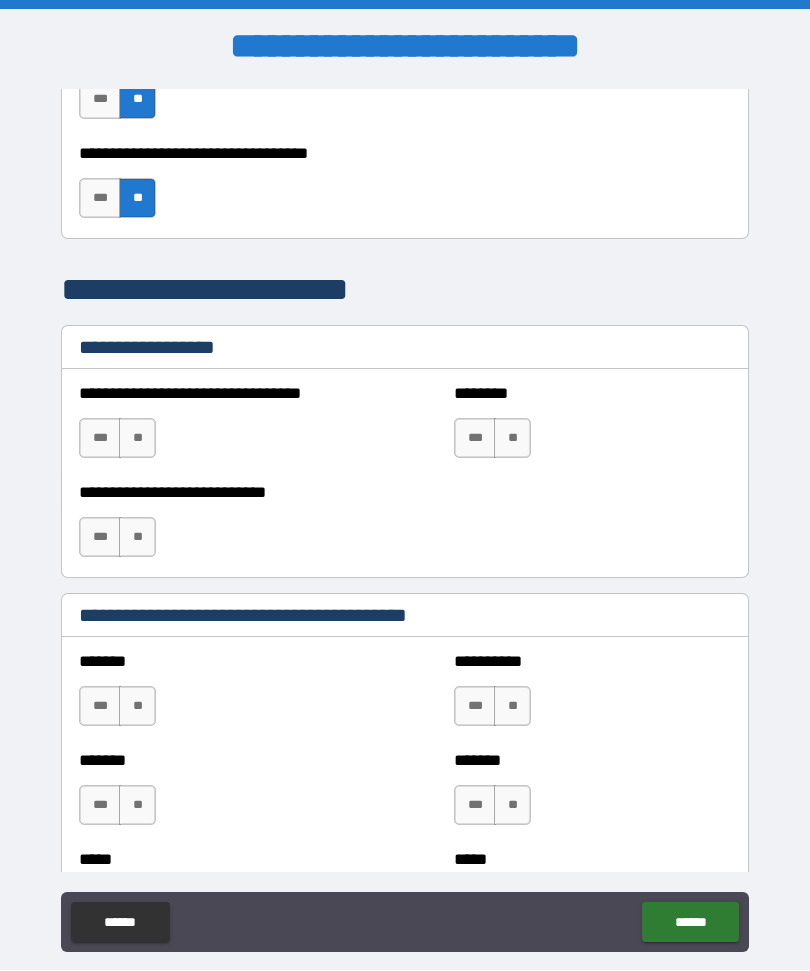 click on "**" at bounding box center (137, 439) 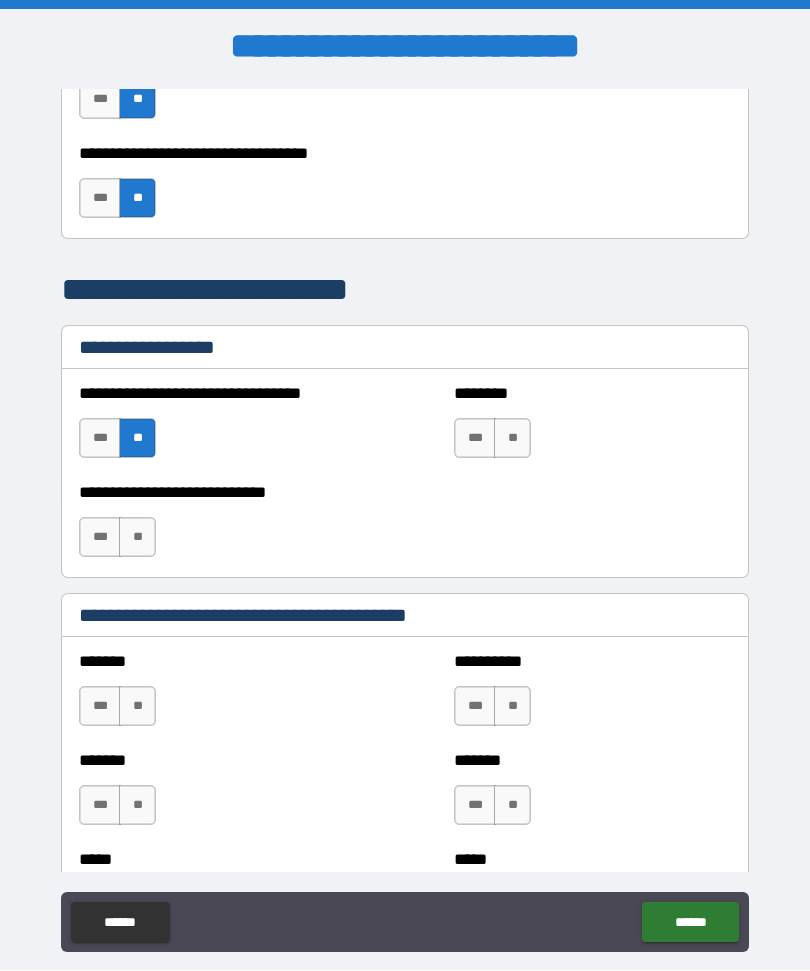 click on "**" at bounding box center [512, 439] 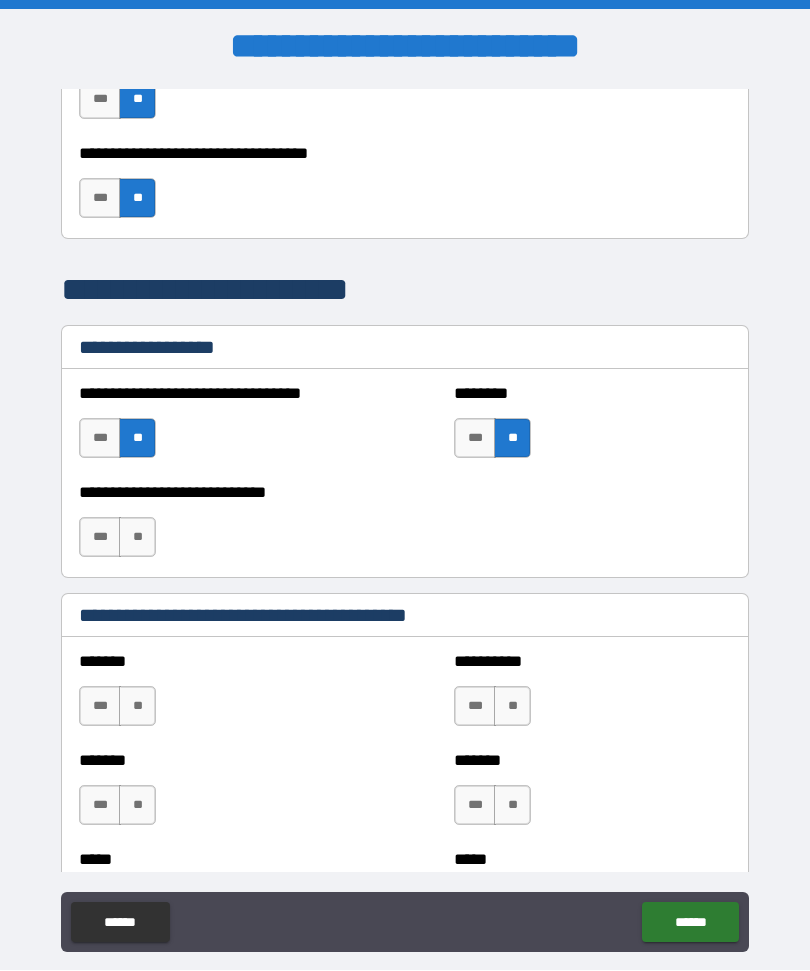 click on "**" at bounding box center [137, 538] 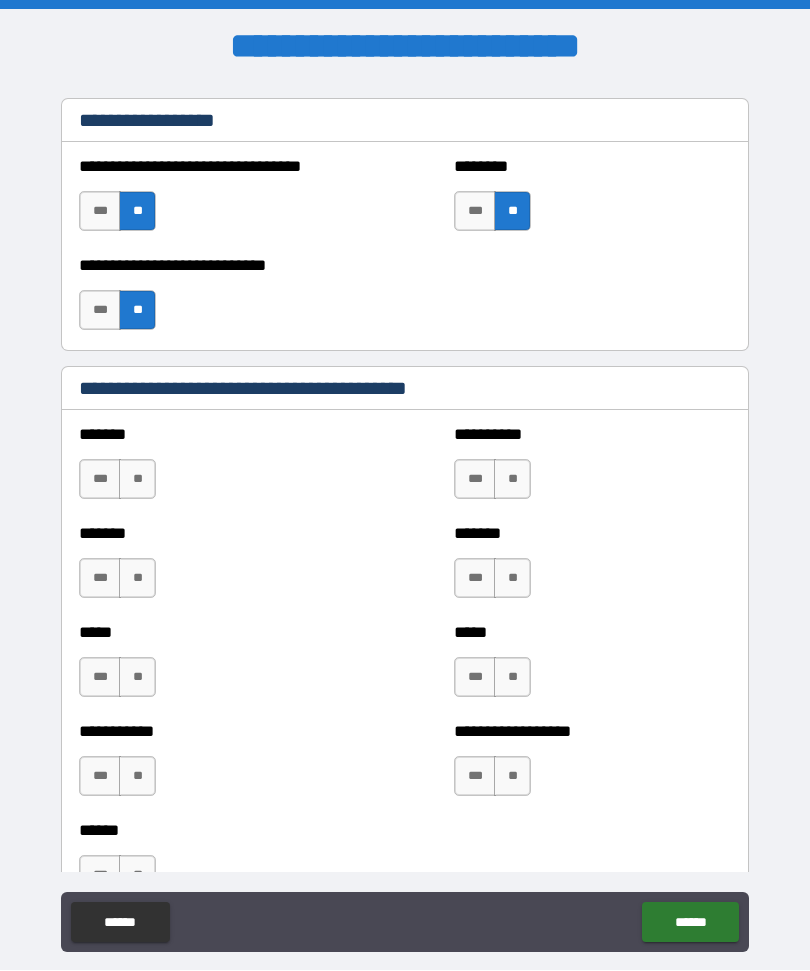 scroll, scrollTop: 1494, scrollLeft: 0, axis: vertical 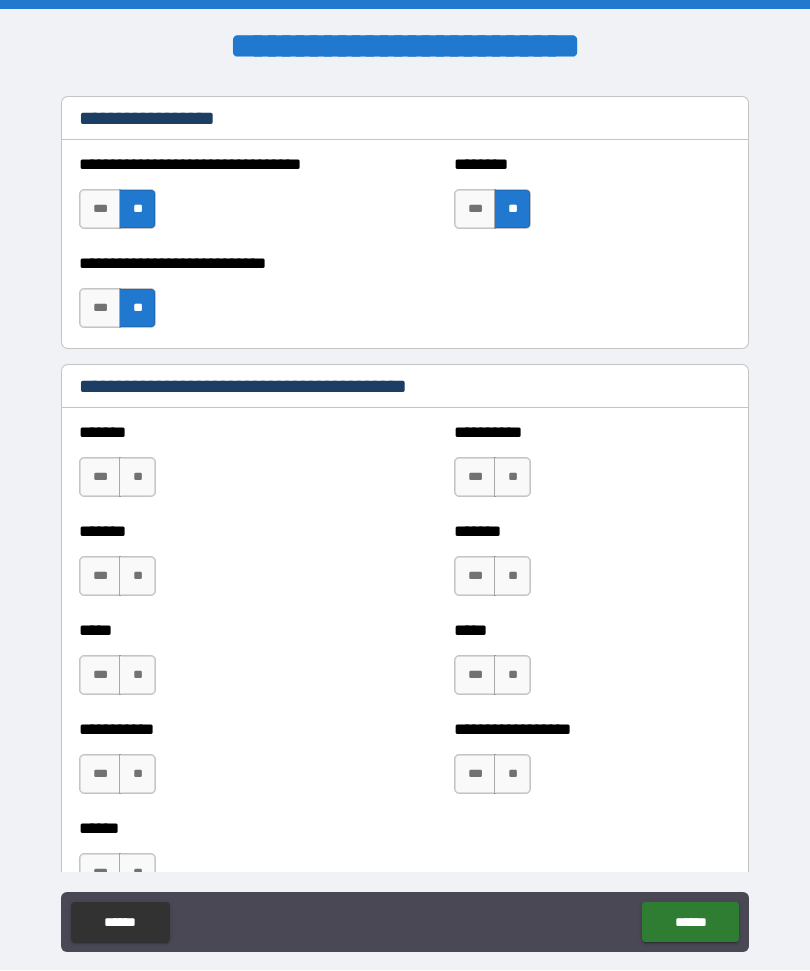click on "**" at bounding box center (137, 478) 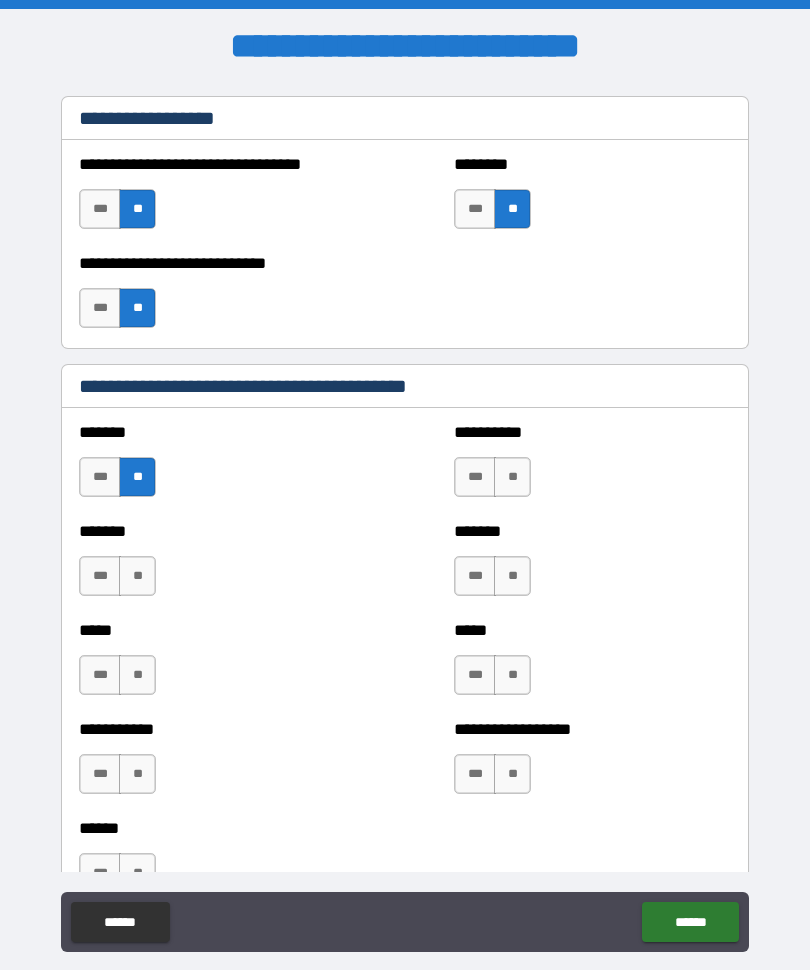 click on "**" at bounding box center (137, 577) 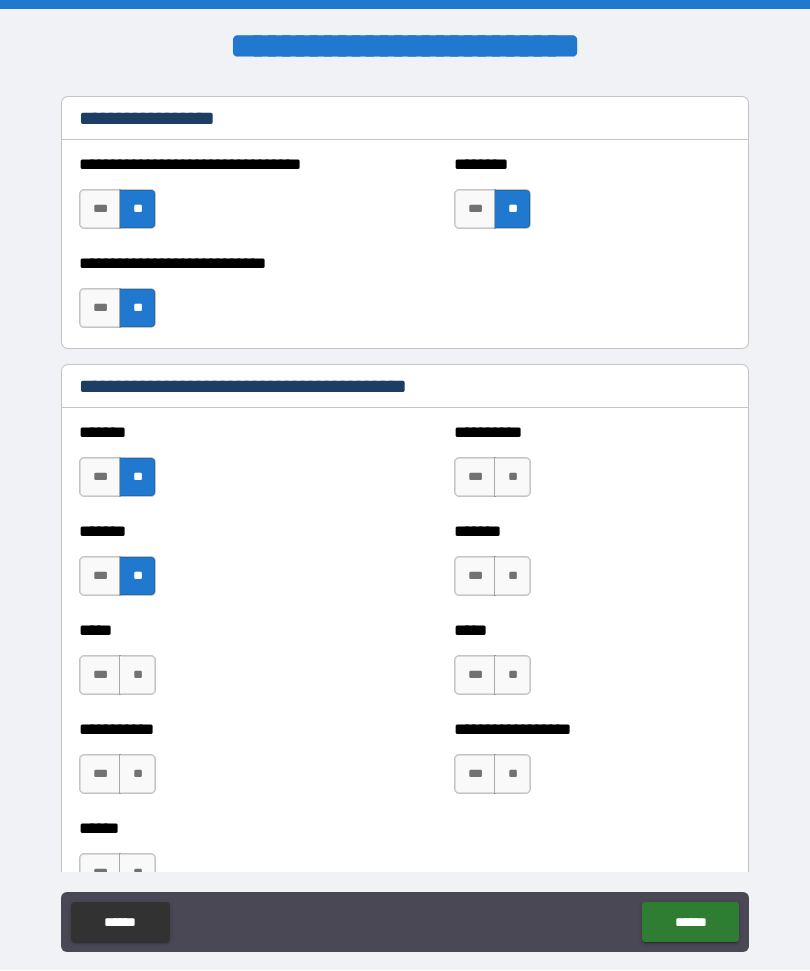 click on "**" at bounding box center (137, 676) 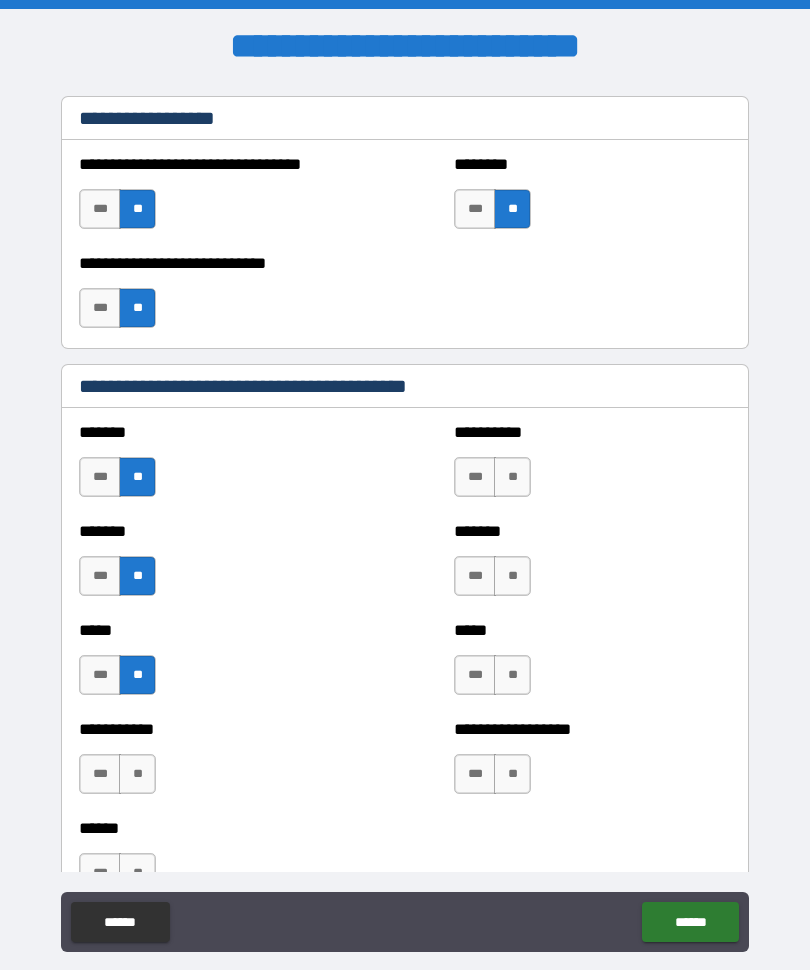 click on "**" at bounding box center (137, 775) 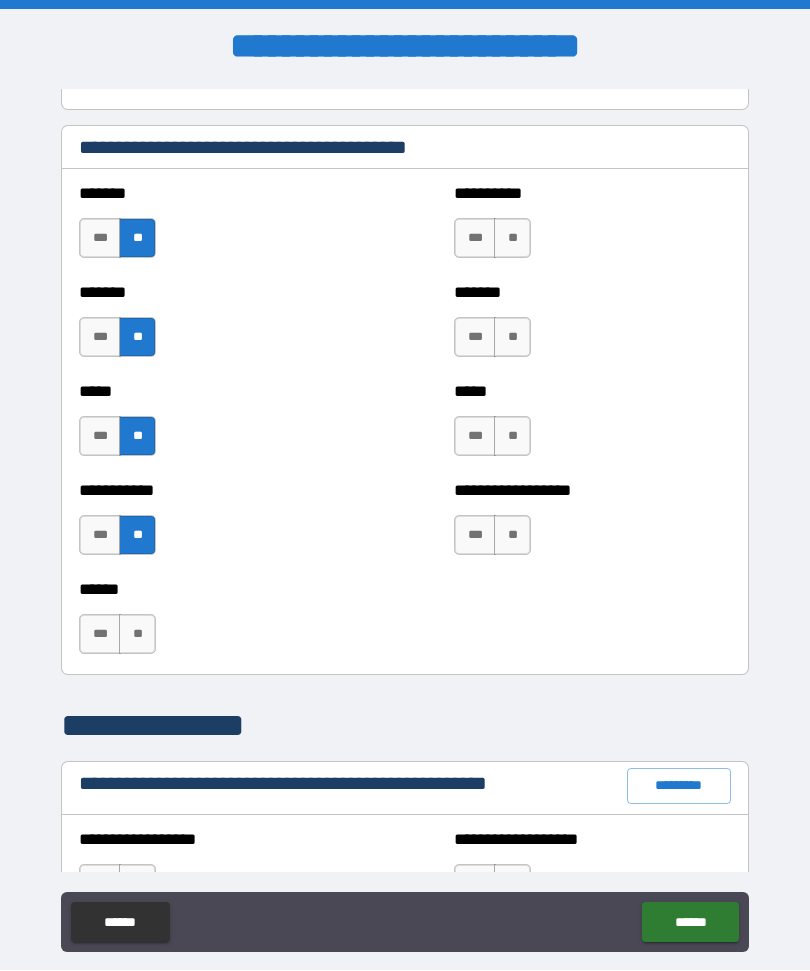 scroll, scrollTop: 1740, scrollLeft: 0, axis: vertical 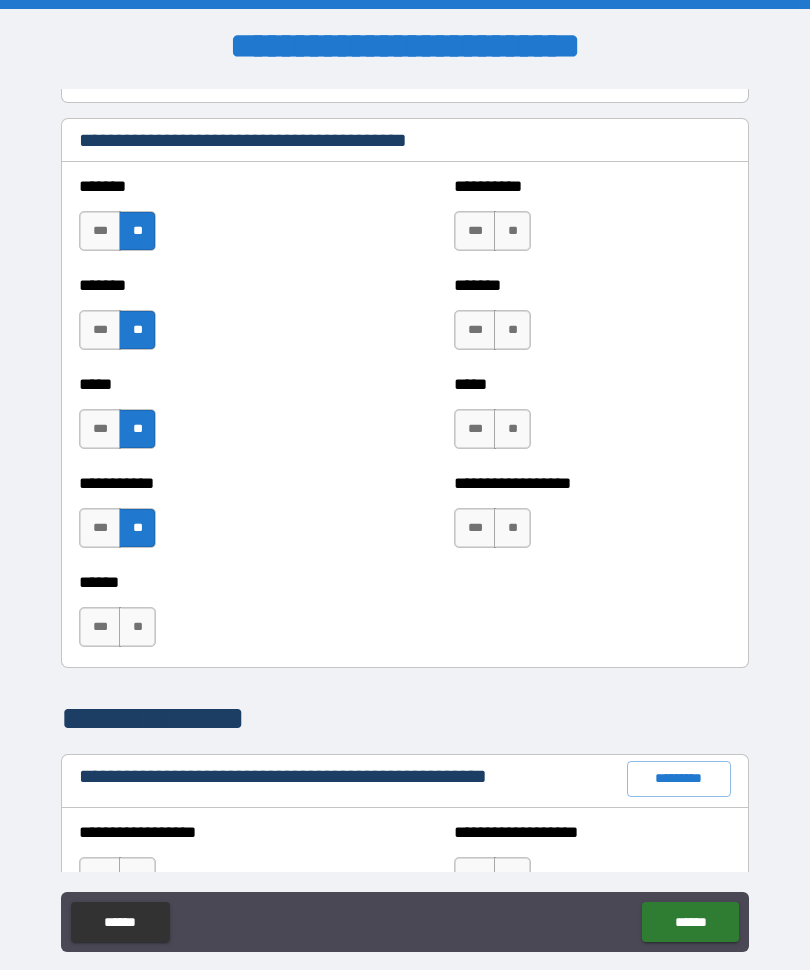 click on "**" at bounding box center [137, 628] 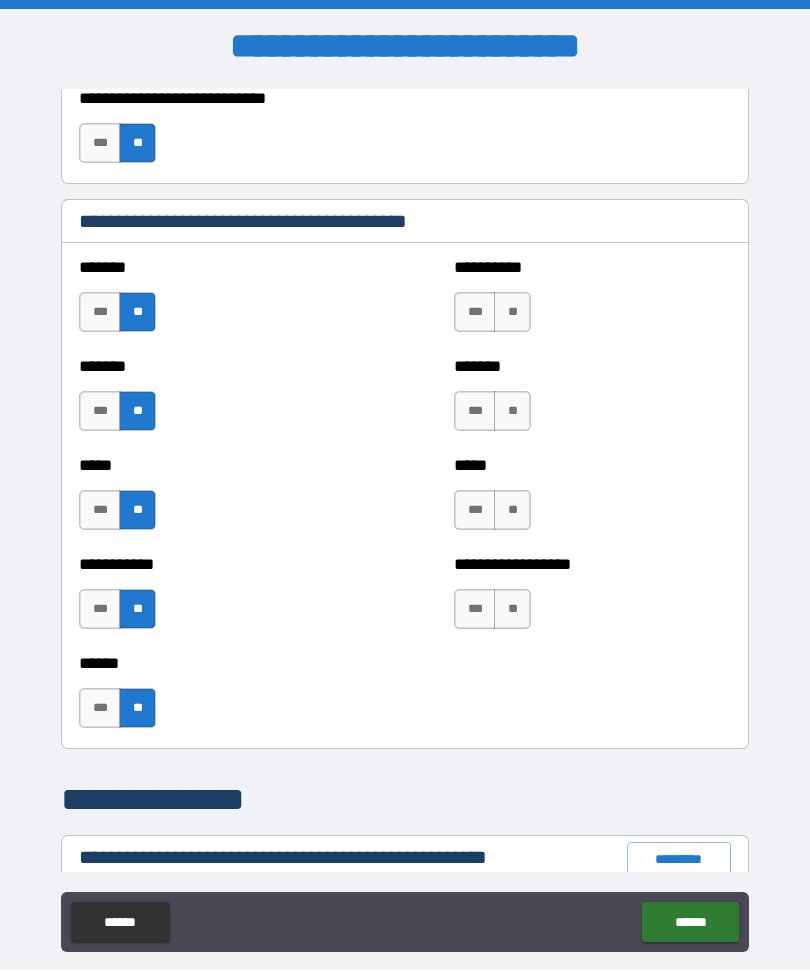 scroll, scrollTop: 1629, scrollLeft: 0, axis: vertical 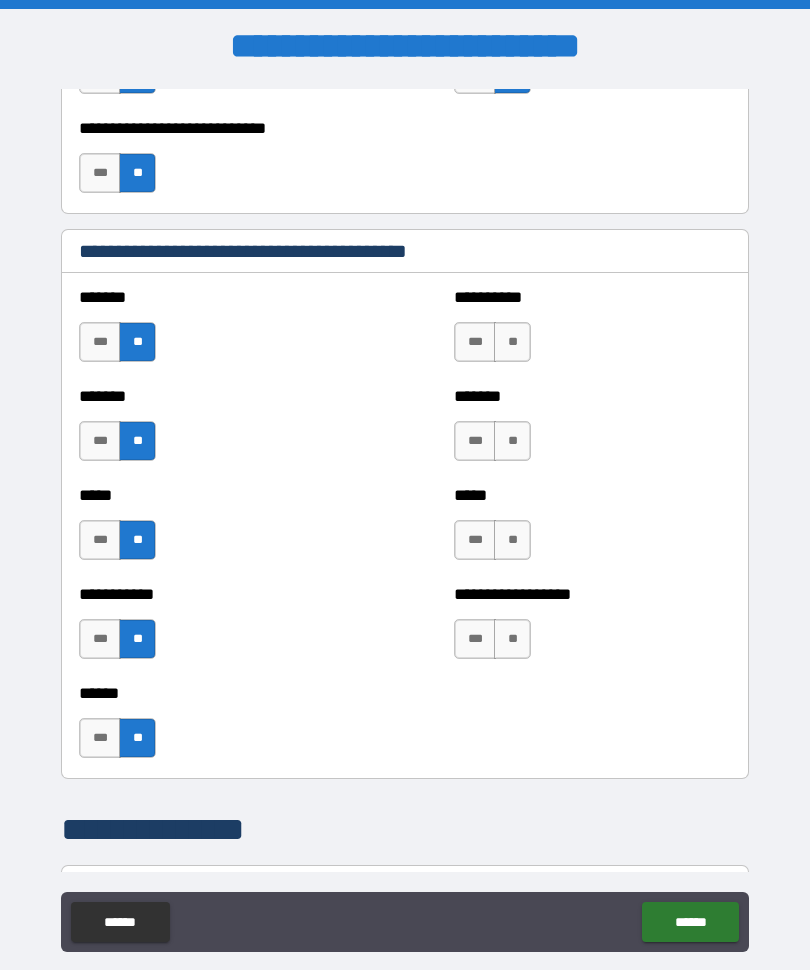 click on "***" at bounding box center [475, 343] 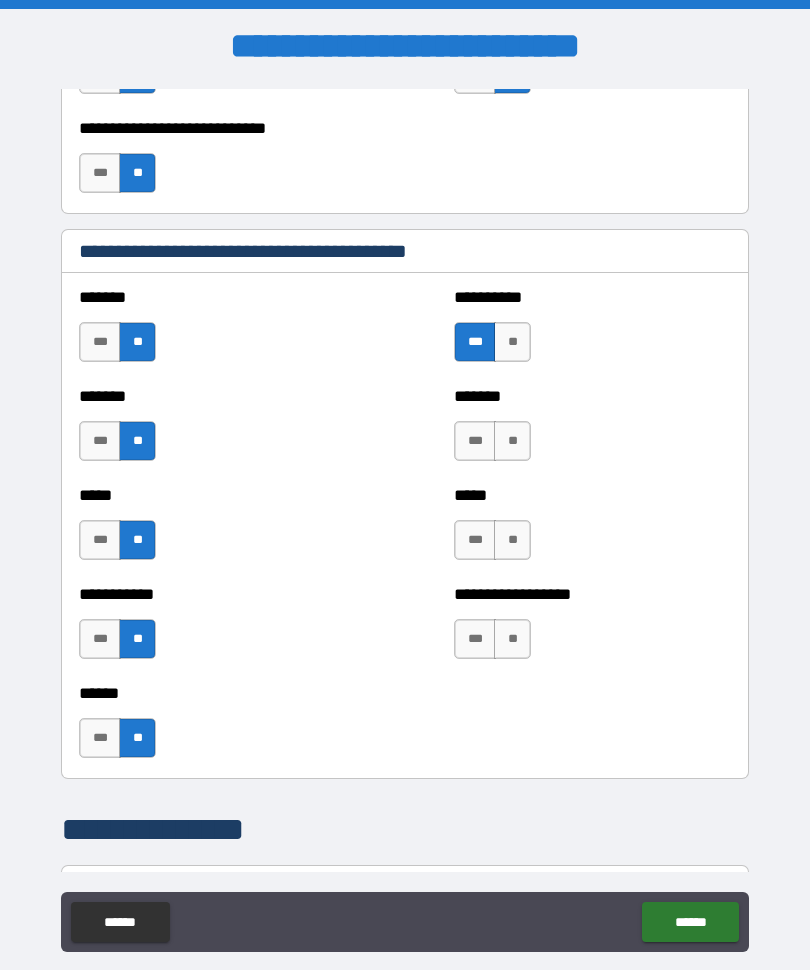 click on "**" at bounding box center (512, 442) 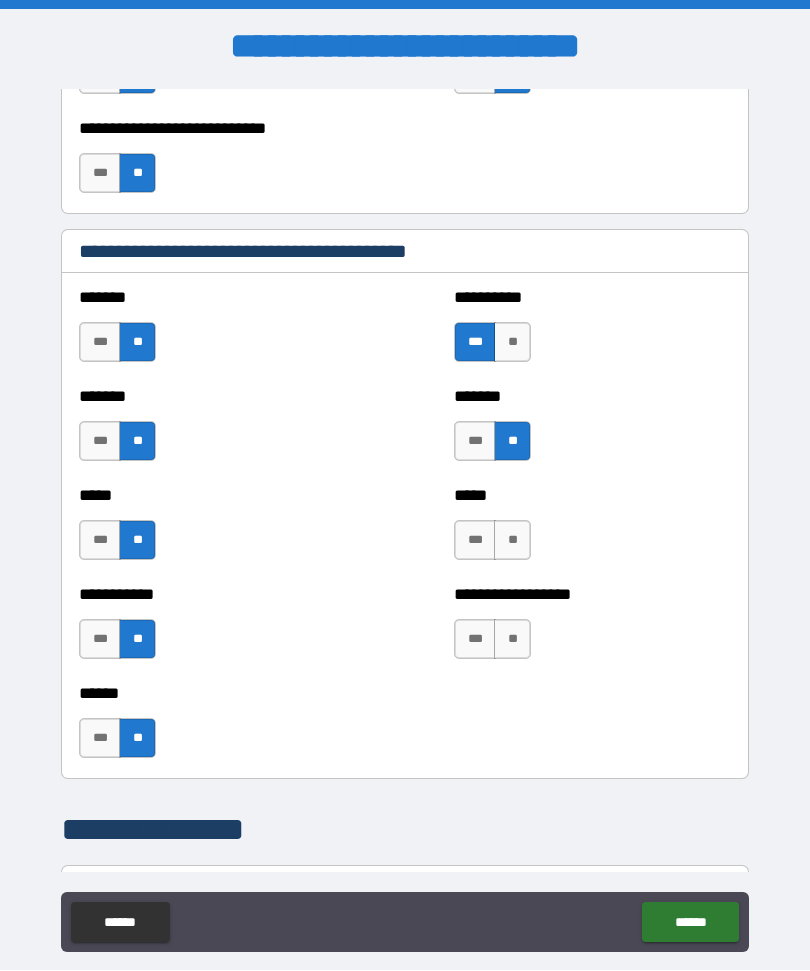 click on "**" at bounding box center (512, 541) 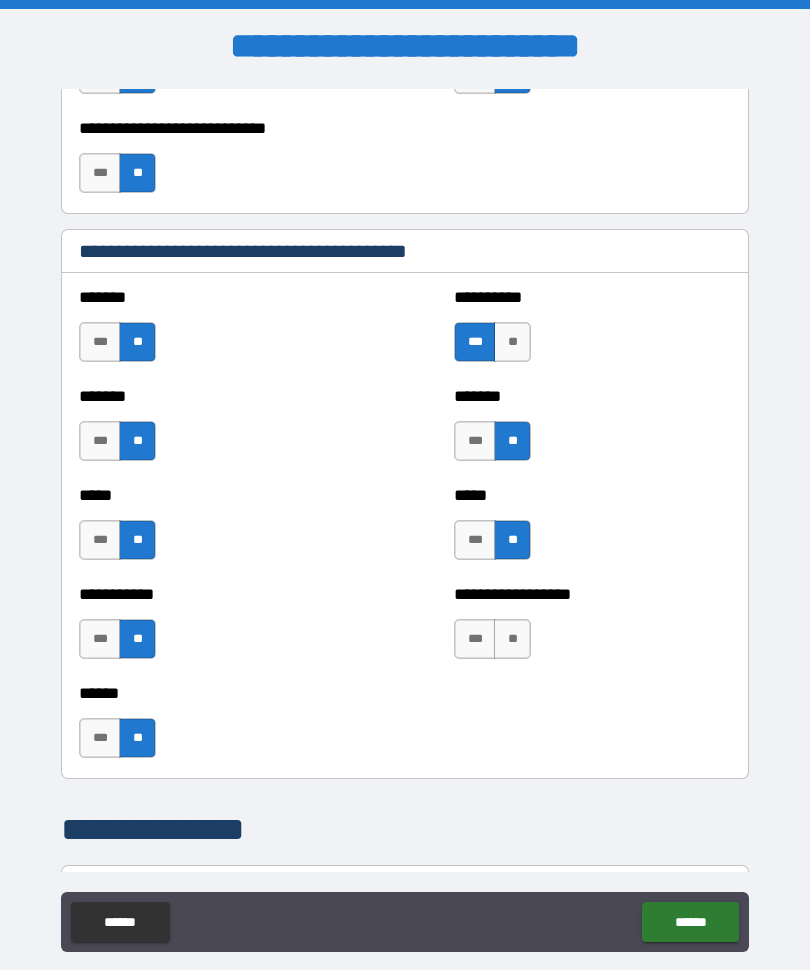 click on "**" at bounding box center (512, 640) 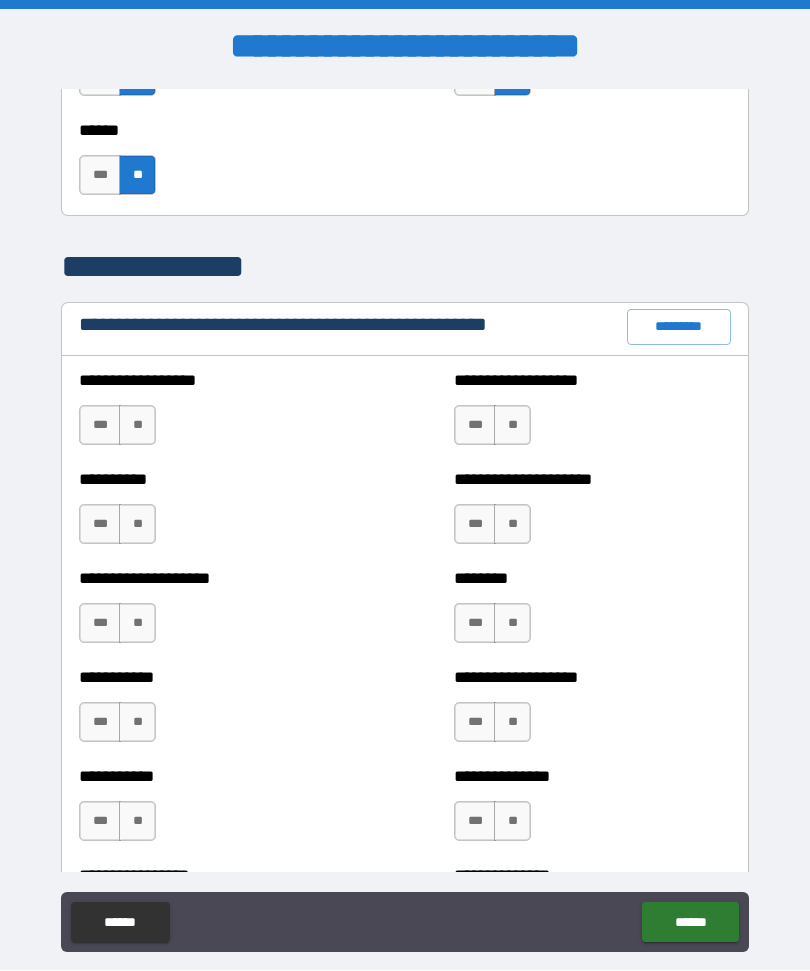 scroll, scrollTop: 2219, scrollLeft: 0, axis: vertical 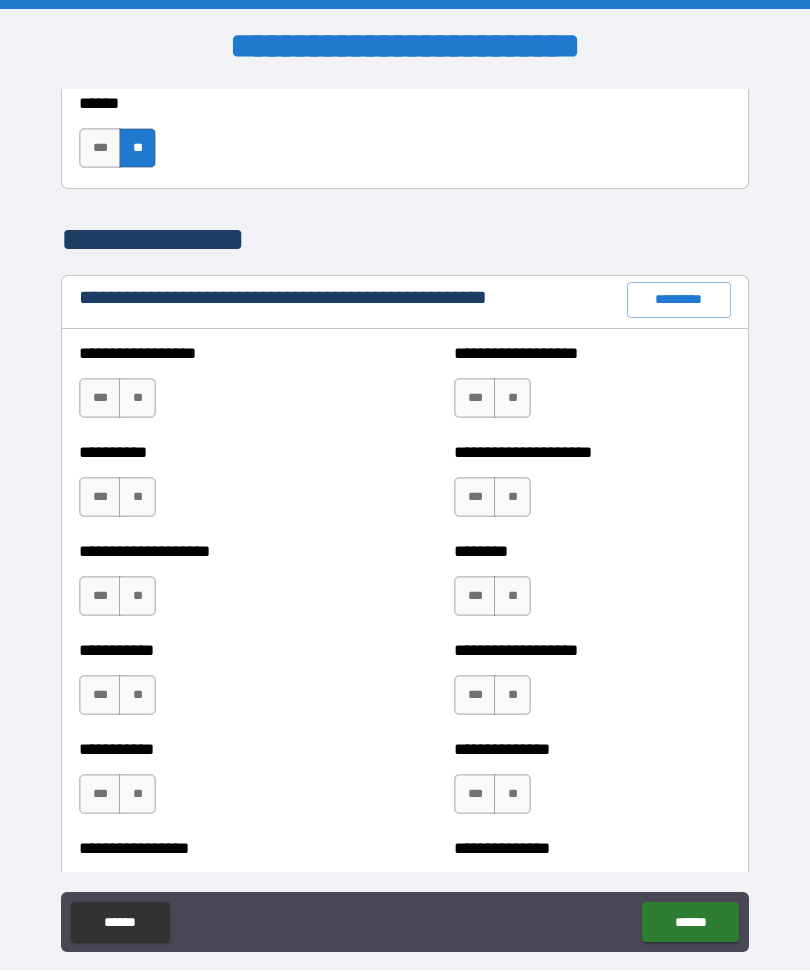 click on "**" at bounding box center (137, 399) 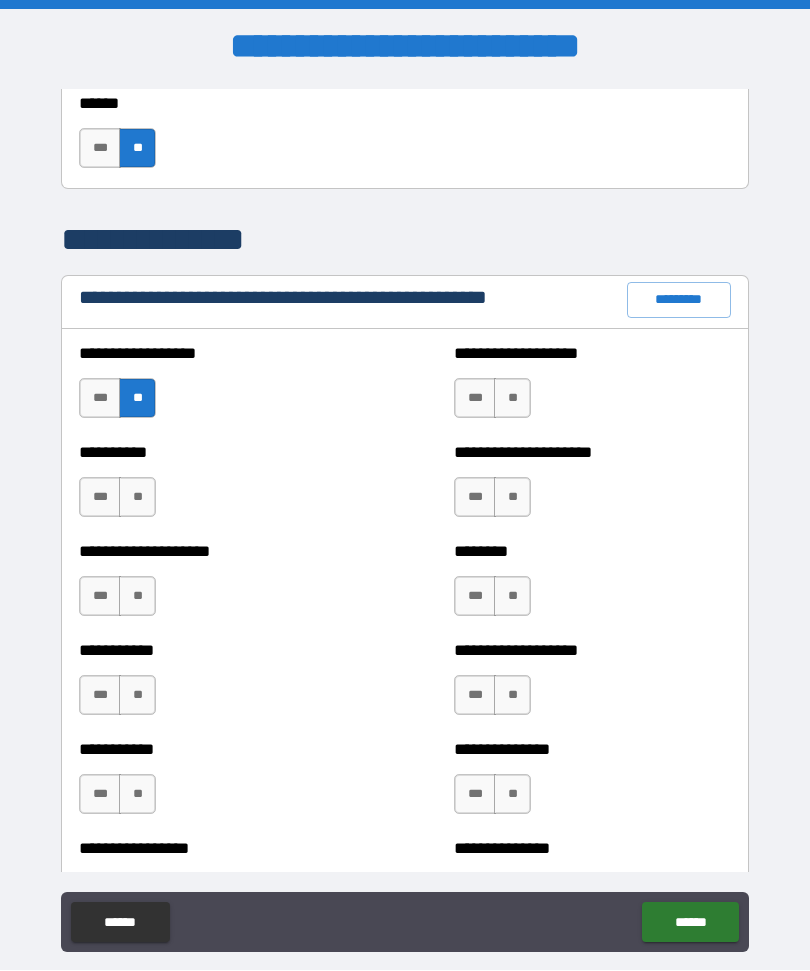 click on "**" at bounding box center [137, 498] 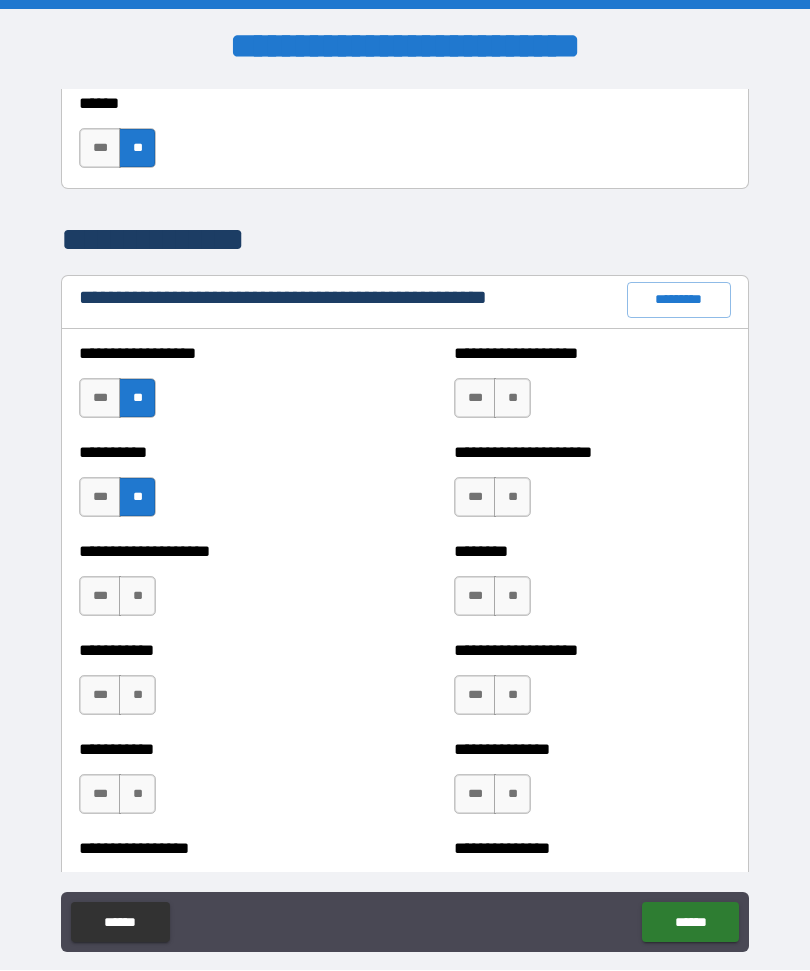 click on "**" at bounding box center (137, 597) 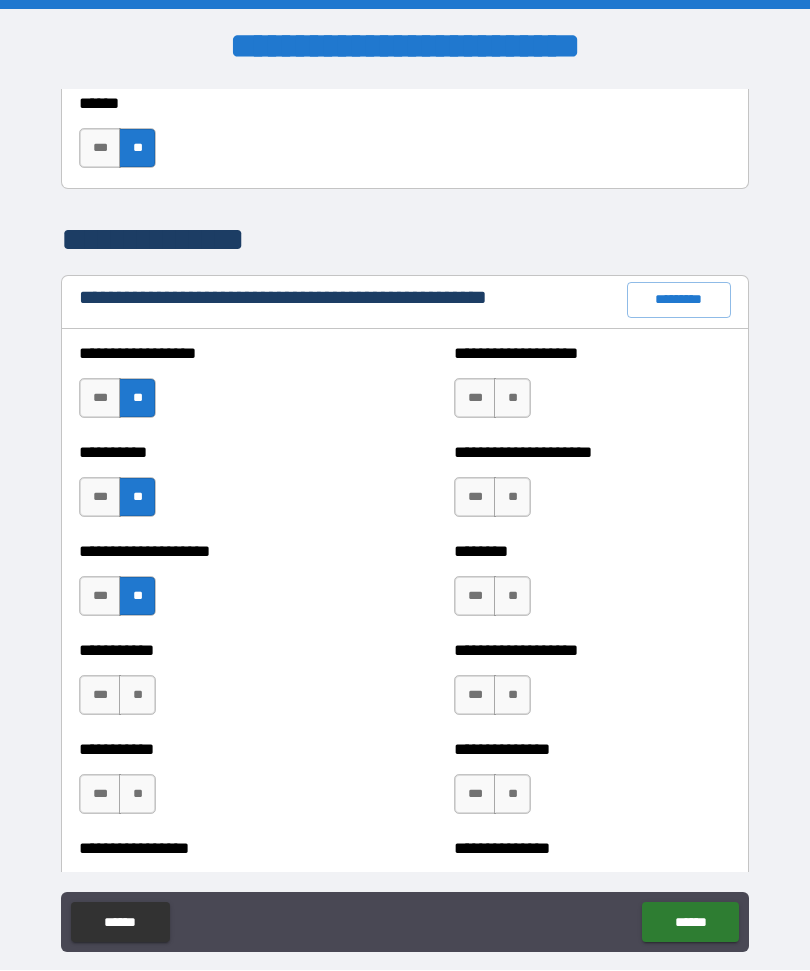 click on "**" at bounding box center [137, 696] 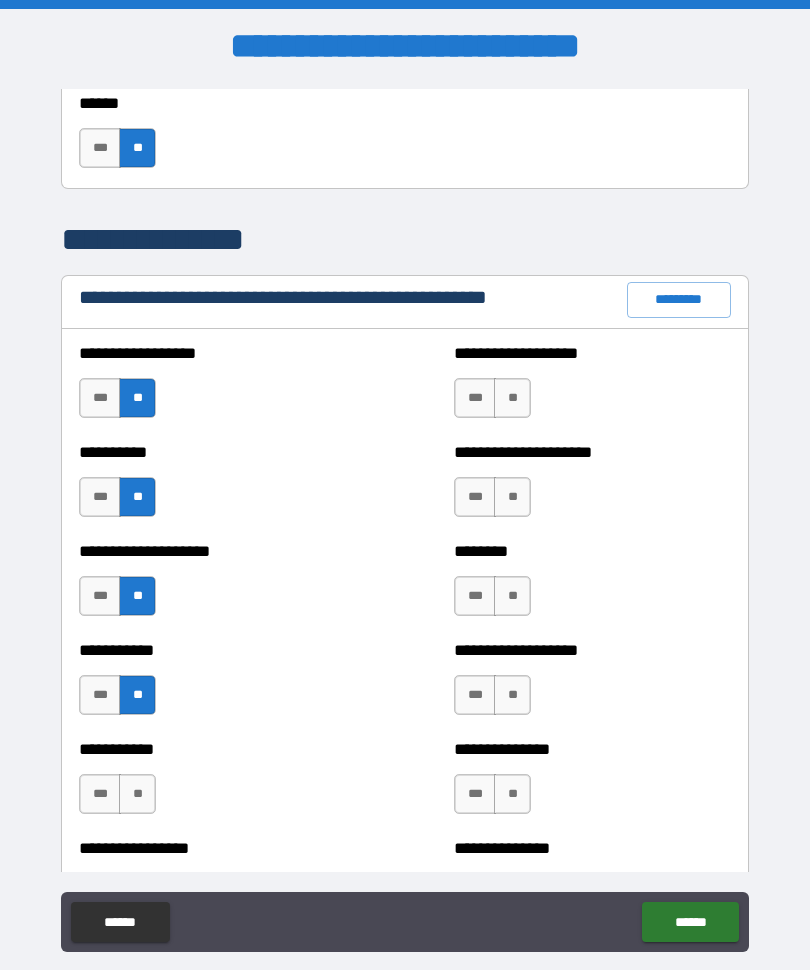 click on "**" at bounding box center (137, 795) 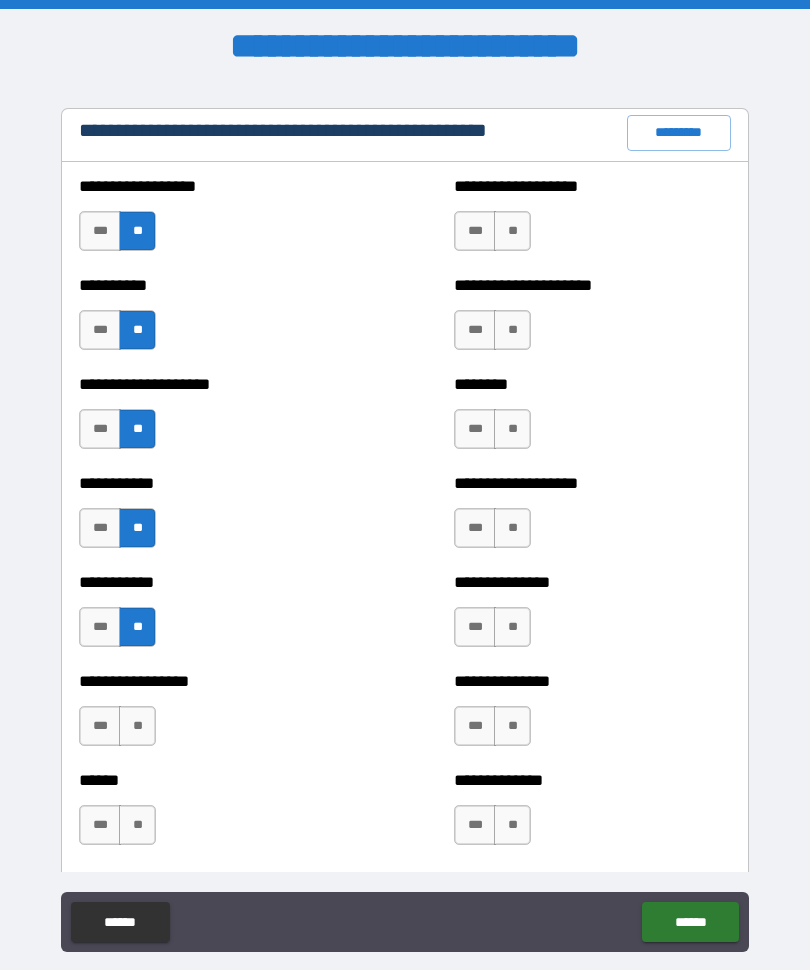 scroll, scrollTop: 2403, scrollLeft: 0, axis: vertical 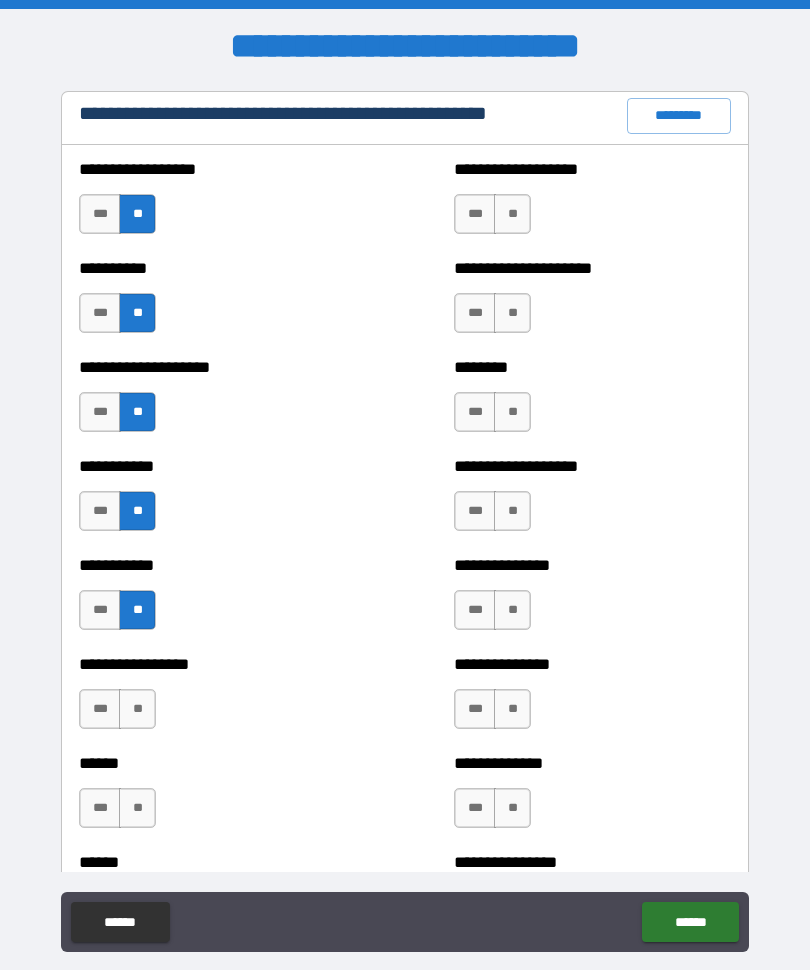 click on "**********" at bounding box center (217, 700) 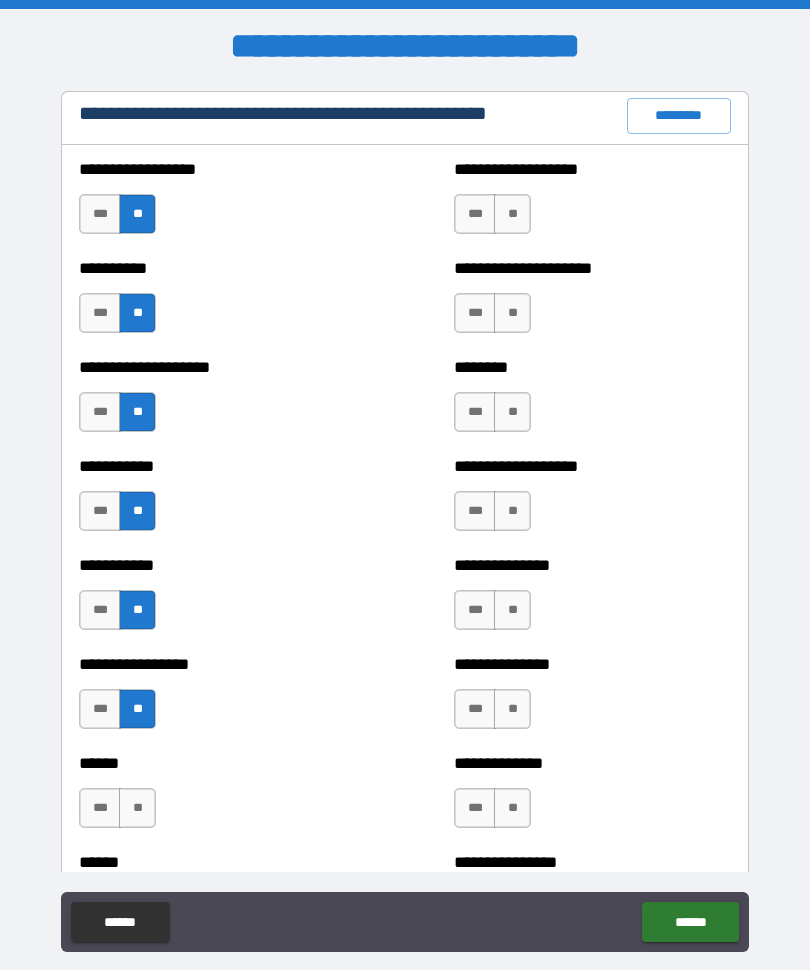 click on "**" at bounding box center (137, 809) 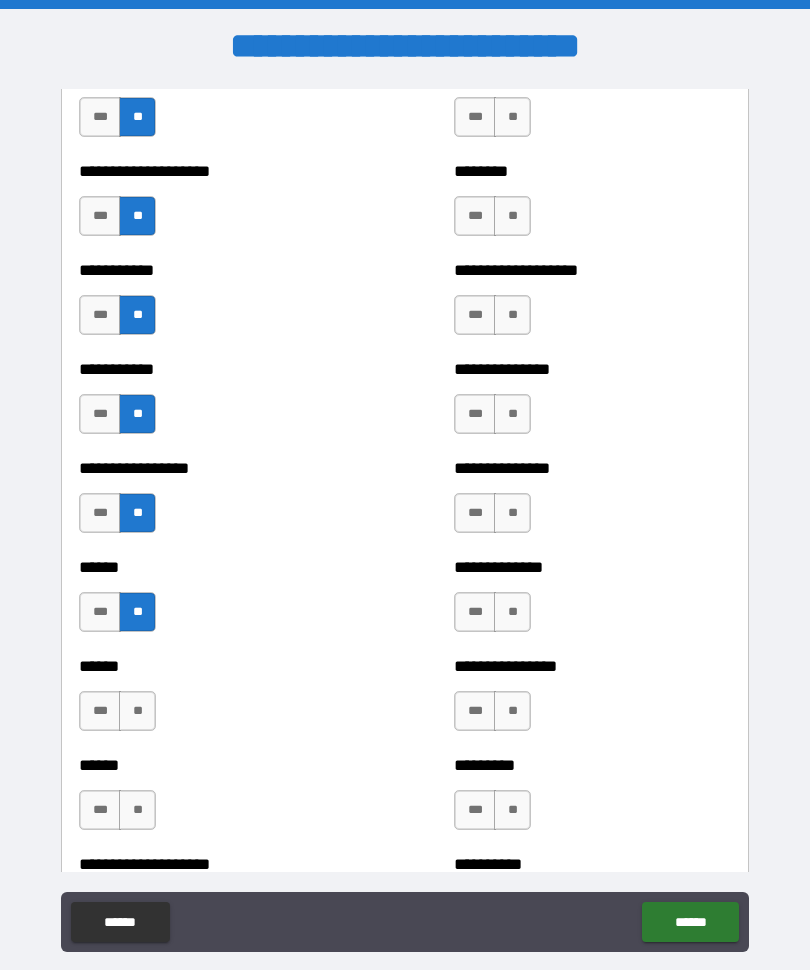 scroll, scrollTop: 2647, scrollLeft: 0, axis: vertical 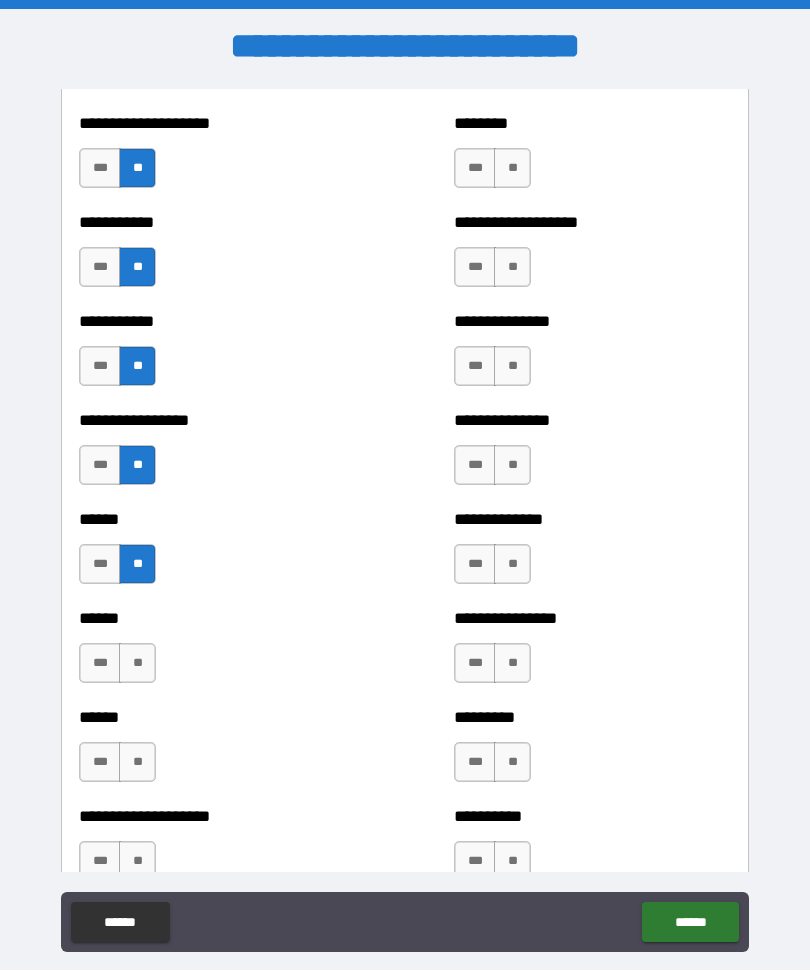 click on "**" at bounding box center [137, 664] 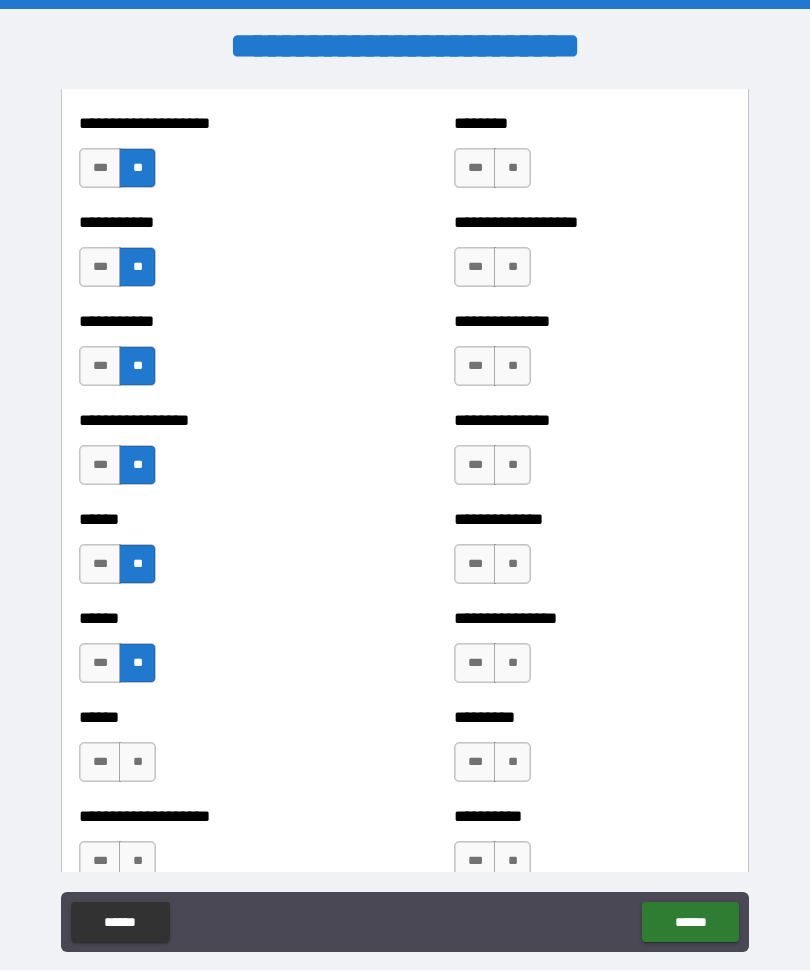 click on "**" at bounding box center (137, 763) 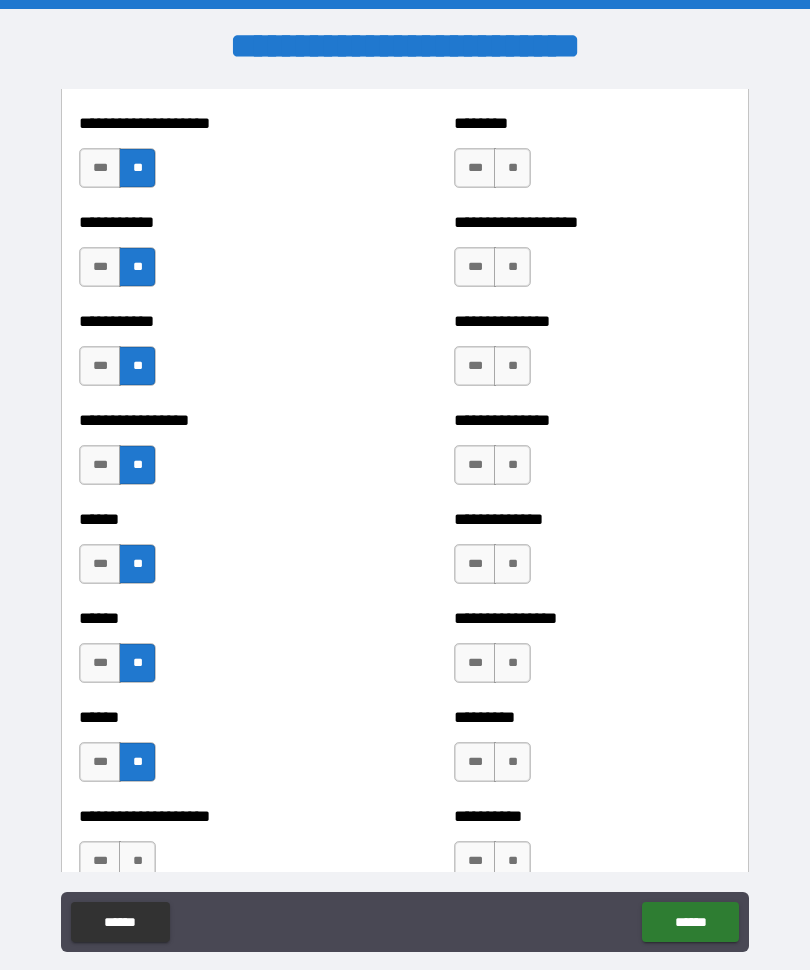 click on "**" at bounding box center [137, 862] 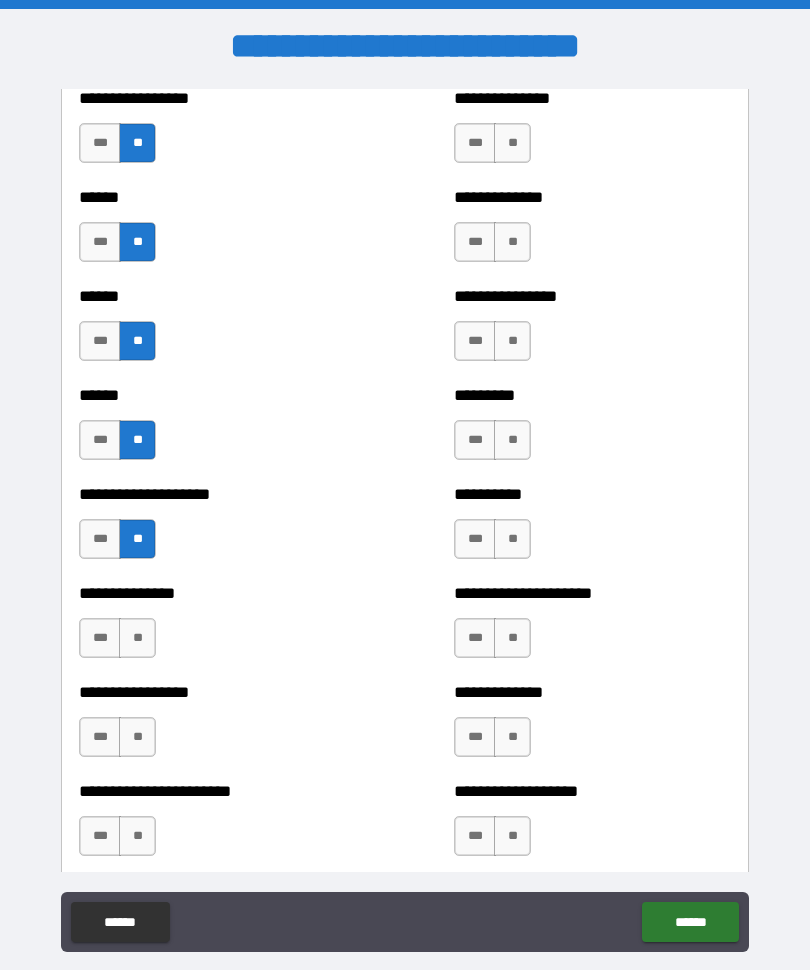 scroll, scrollTop: 2974, scrollLeft: 0, axis: vertical 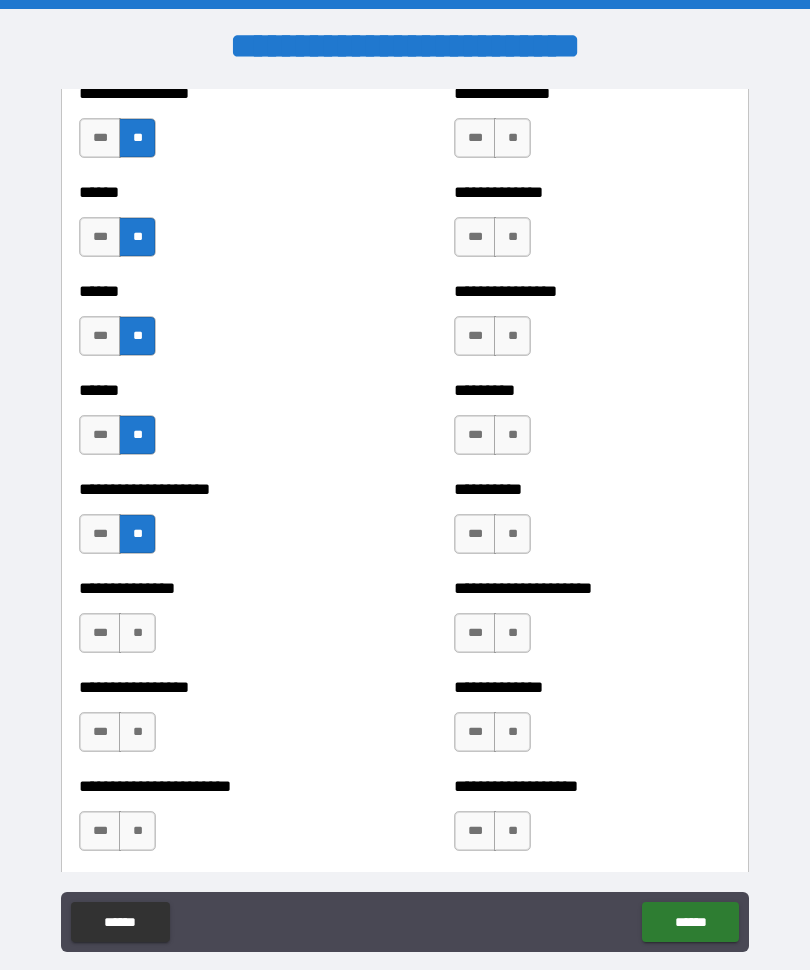click on "**" at bounding box center (137, 634) 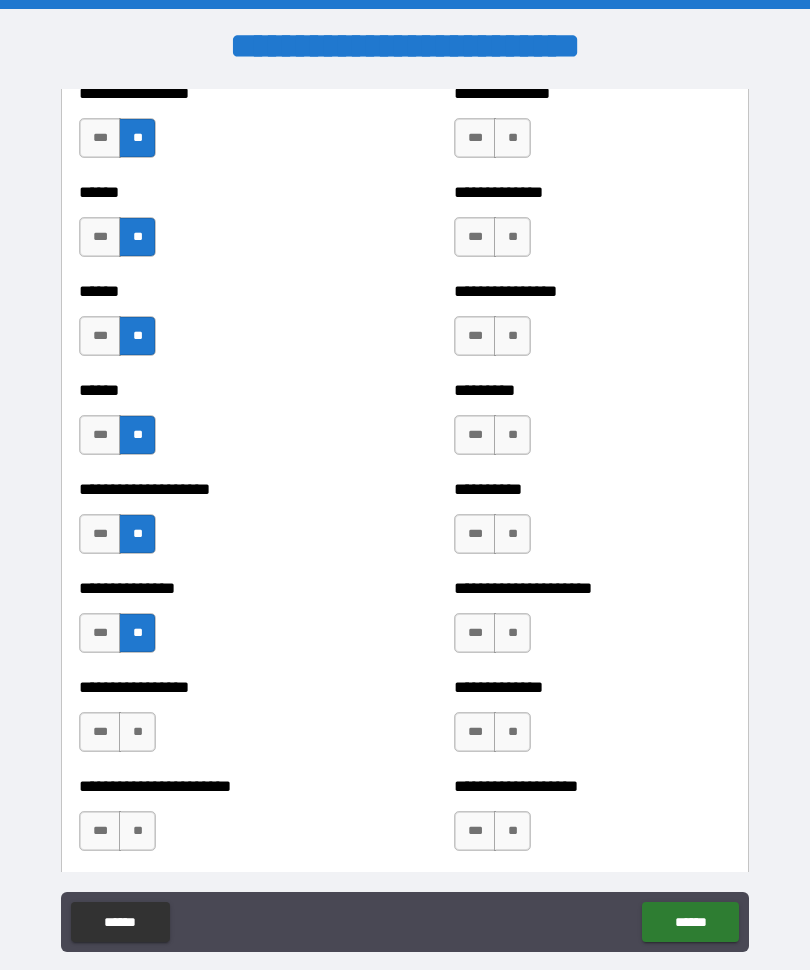 click on "**" at bounding box center (137, 733) 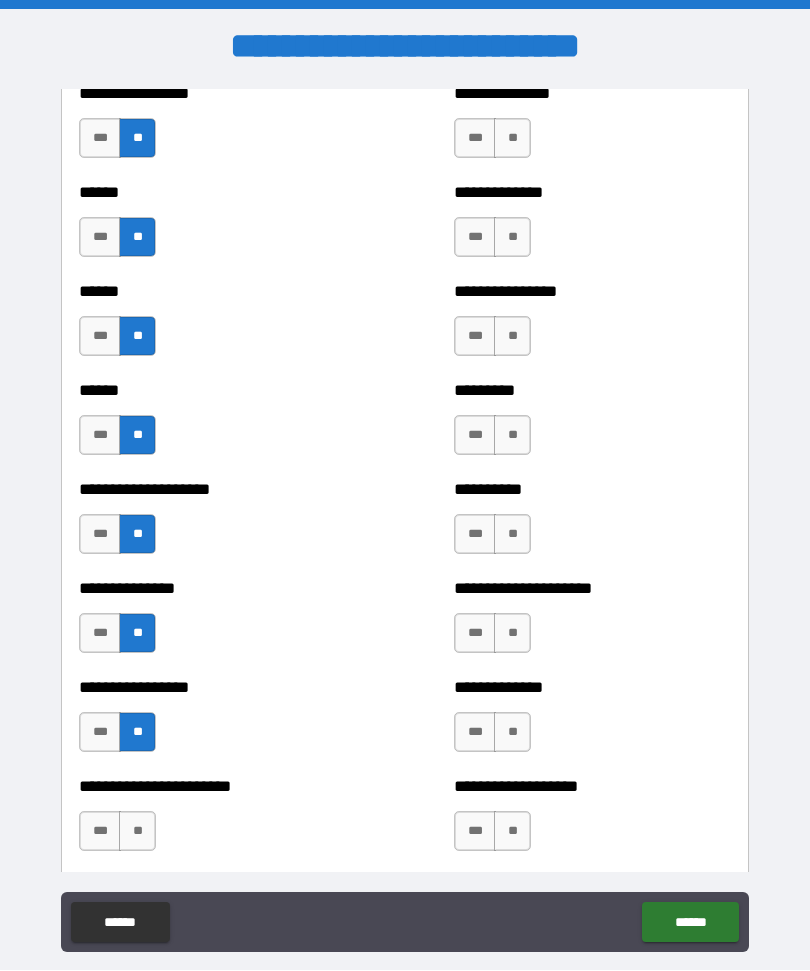 click on "**" at bounding box center (137, 832) 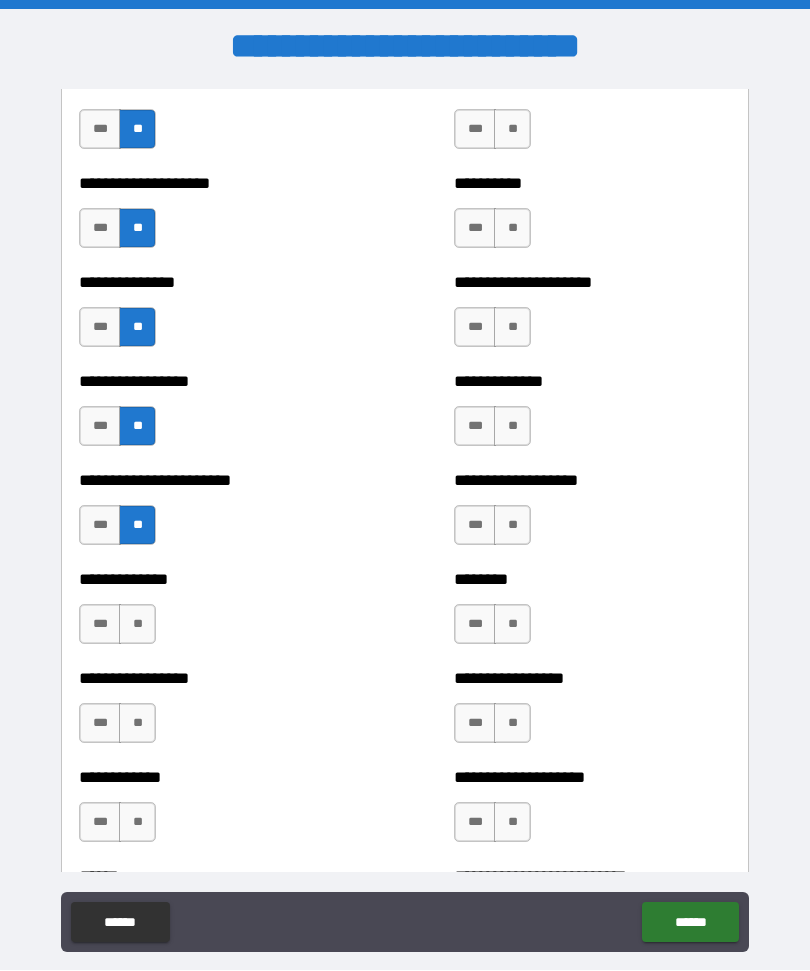 scroll, scrollTop: 3283, scrollLeft: 0, axis: vertical 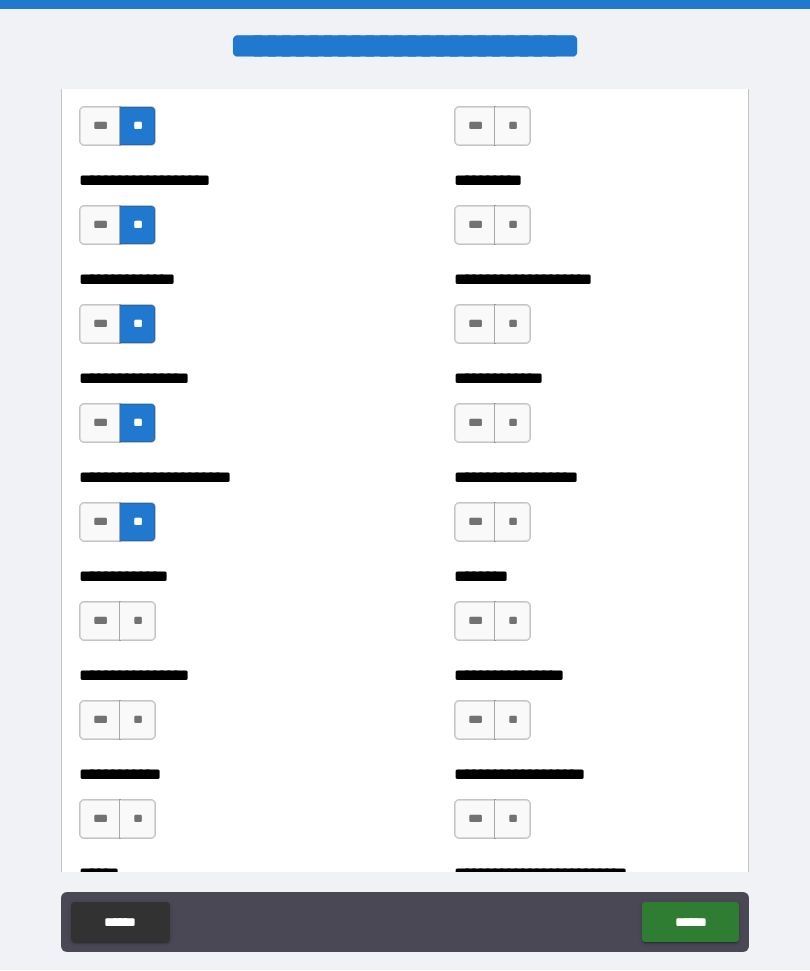 click on "**" at bounding box center [137, 622] 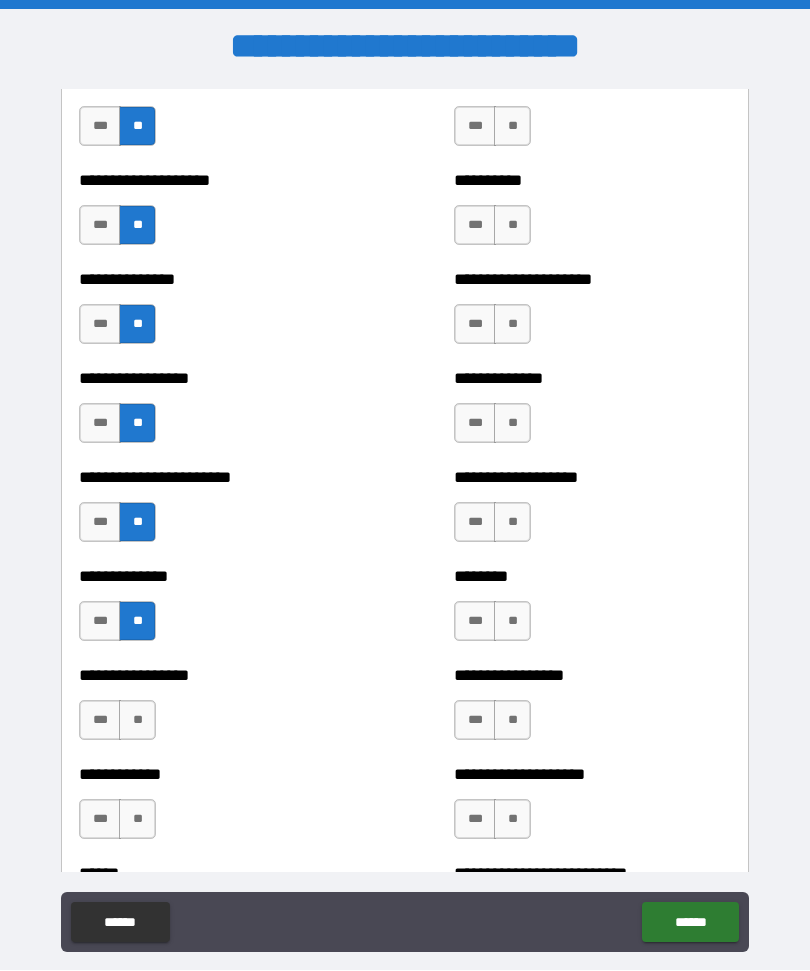 click on "**" at bounding box center [137, 721] 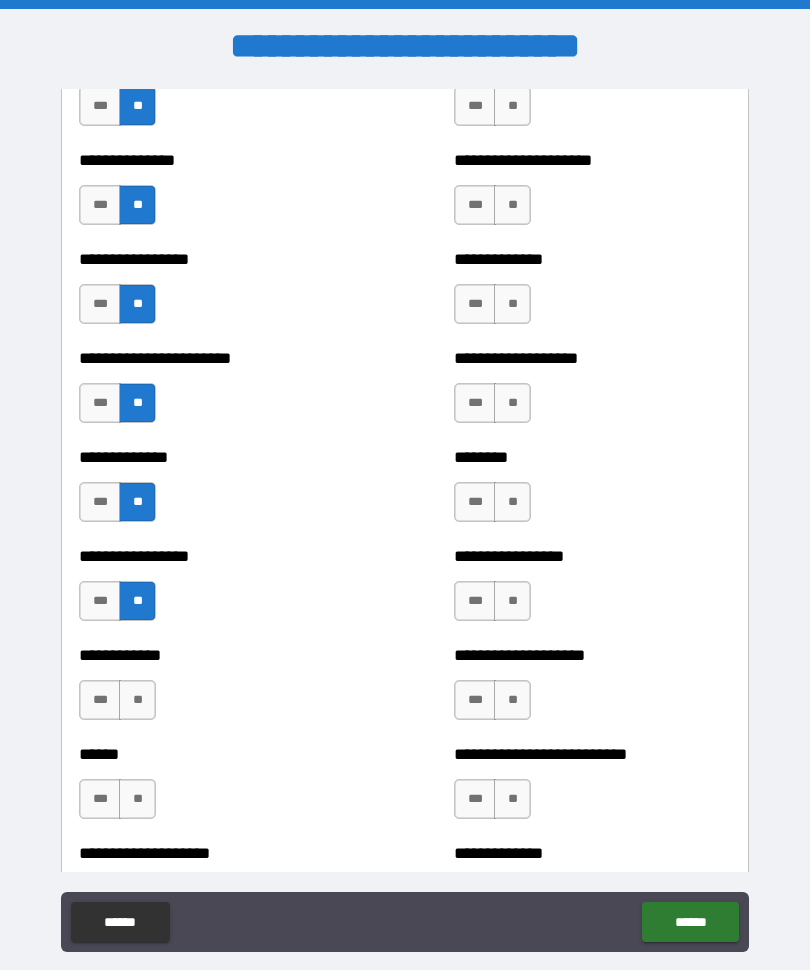 scroll, scrollTop: 3413, scrollLeft: 0, axis: vertical 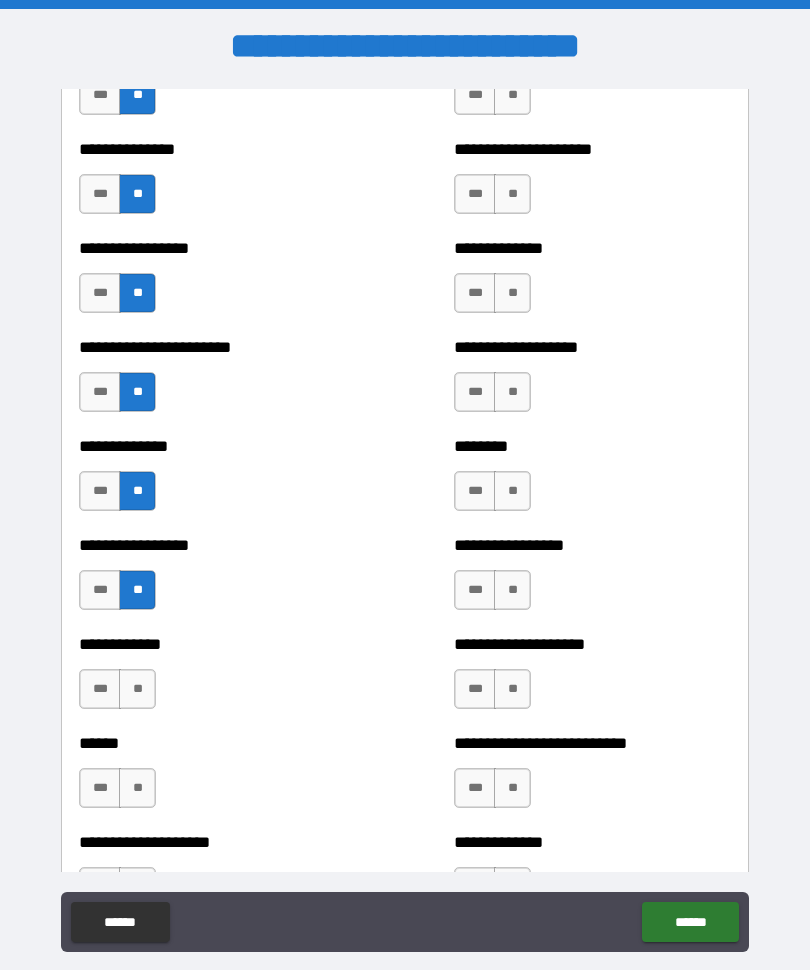 click on "**" at bounding box center [137, 690] 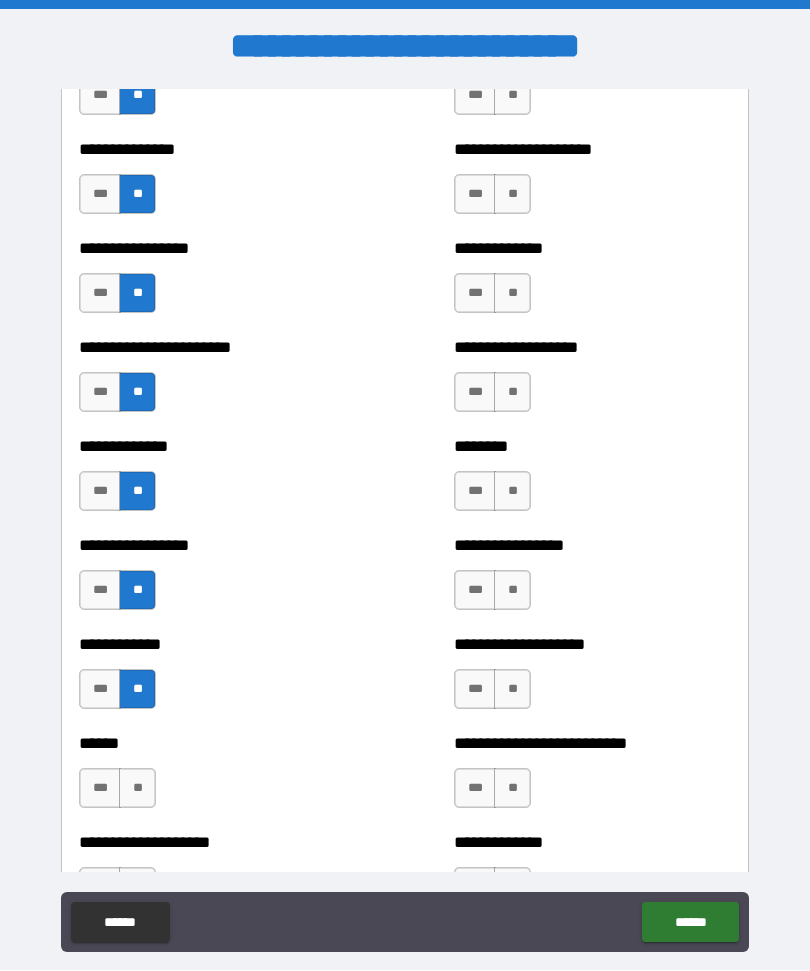 click on "**" at bounding box center [137, 789] 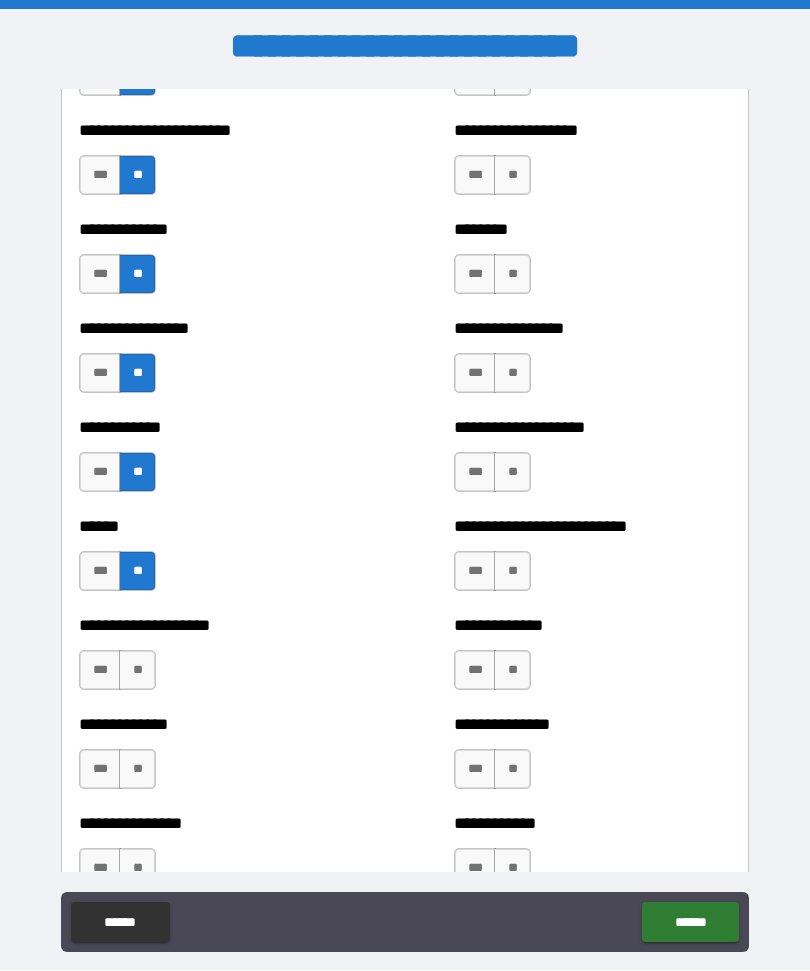 scroll, scrollTop: 3645, scrollLeft: 0, axis: vertical 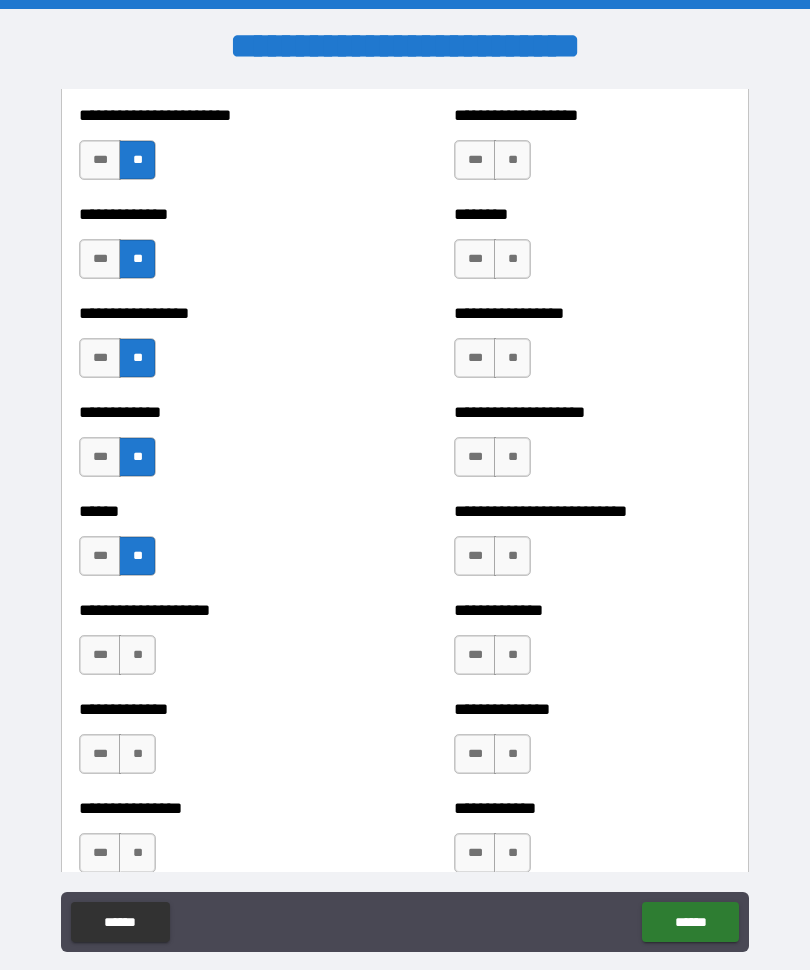 click on "**" at bounding box center (137, 656) 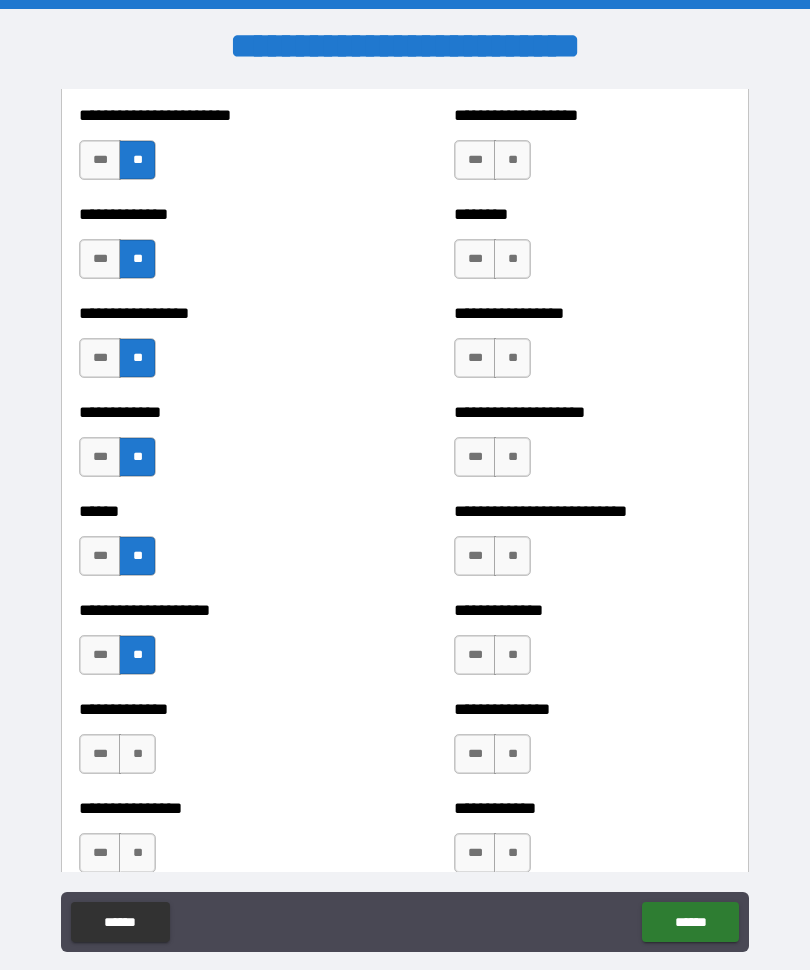 click on "**" at bounding box center [137, 755] 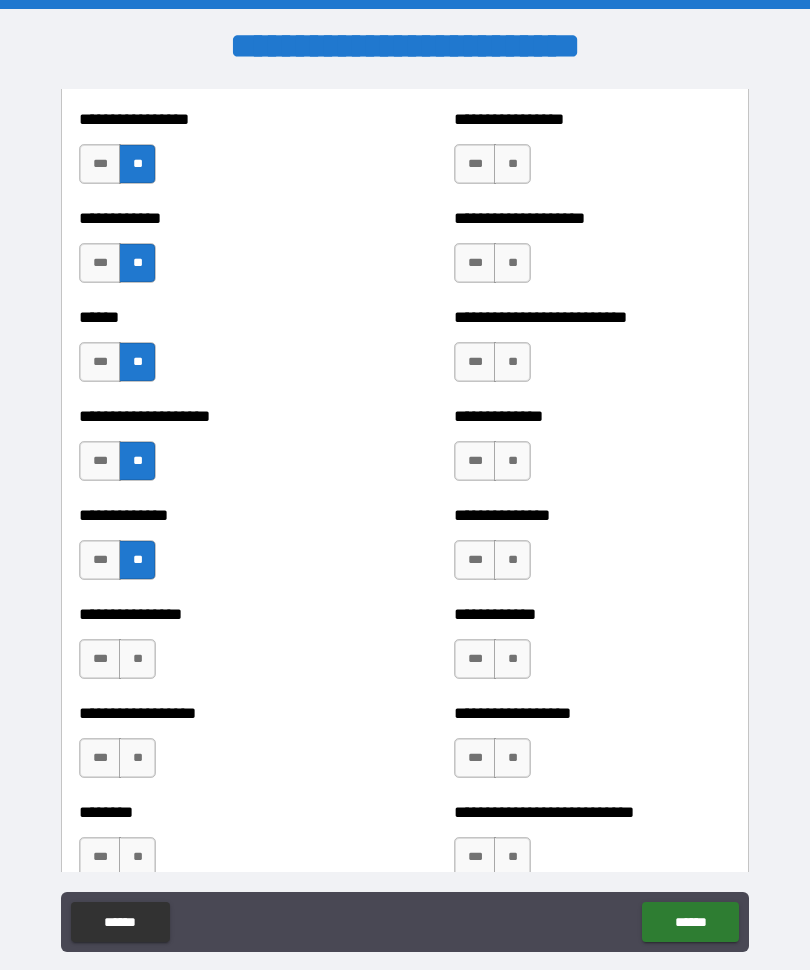 scroll, scrollTop: 3840, scrollLeft: 0, axis: vertical 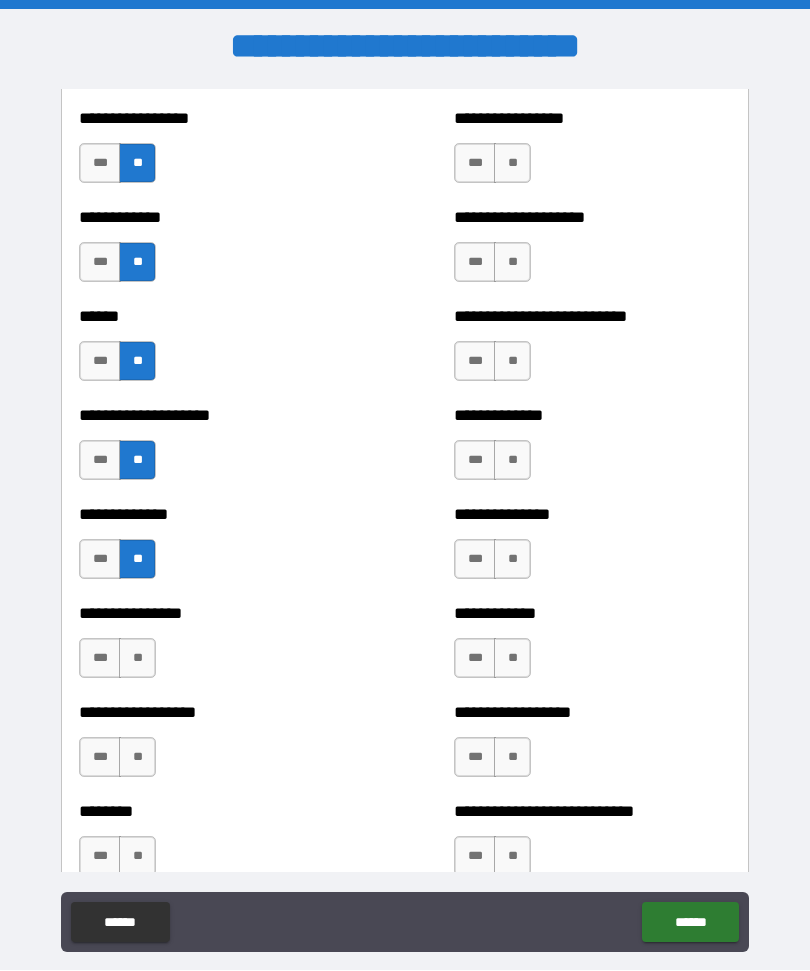 click on "**" at bounding box center (137, 659) 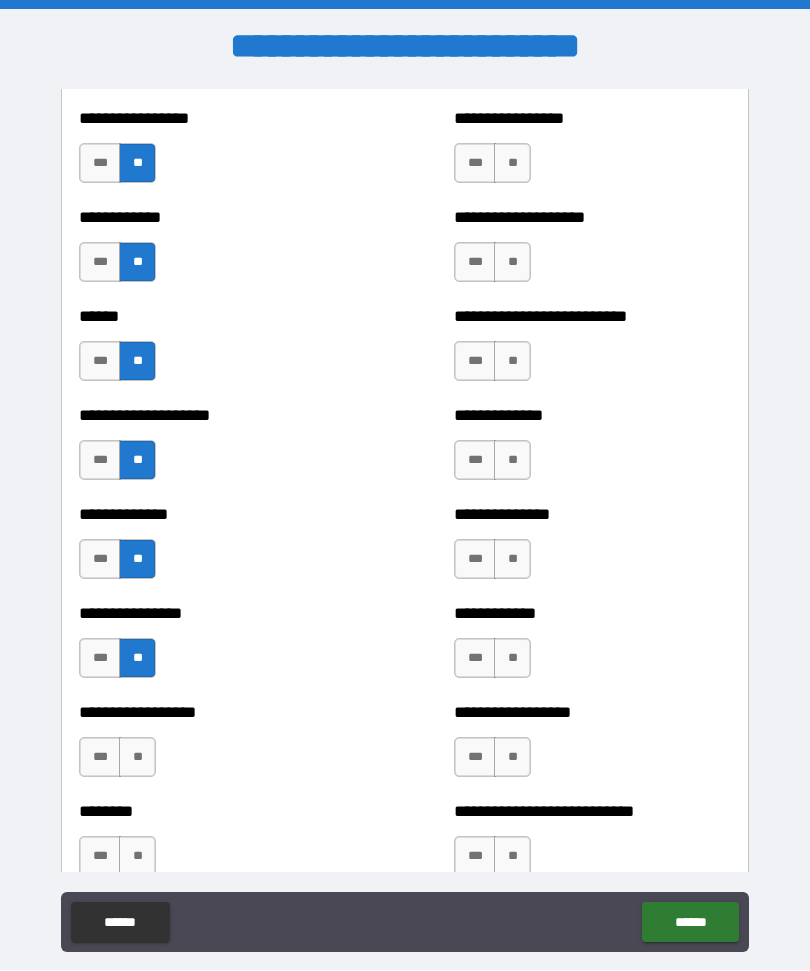 click on "**" at bounding box center (137, 758) 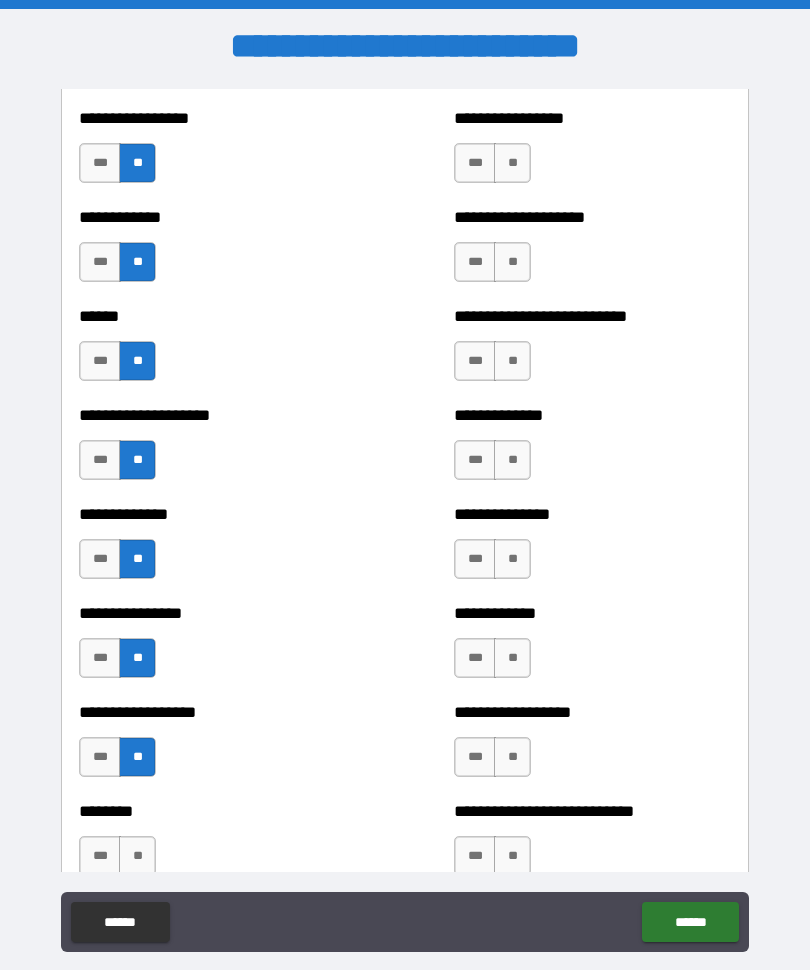 click on "**" at bounding box center [137, 857] 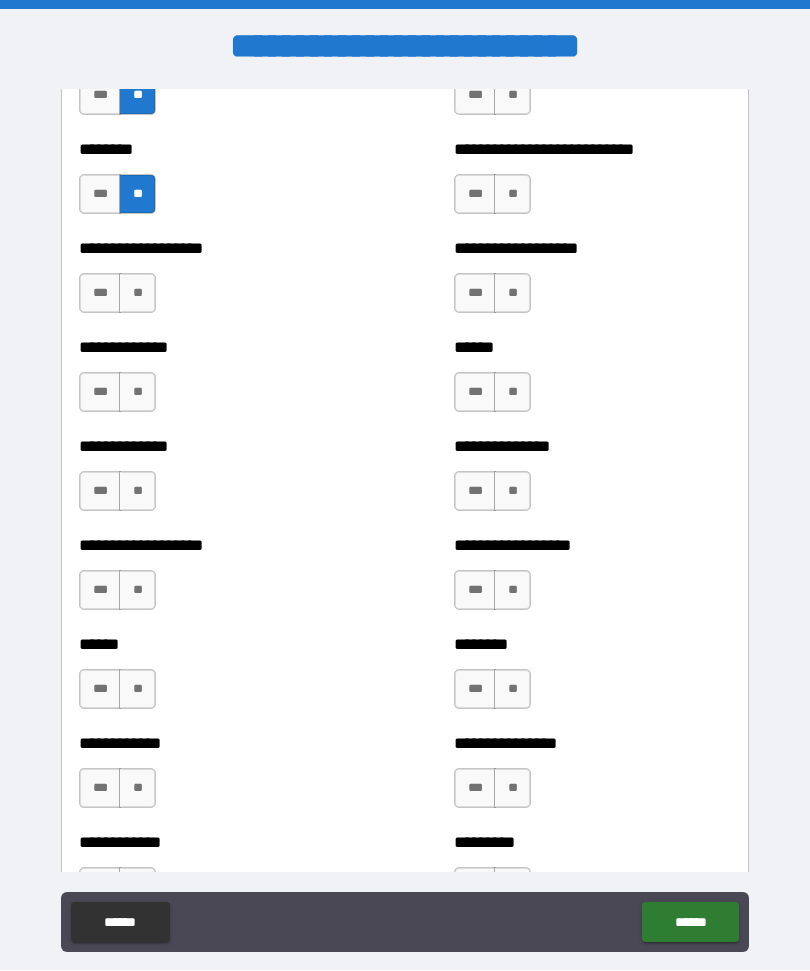 scroll, scrollTop: 4503, scrollLeft: 0, axis: vertical 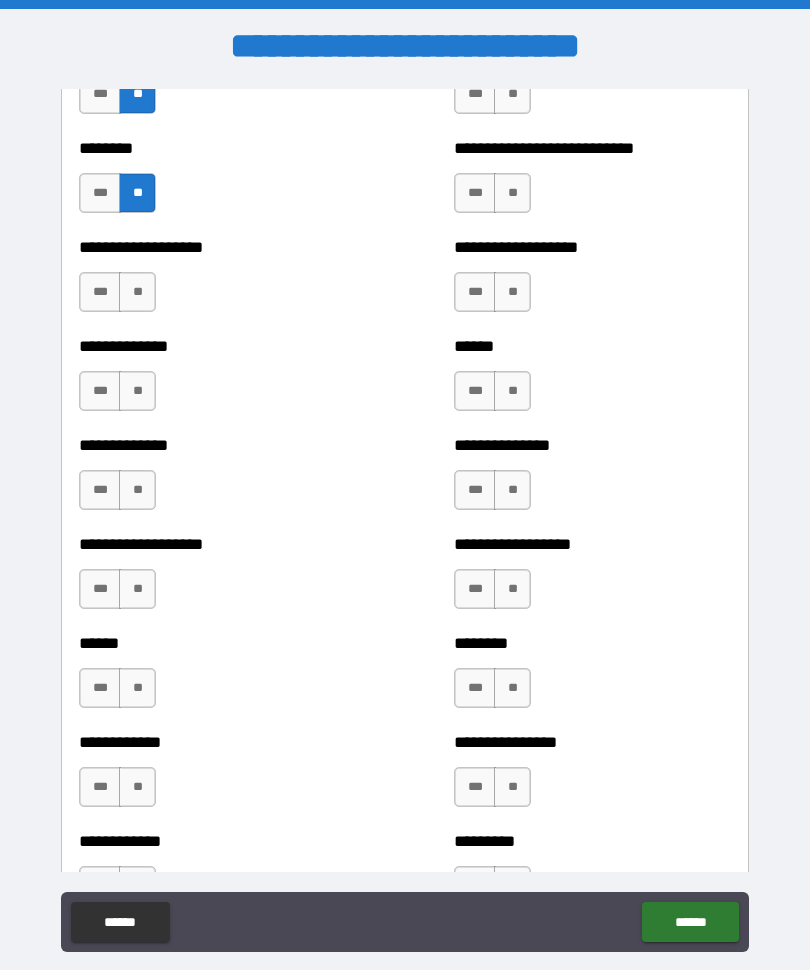 click on "**" at bounding box center (137, 293) 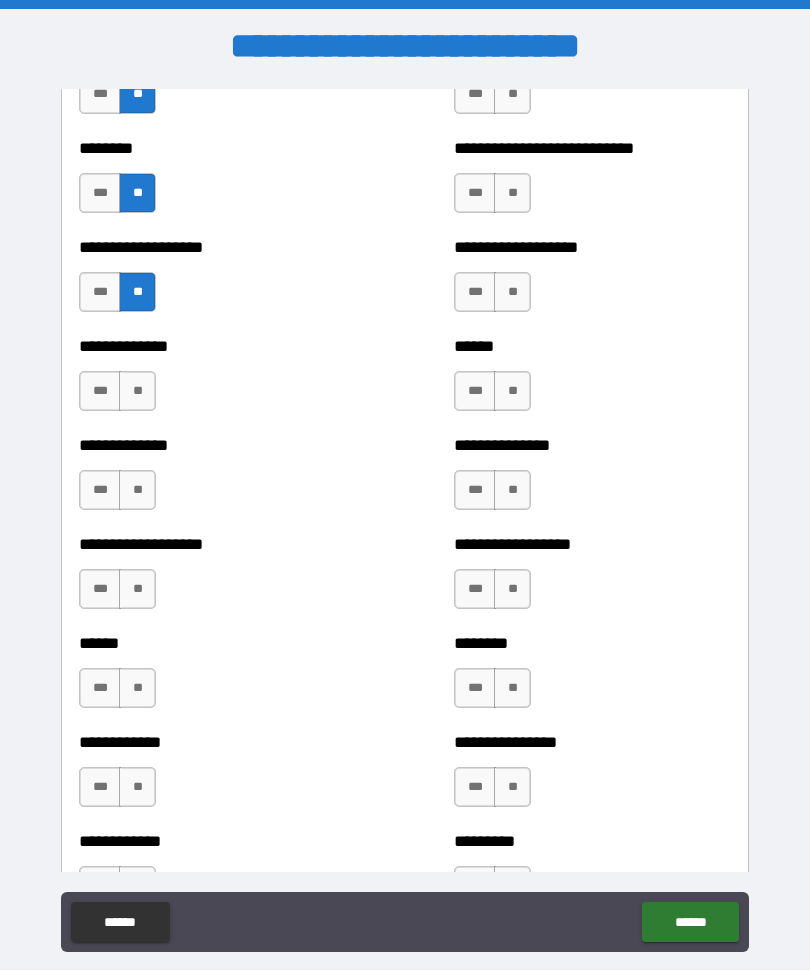 click on "**" at bounding box center [137, 392] 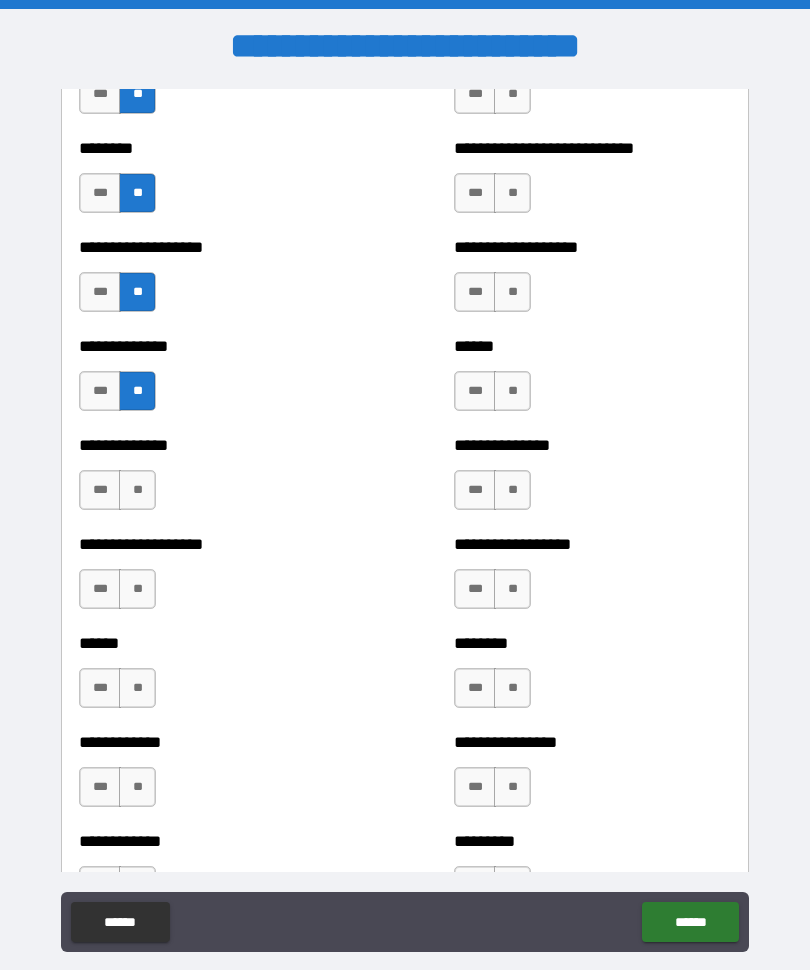 click on "**" at bounding box center (137, 491) 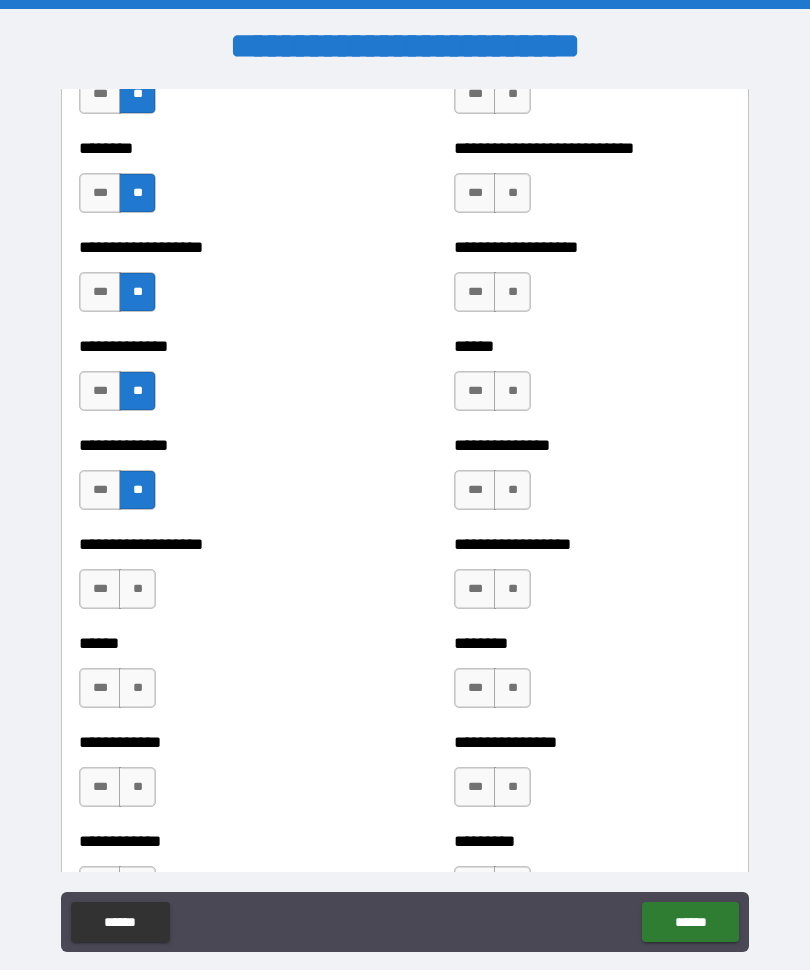 click on "**" at bounding box center (137, 590) 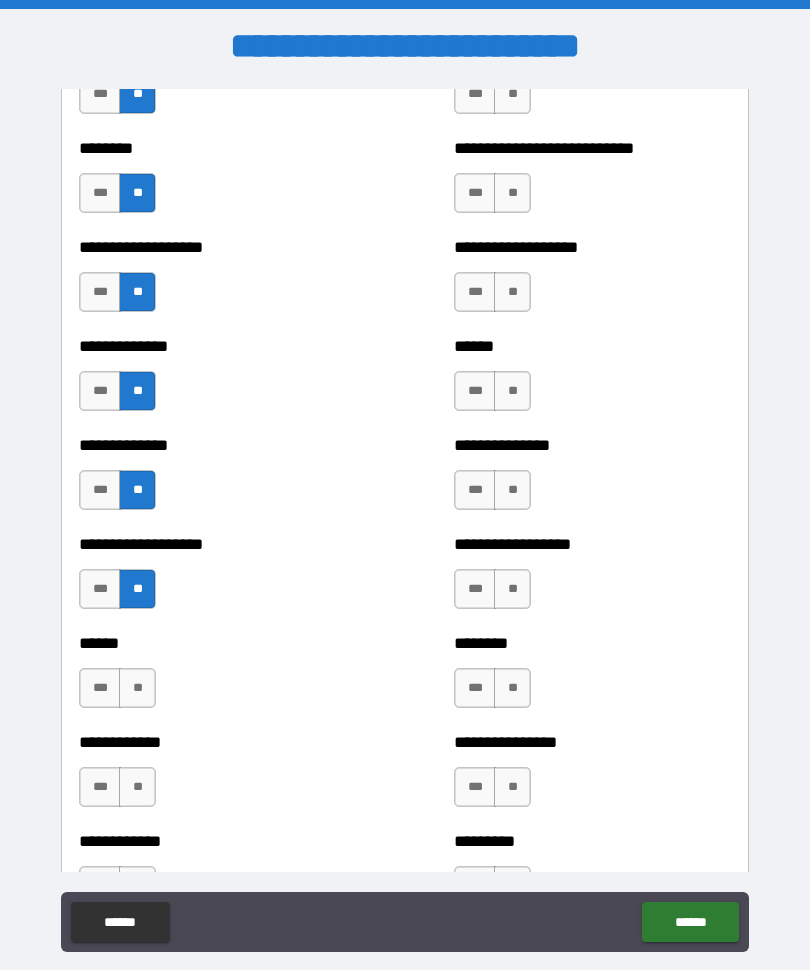 click on "**" at bounding box center (137, 689) 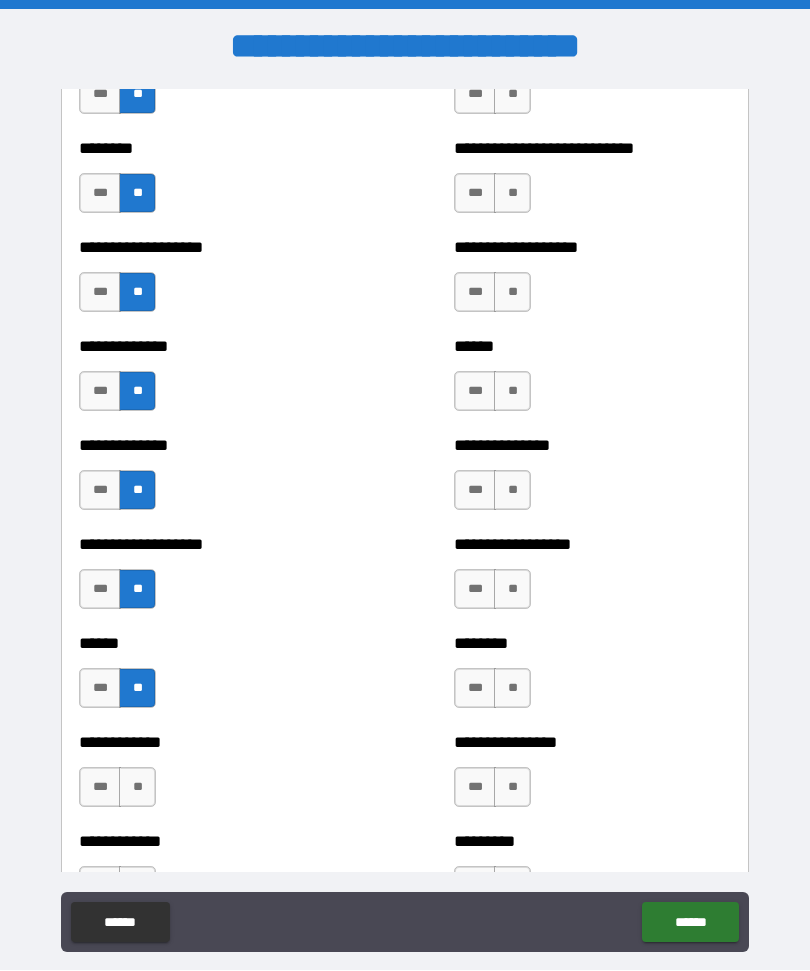 click on "**" at bounding box center (137, 788) 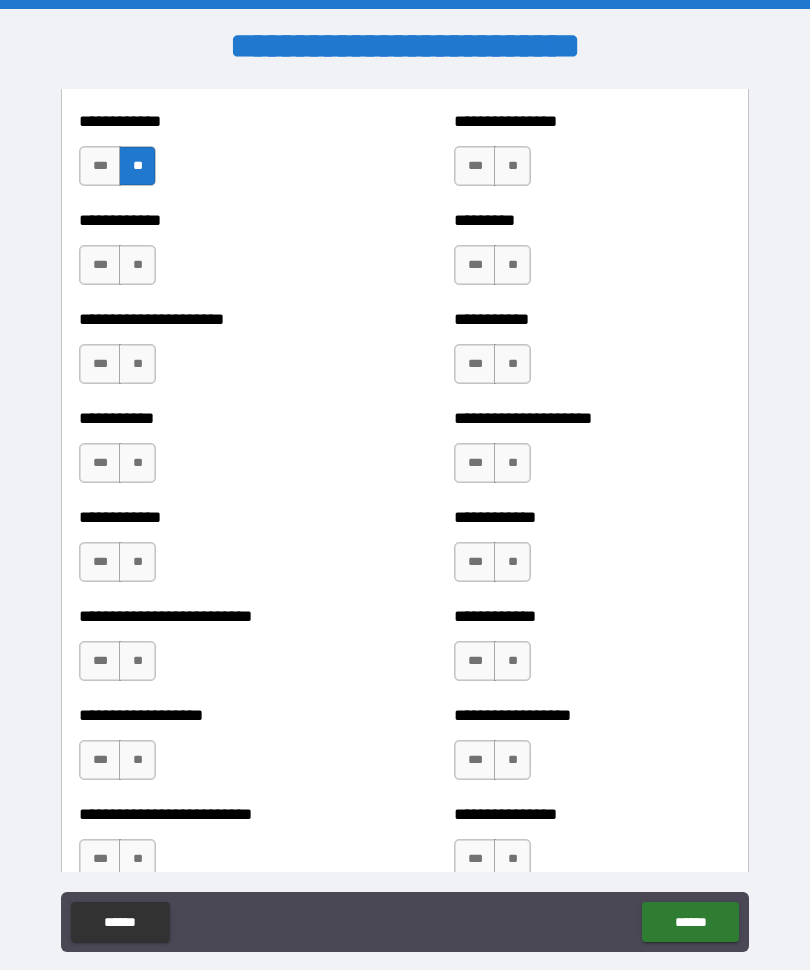 scroll, scrollTop: 5163, scrollLeft: 0, axis: vertical 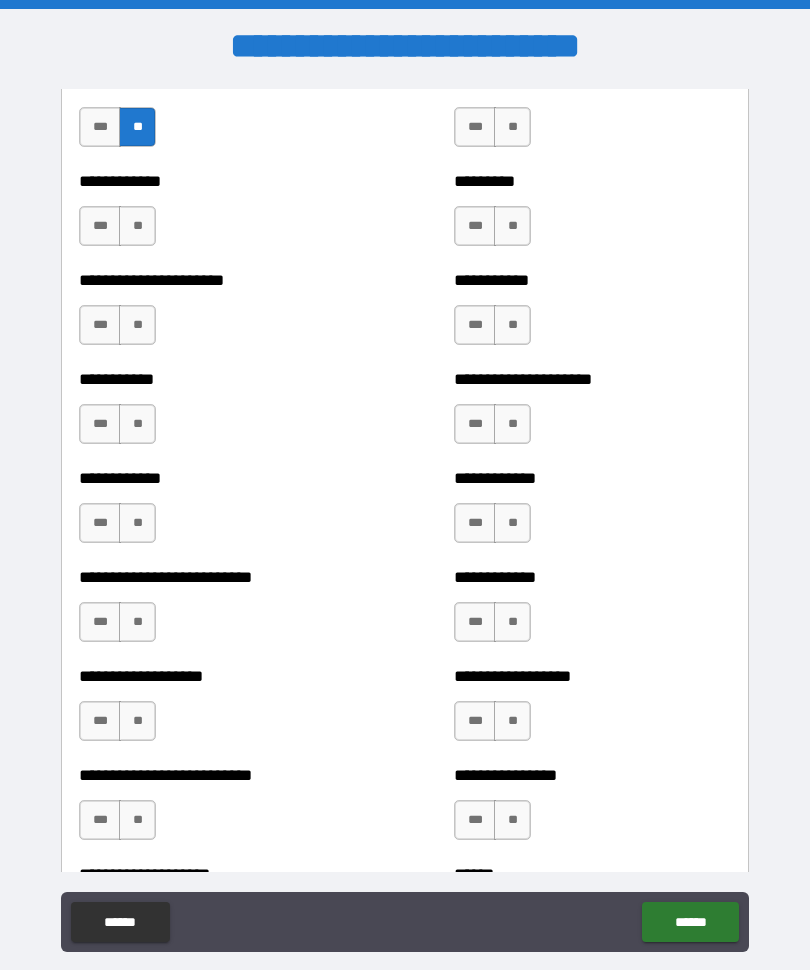 click on "**" at bounding box center (137, 227) 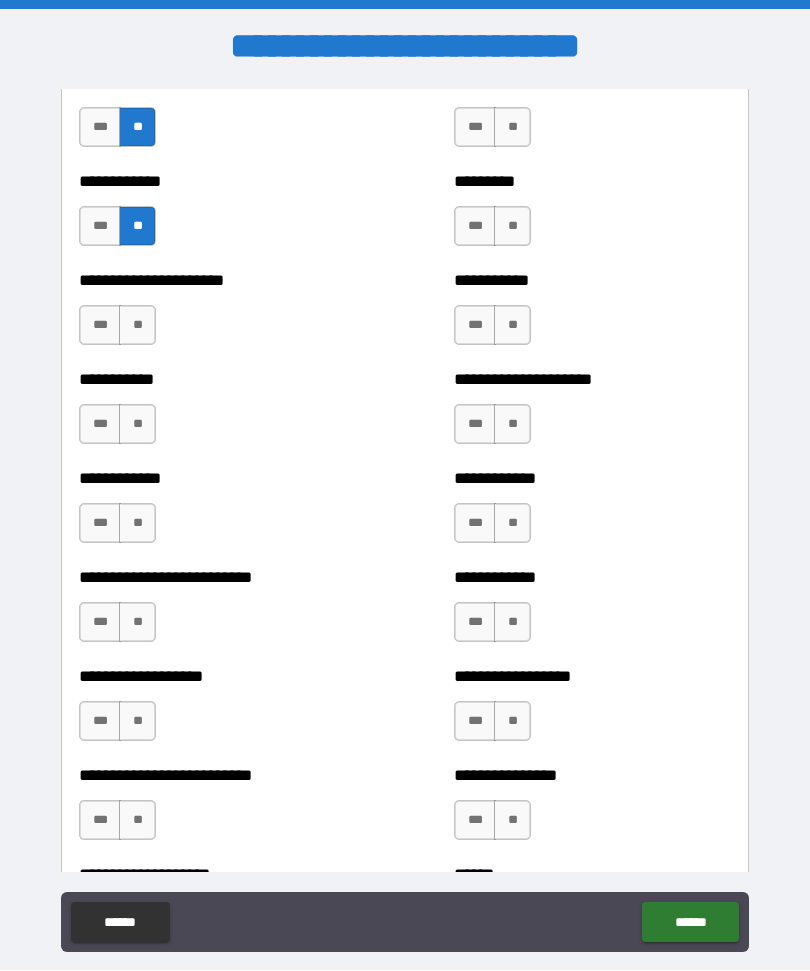 click on "**" at bounding box center (137, 326) 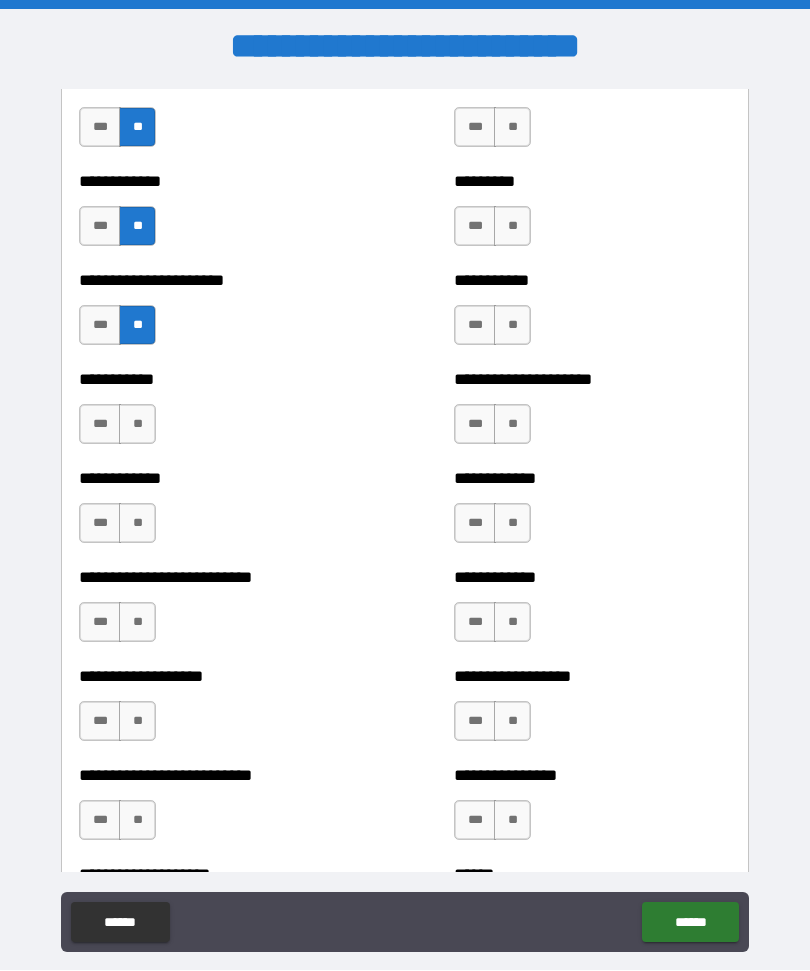 click on "**" at bounding box center (137, 425) 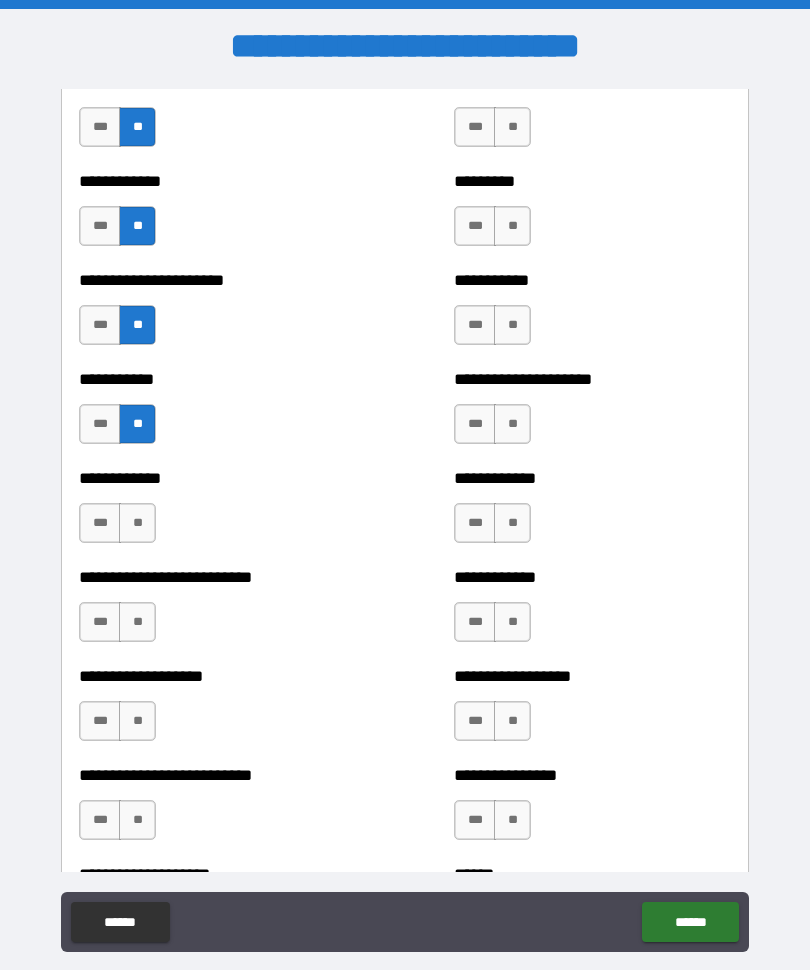 click on "**" at bounding box center [137, 524] 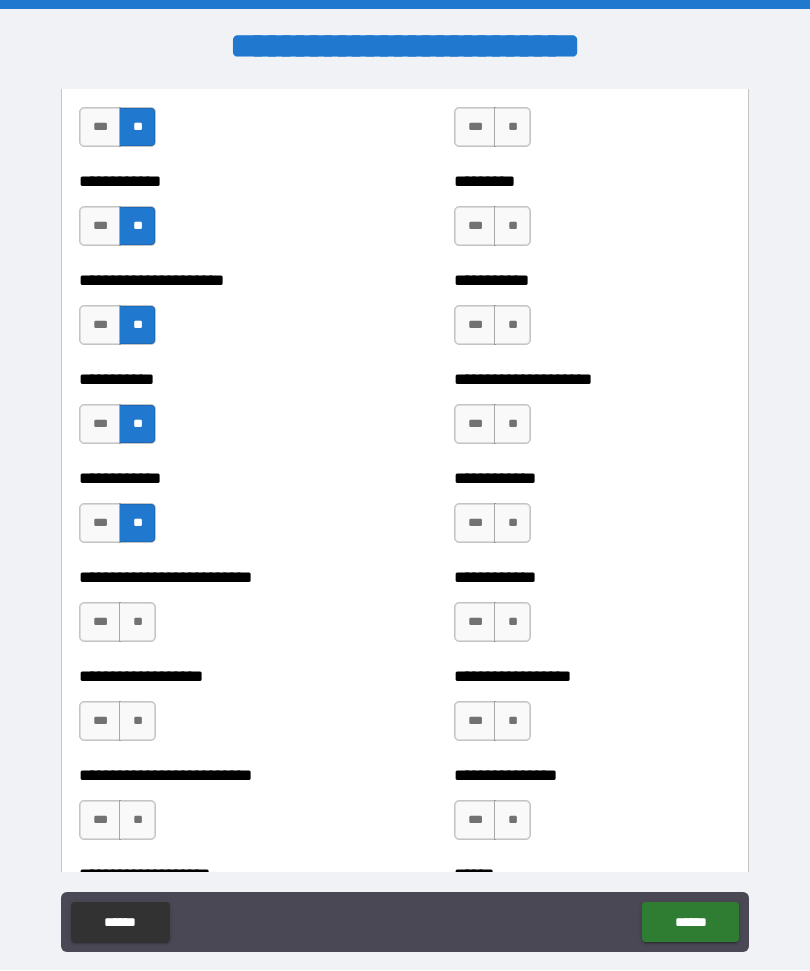 click on "**" at bounding box center (137, 623) 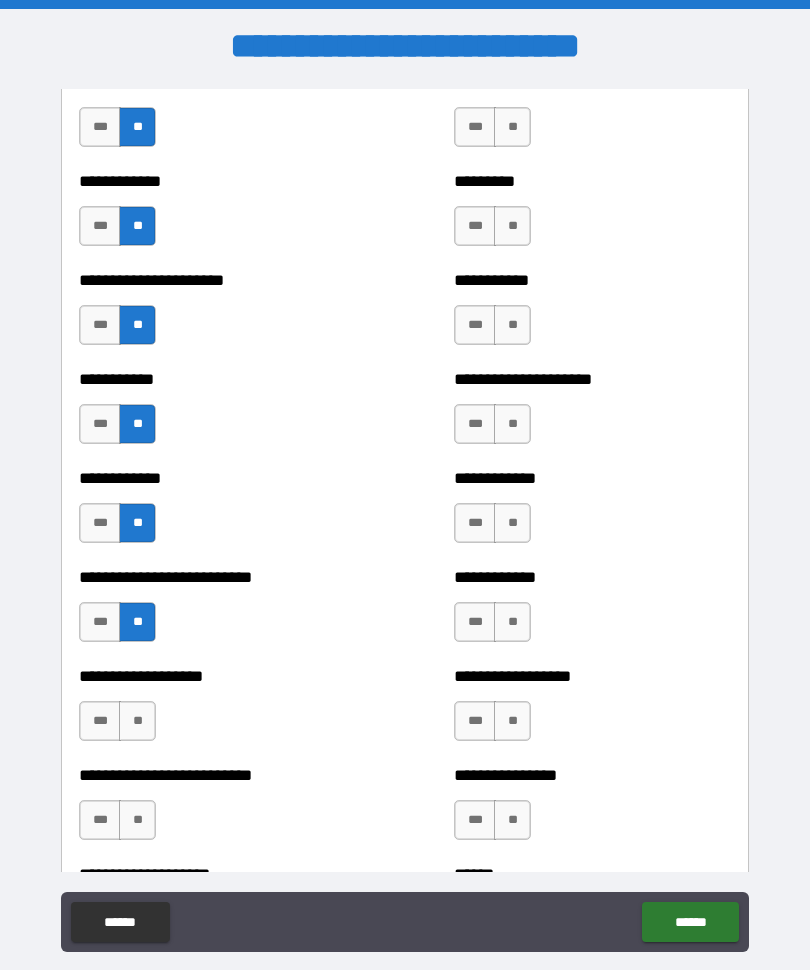 click on "**" at bounding box center (137, 722) 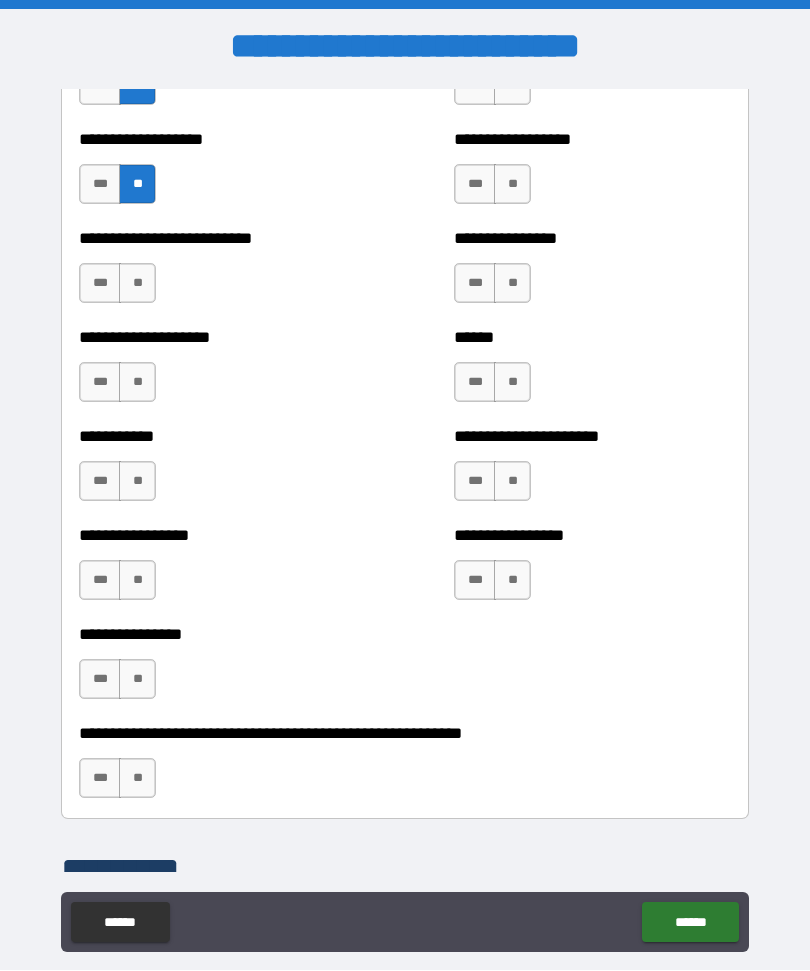 scroll, scrollTop: 5706, scrollLeft: 0, axis: vertical 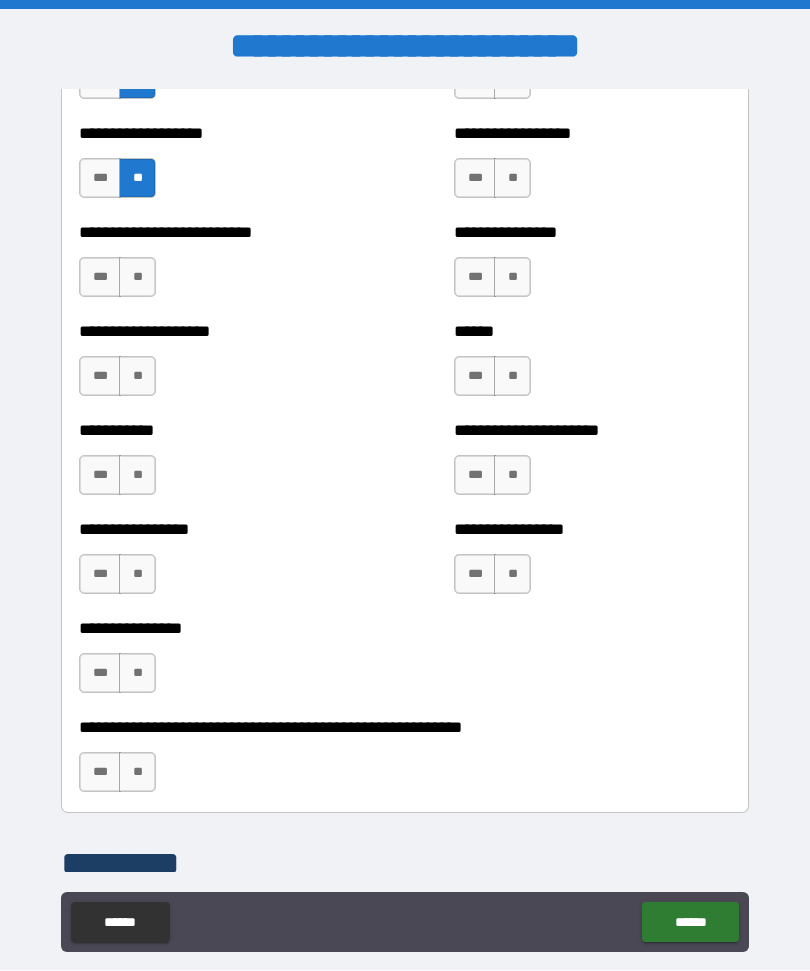 click on "**" at bounding box center (137, 278) 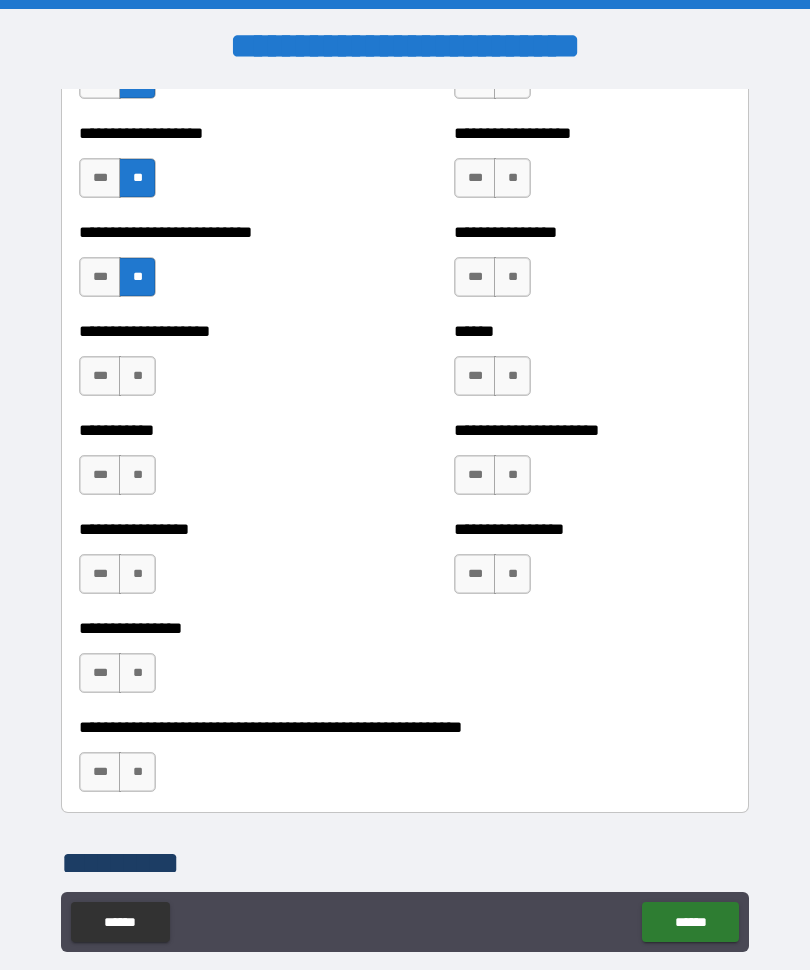 click on "**" at bounding box center [137, 377] 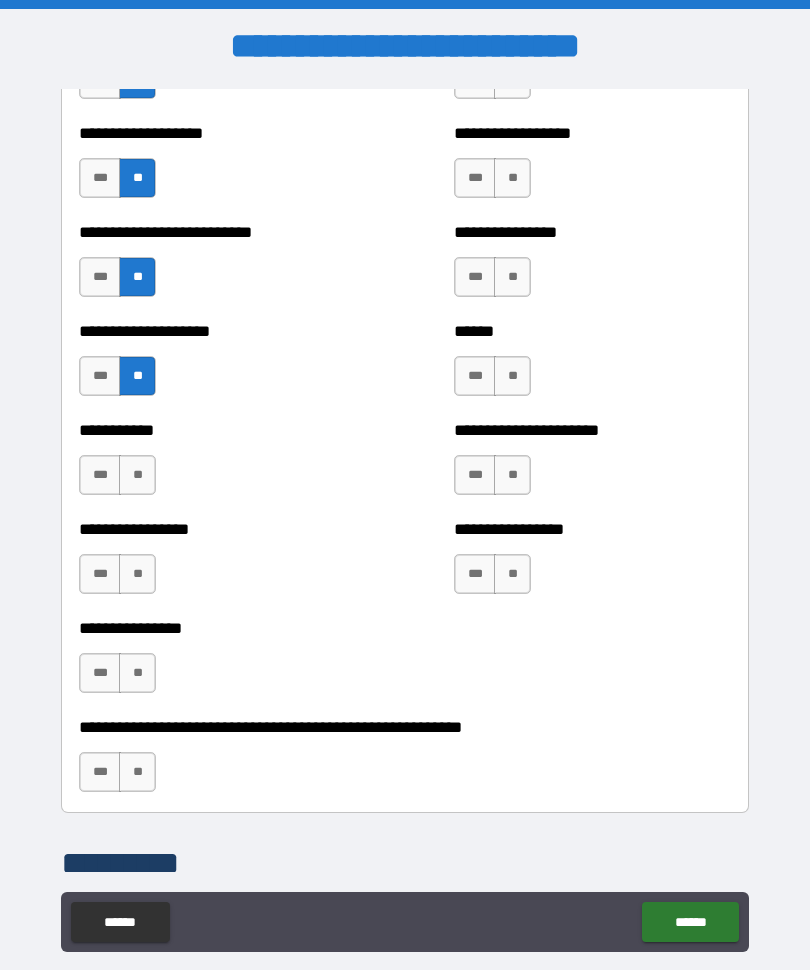 click on "**********" at bounding box center [217, 466] 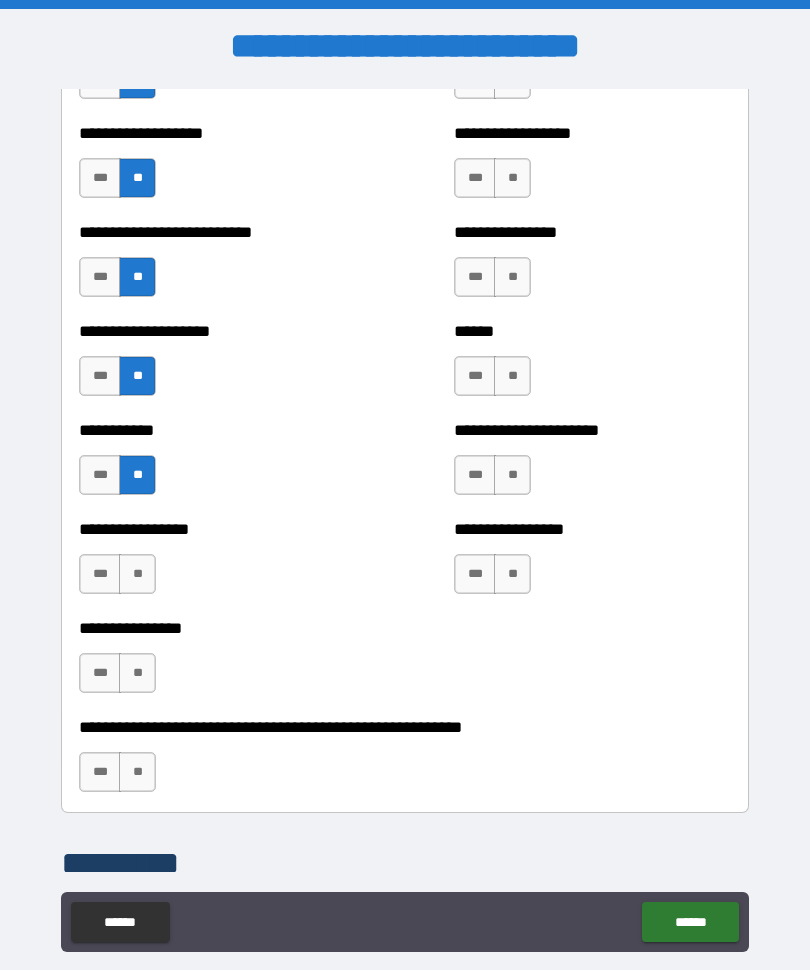 click on "**********" at bounding box center (217, 565) 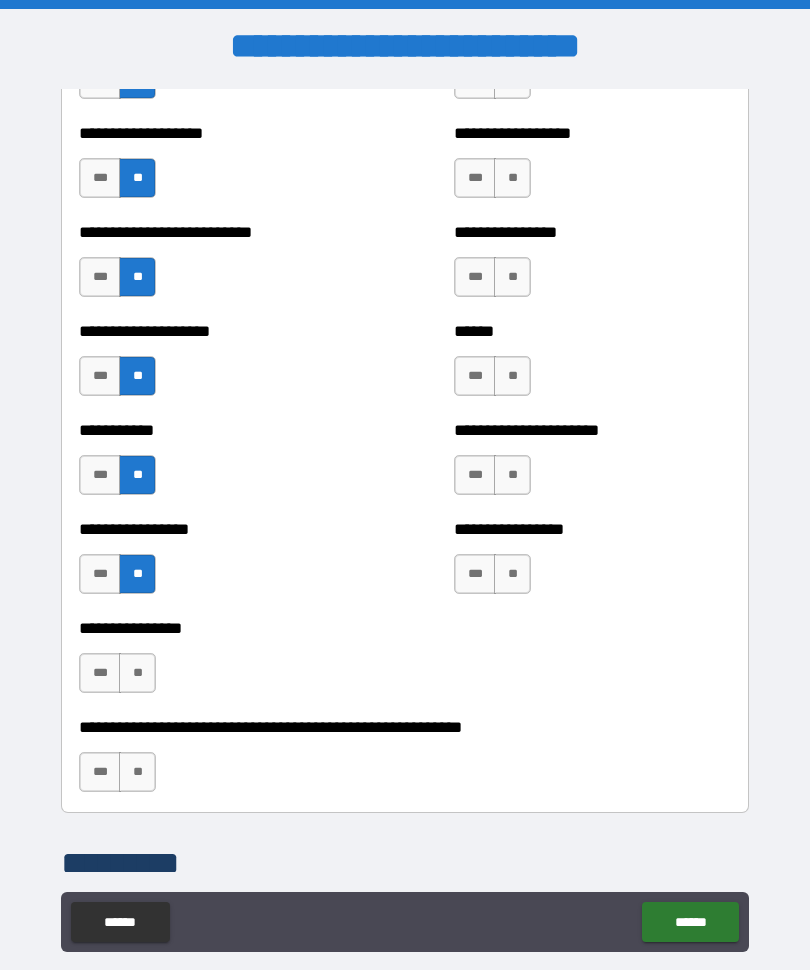 click on "**" at bounding box center (137, 674) 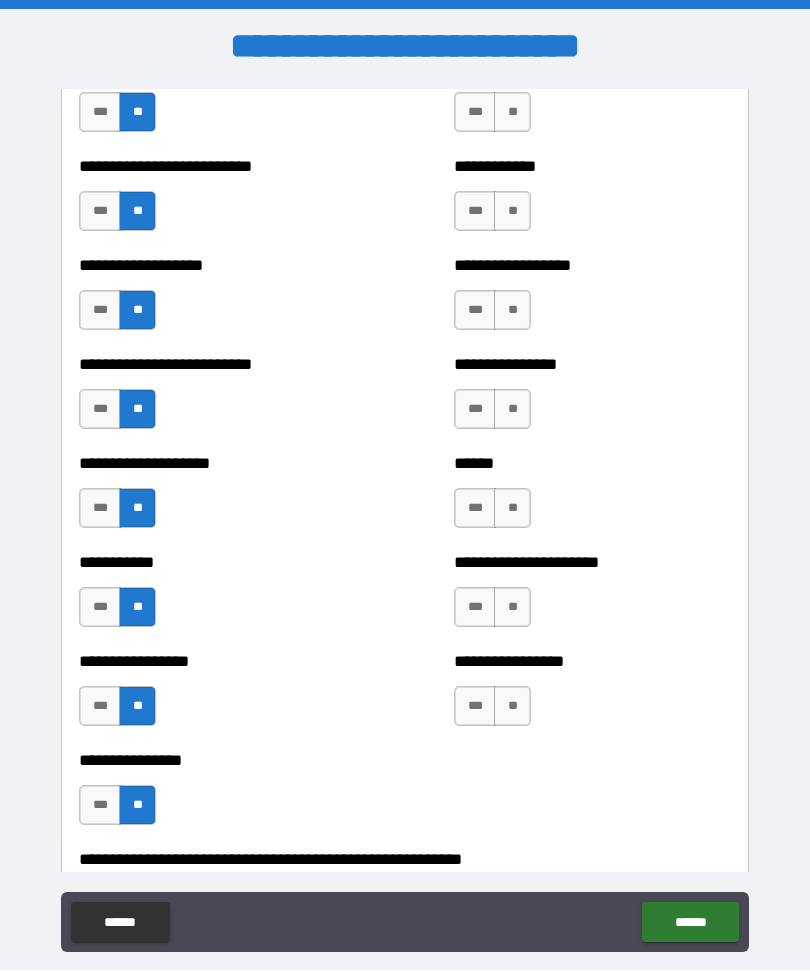 scroll, scrollTop: 5549, scrollLeft: 0, axis: vertical 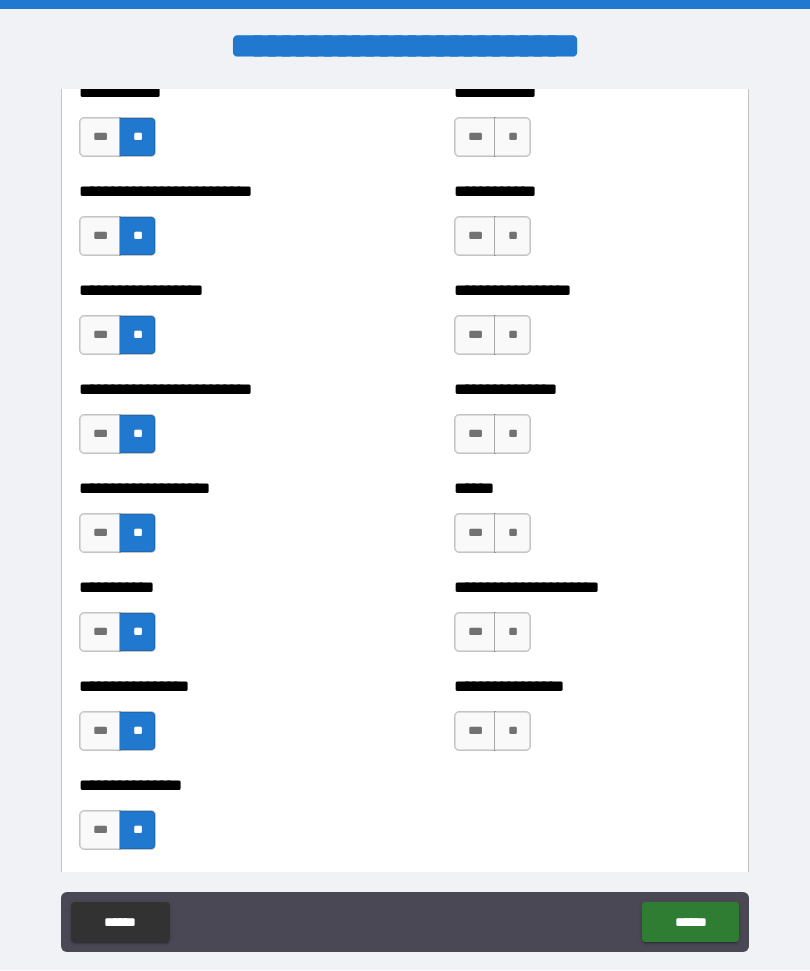click on "**" at bounding box center [512, 732] 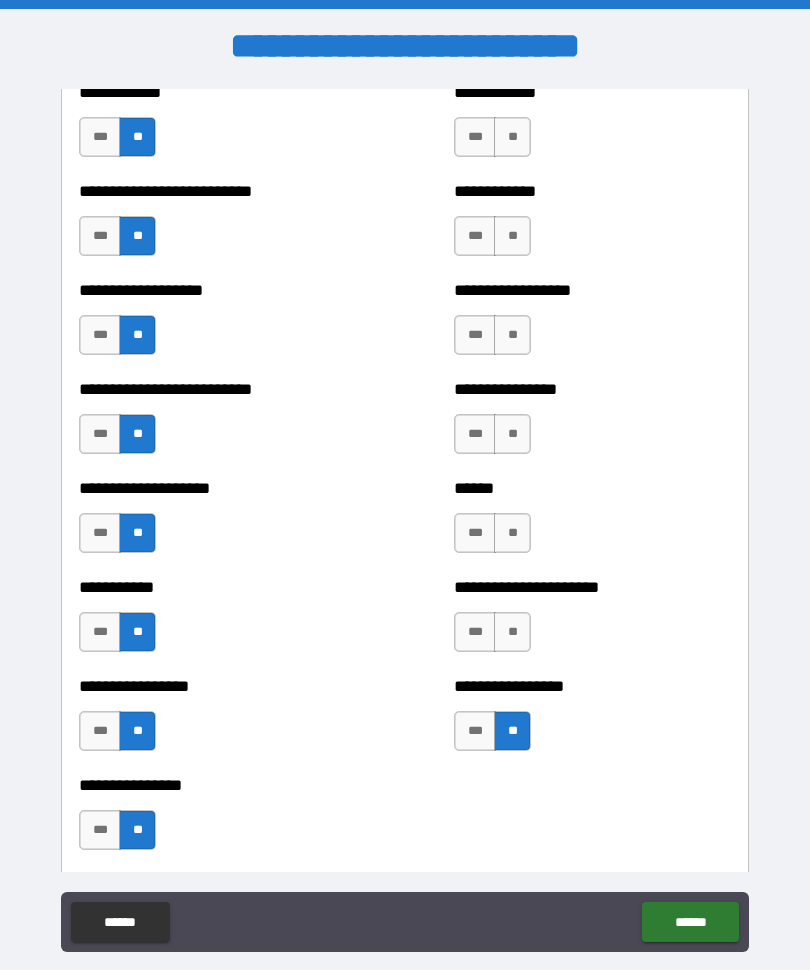 click on "**" at bounding box center [512, 633] 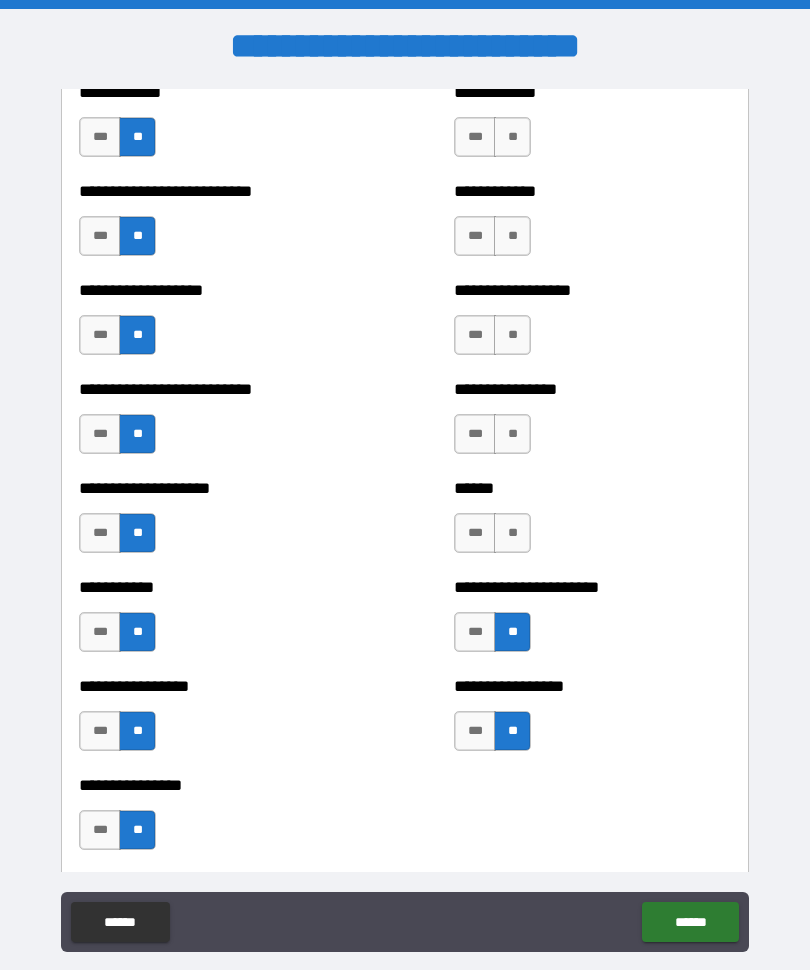 click on "**" at bounding box center (512, 534) 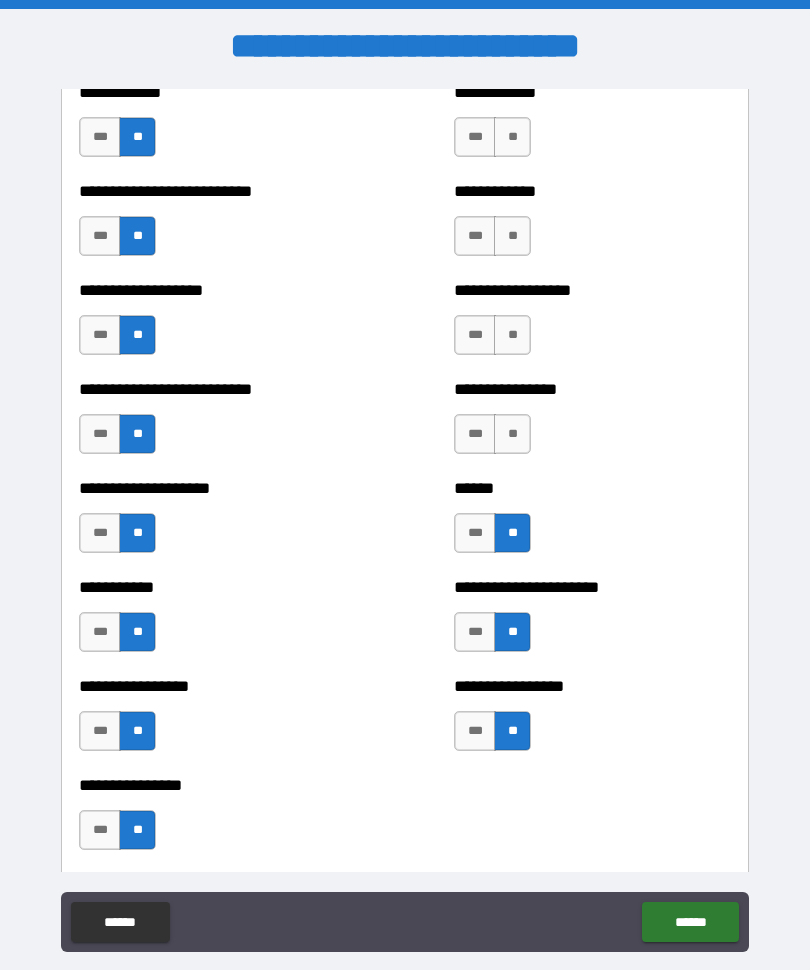 click on "**" at bounding box center (512, 435) 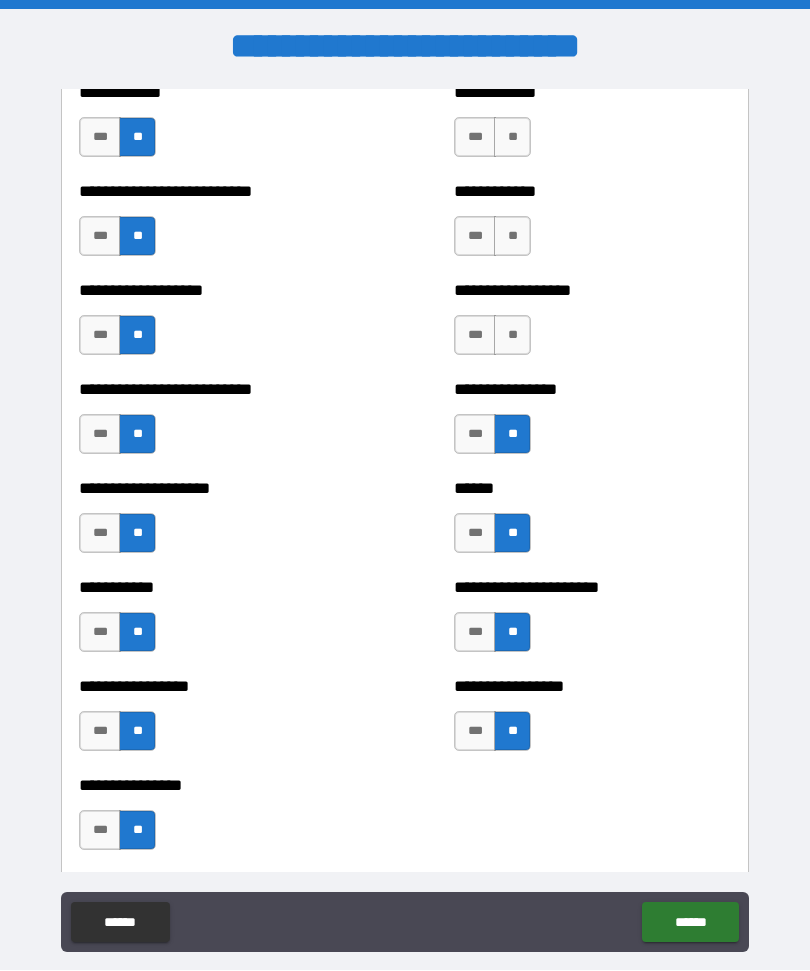 click on "**" at bounding box center (512, 336) 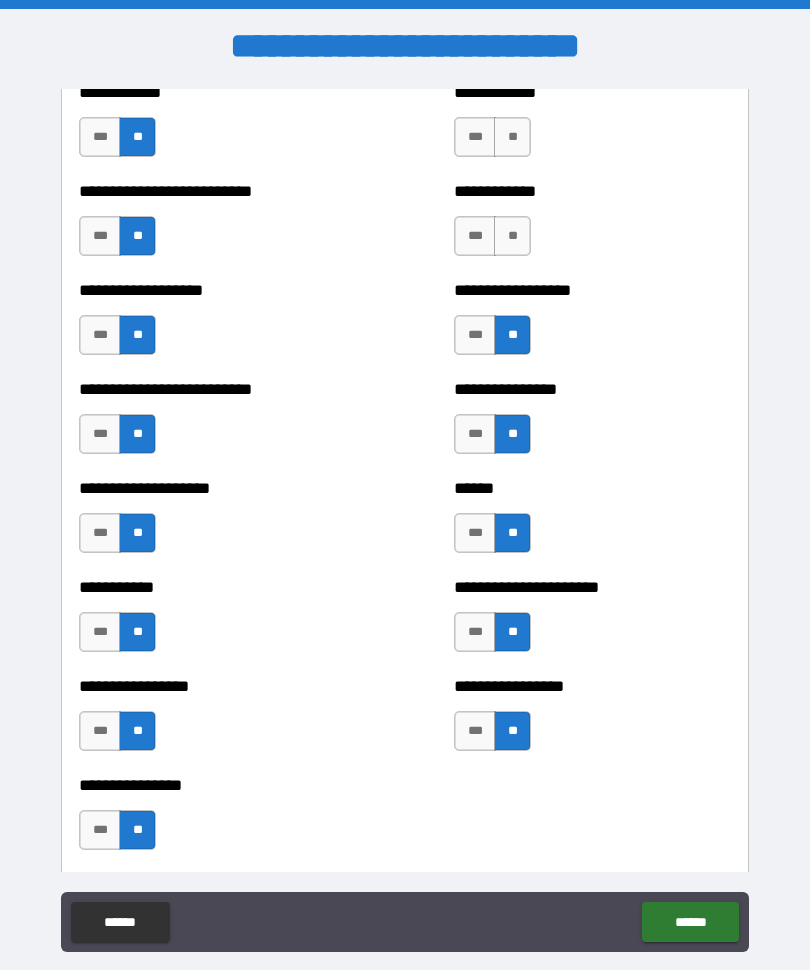 click on "**" at bounding box center (512, 237) 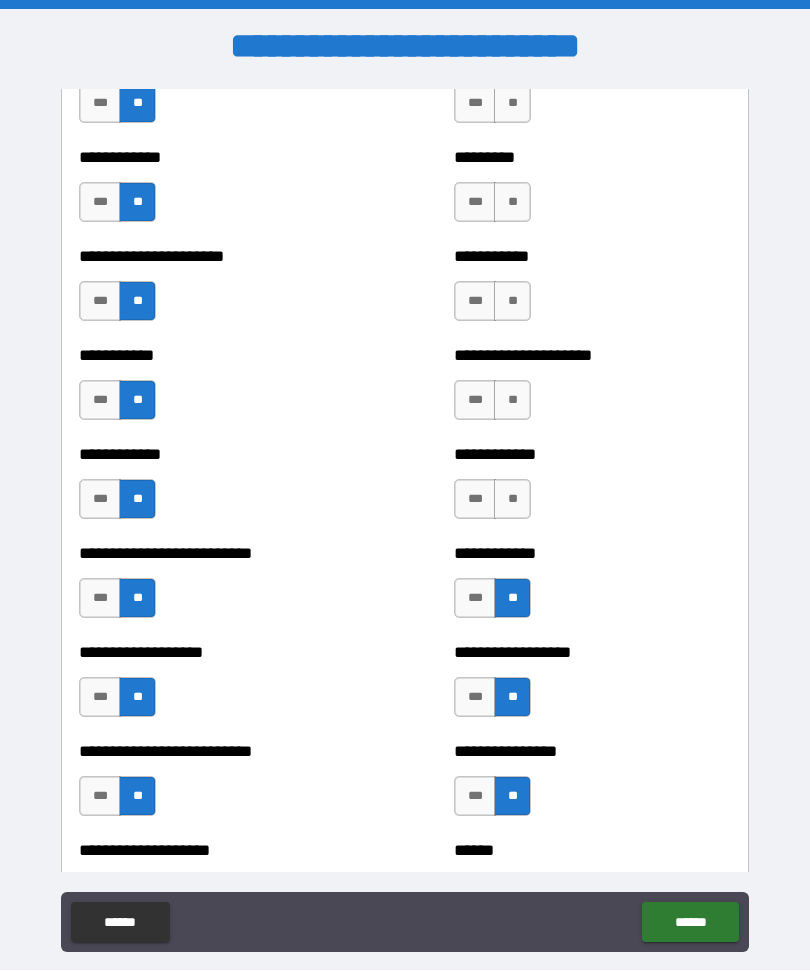 scroll, scrollTop: 5140, scrollLeft: 0, axis: vertical 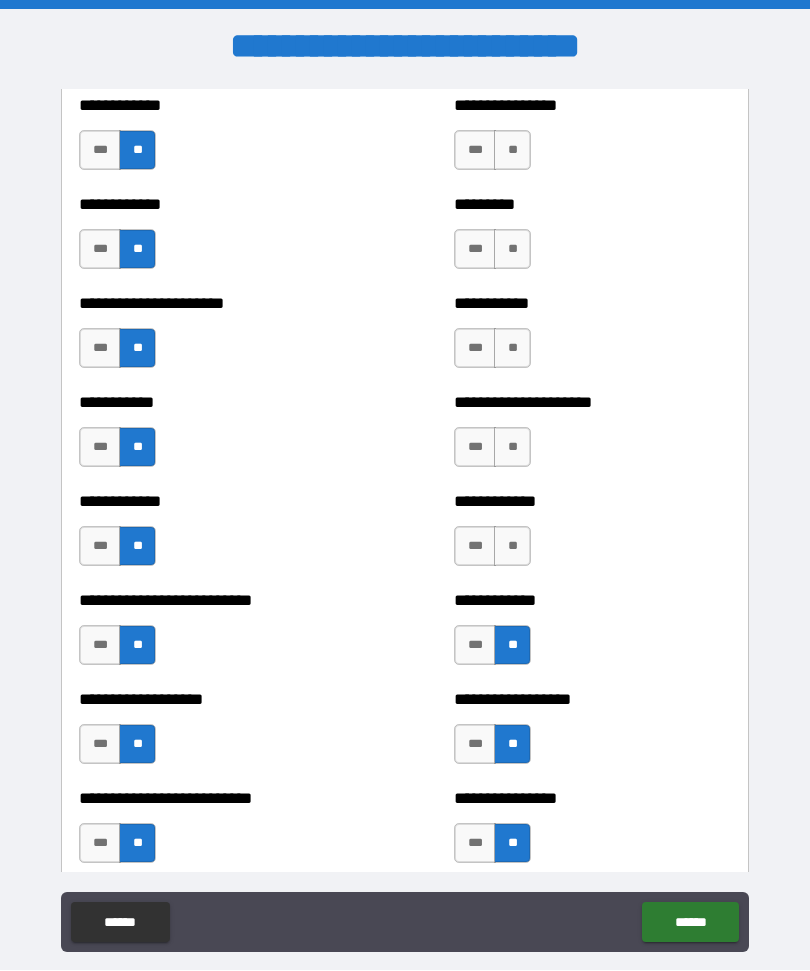 click on "**" at bounding box center (512, 547) 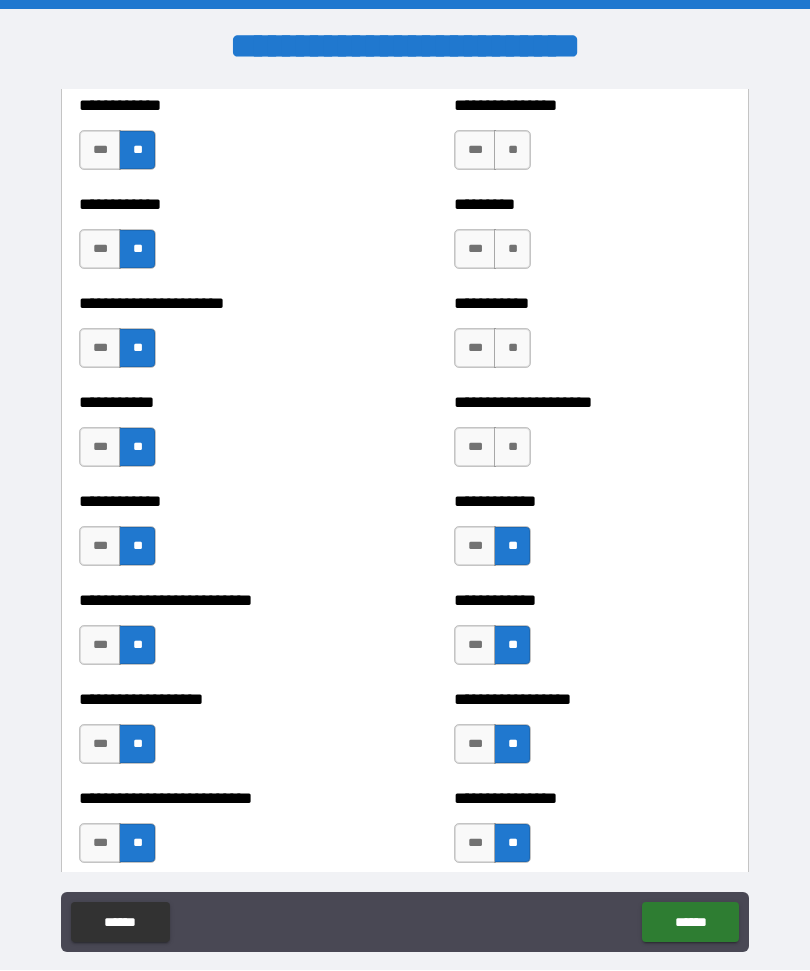 click on "**" at bounding box center [512, 448] 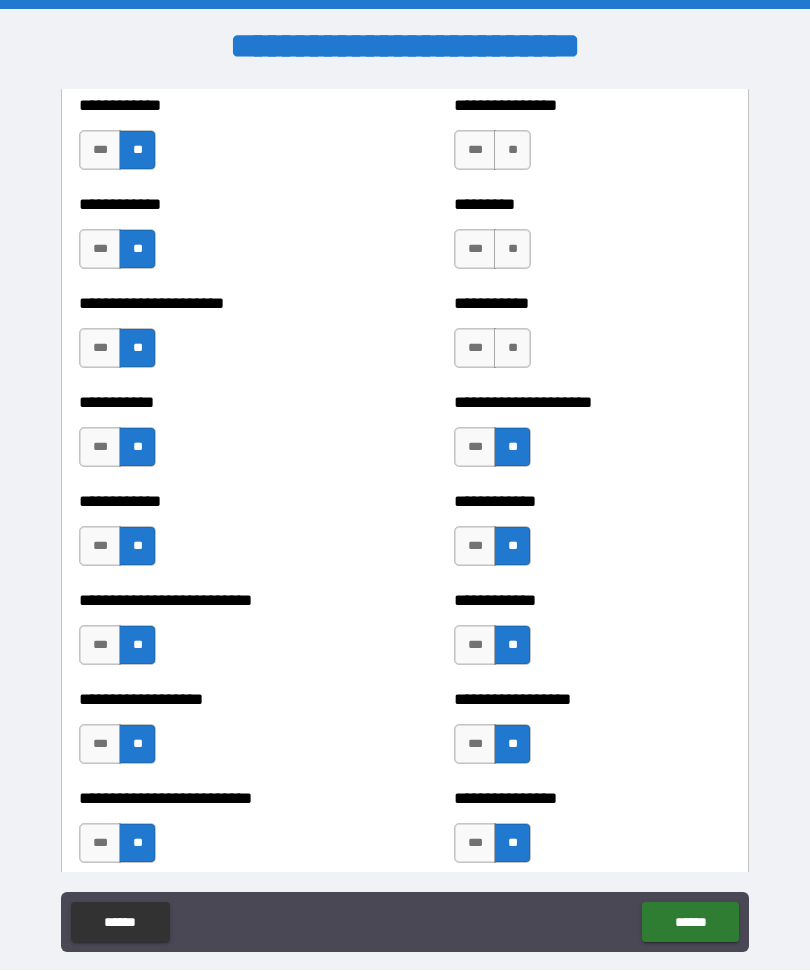 click on "**" at bounding box center (512, 349) 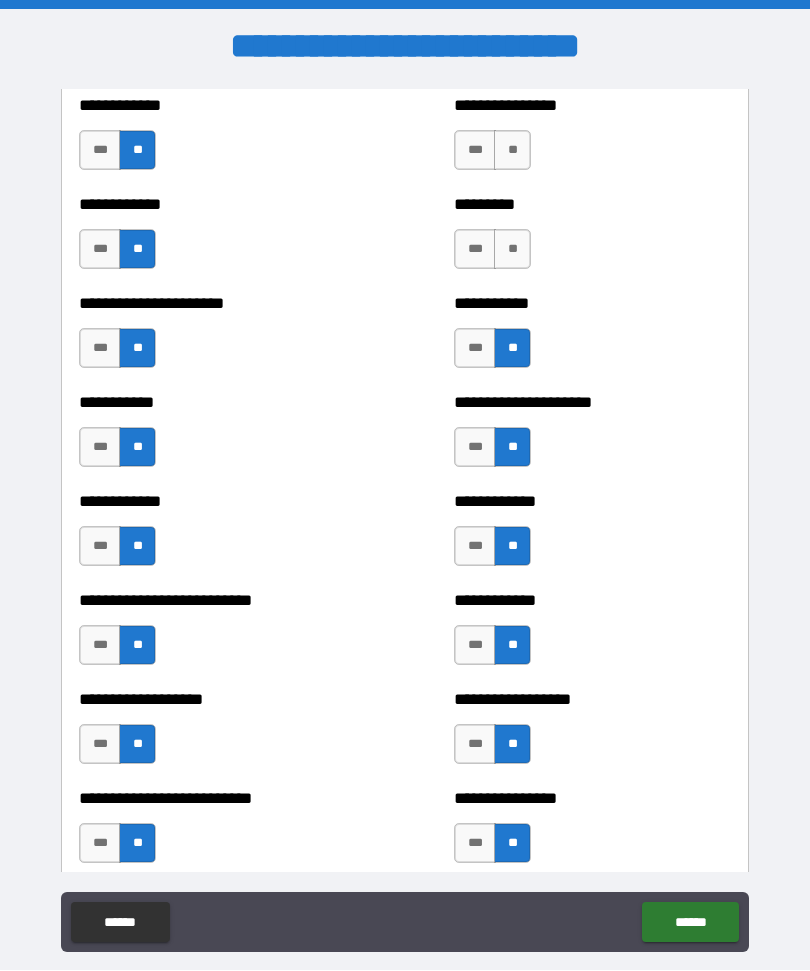 click on "**" at bounding box center (512, 250) 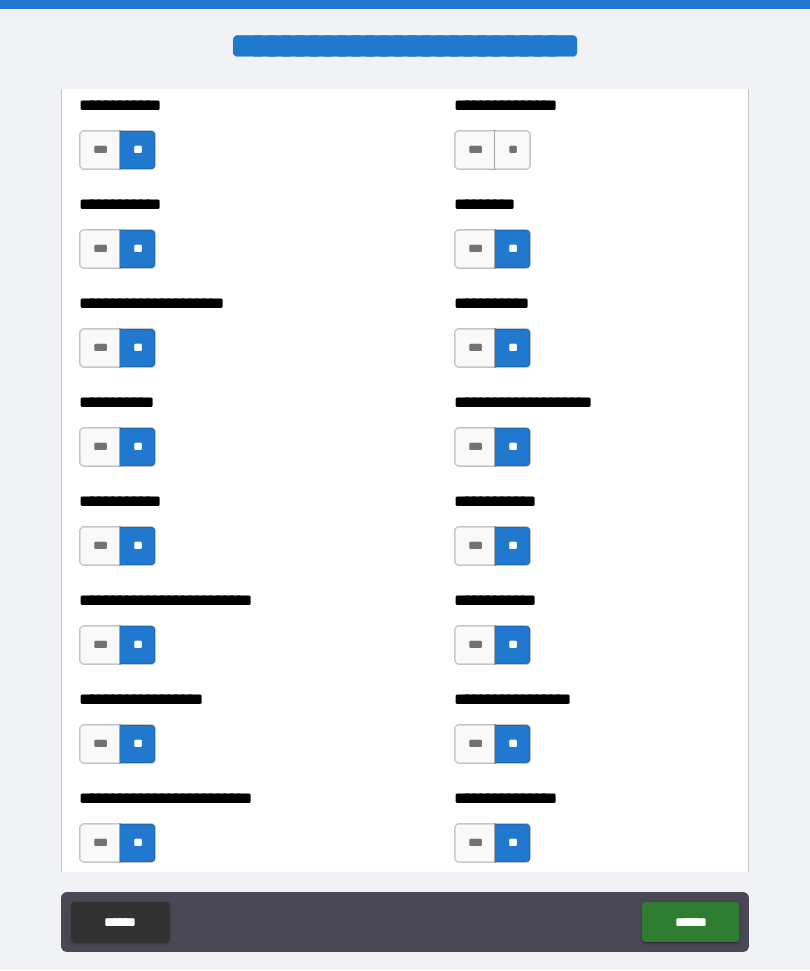 click on "**" at bounding box center [512, 151] 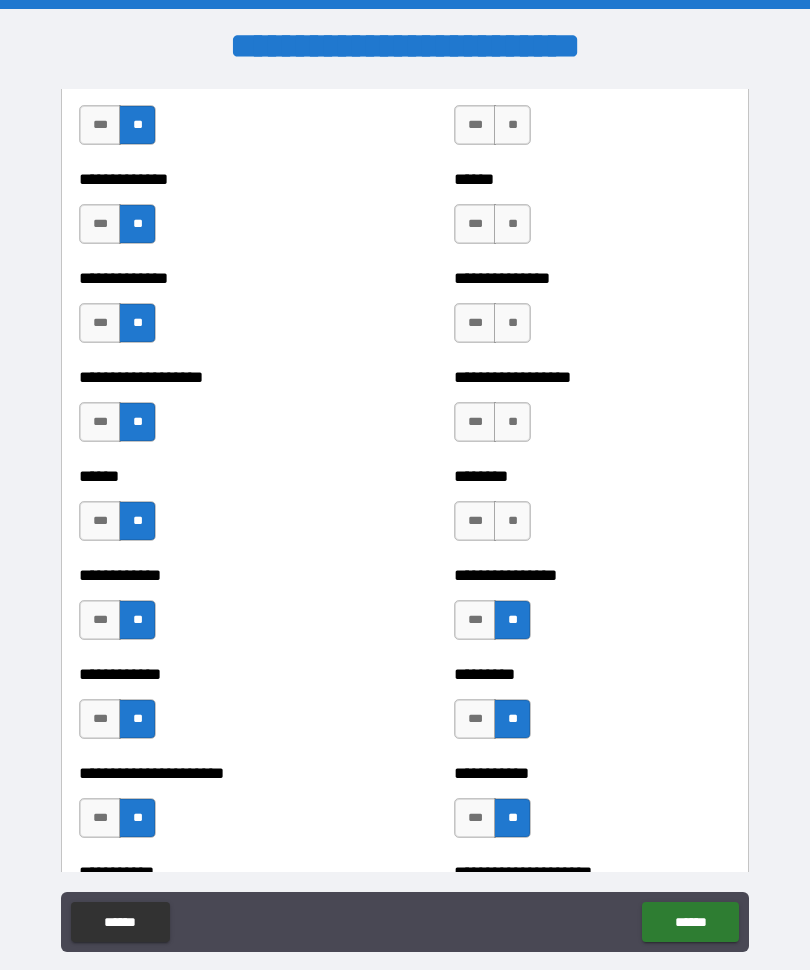 scroll, scrollTop: 4640, scrollLeft: 0, axis: vertical 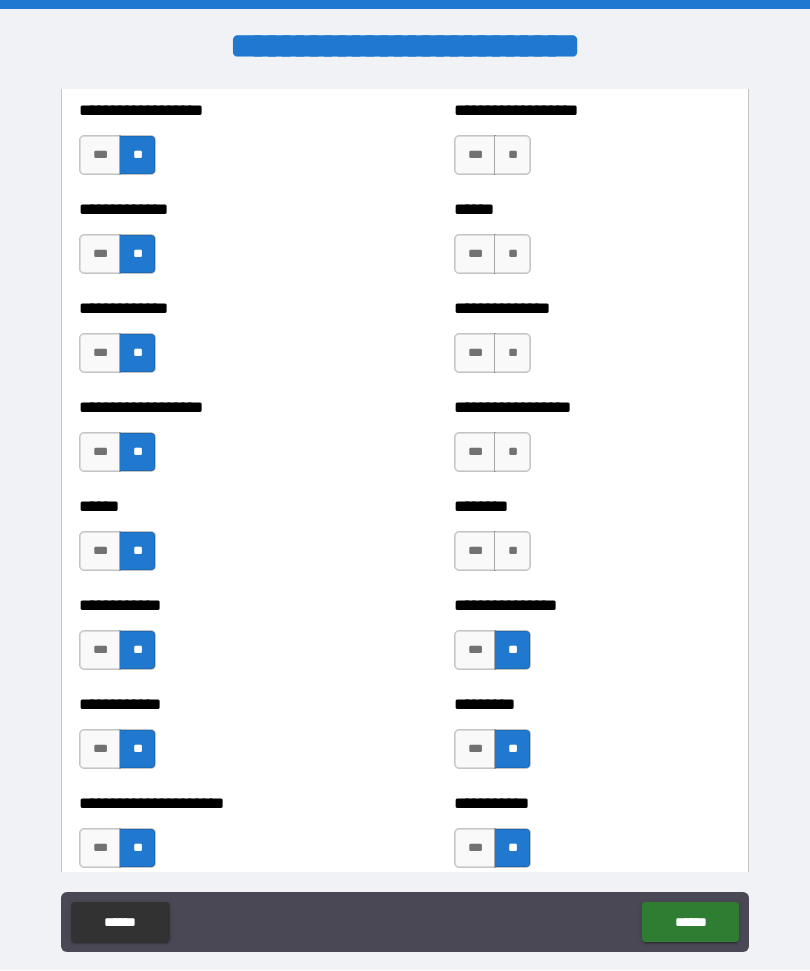 click on "**" at bounding box center (512, 552) 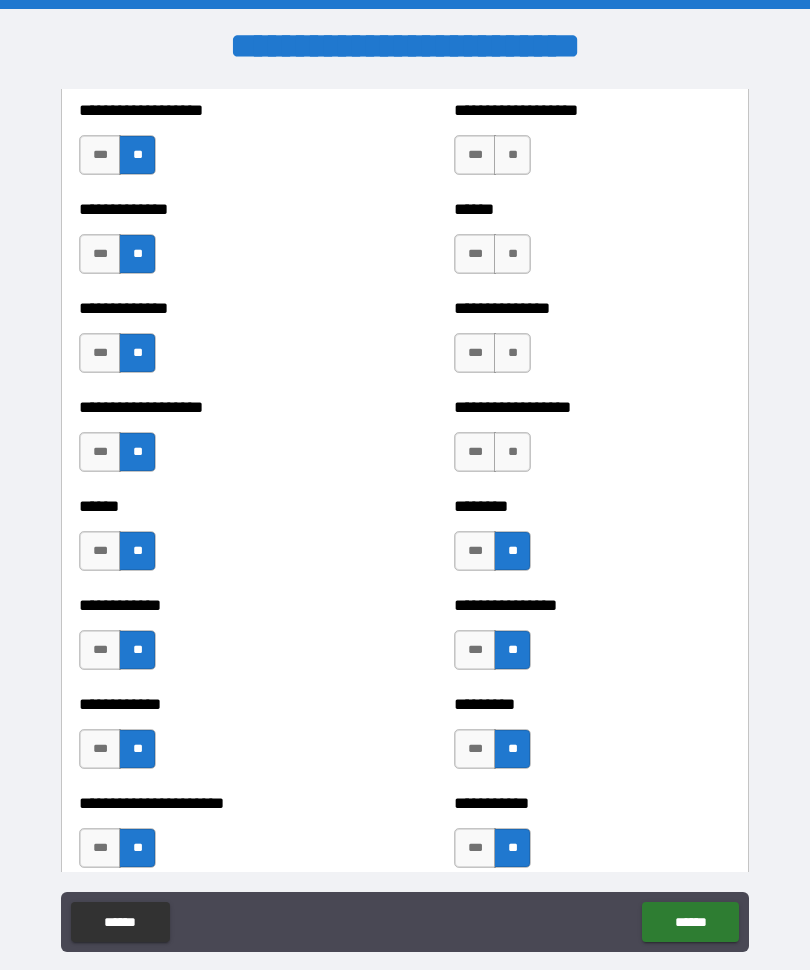 click on "**" at bounding box center [512, 453] 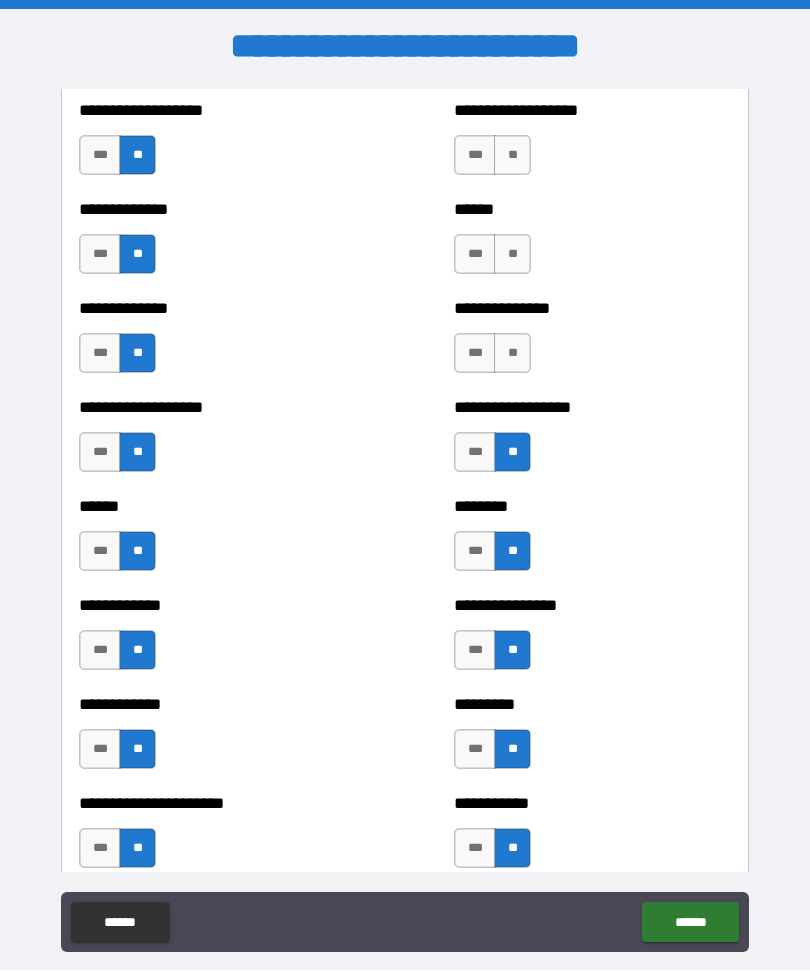 click on "**" at bounding box center (512, 354) 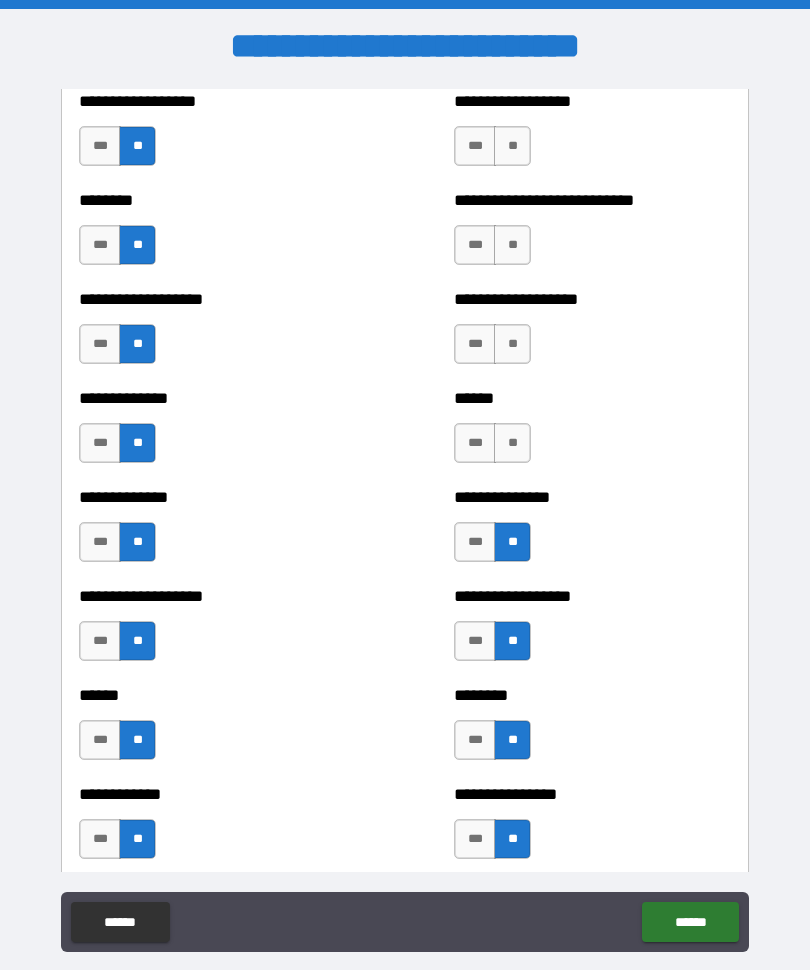 scroll, scrollTop: 4447, scrollLeft: 0, axis: vertical 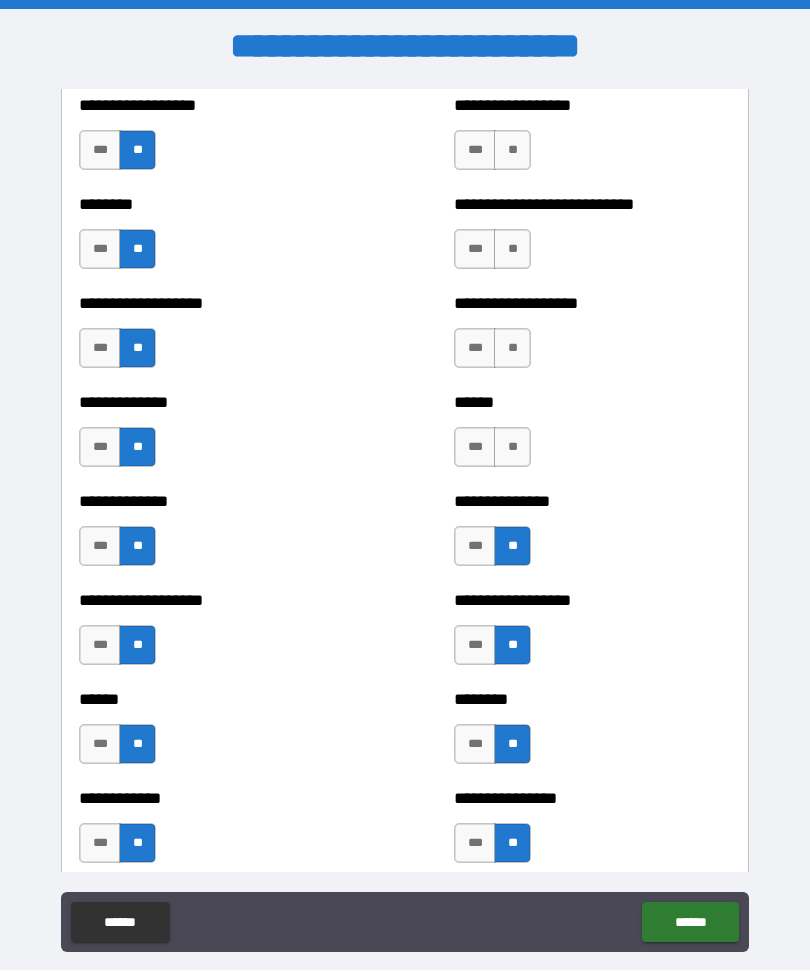 click on "**" at bounding box center [512, 448] 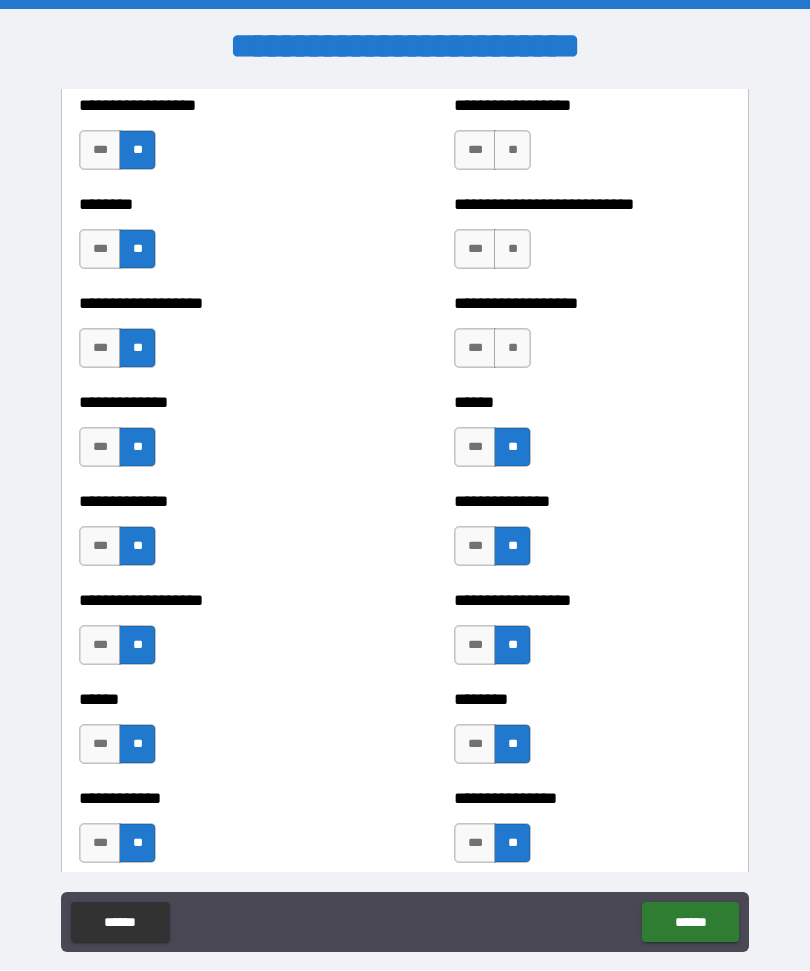 click on "**" at bounding box center (512, 349) 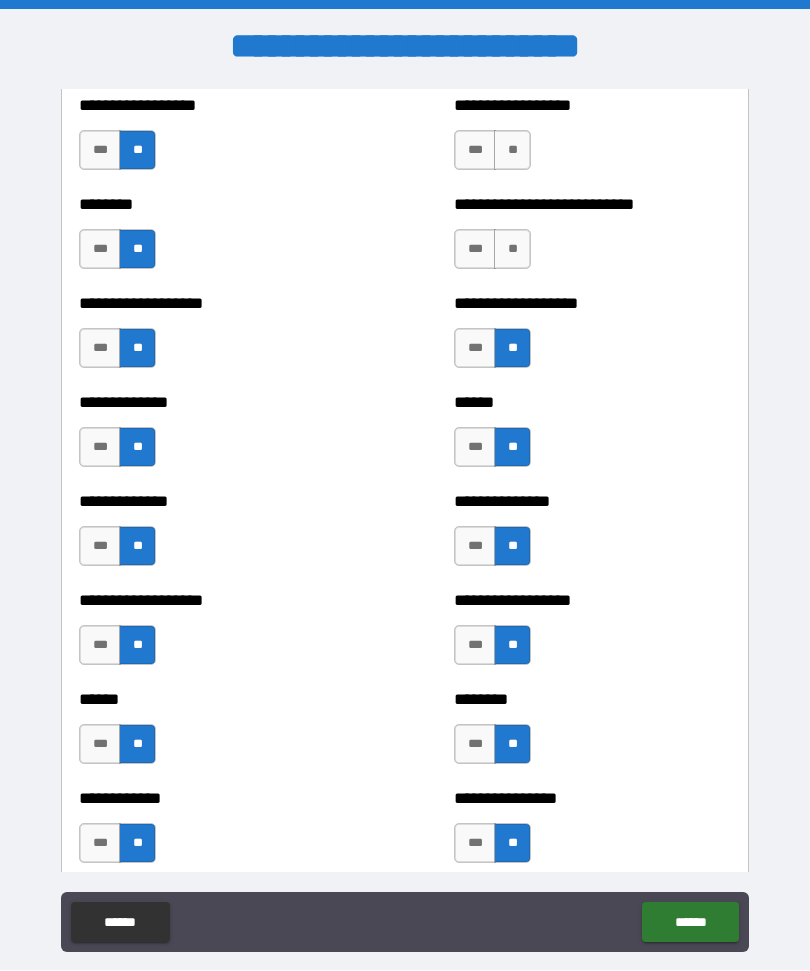 click on "**" at bounding box center [512, 250] 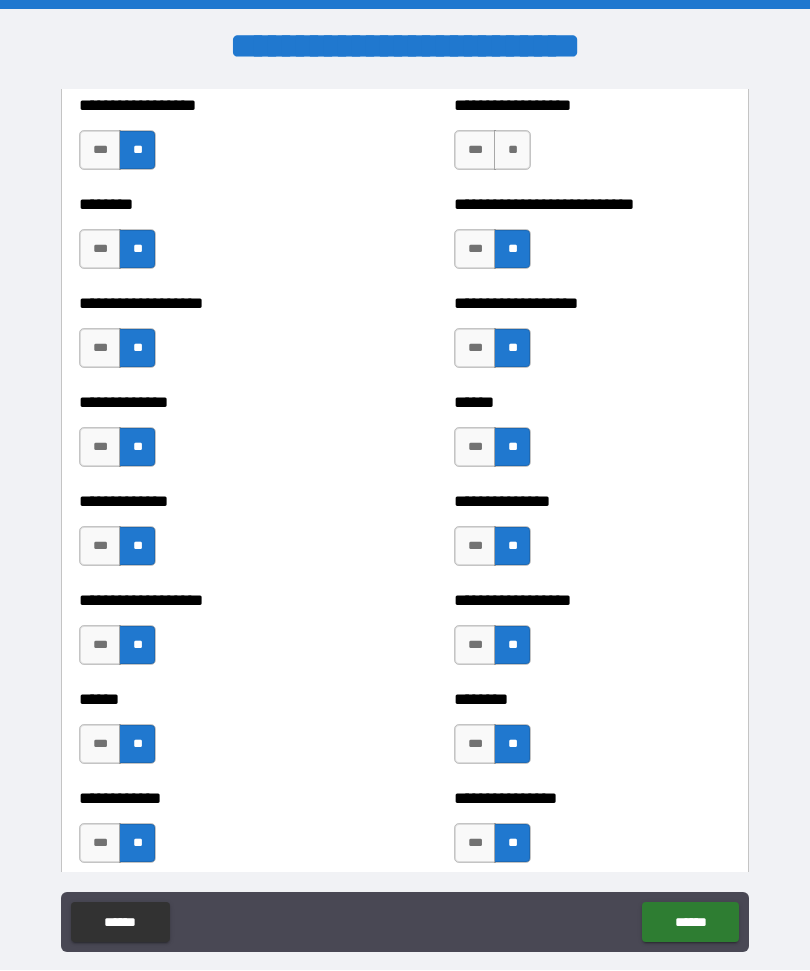 click on "***" at bounding box center (475, 250) 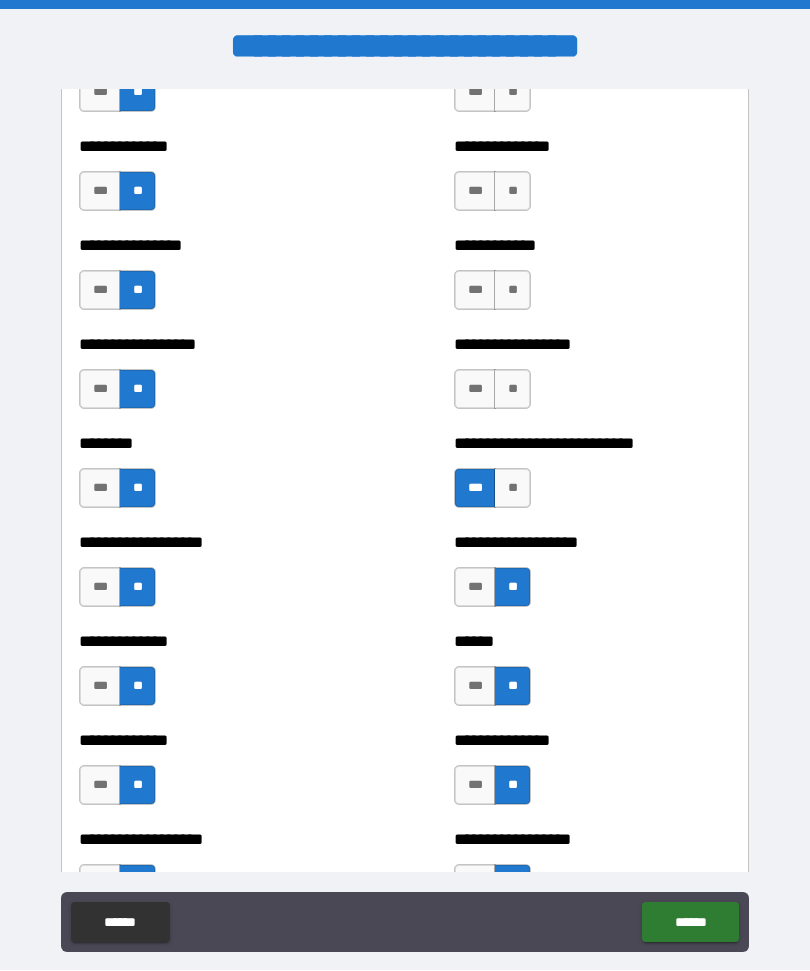 scroll, scrollTop: 4190, scrollLeft: 0, axis: vertical 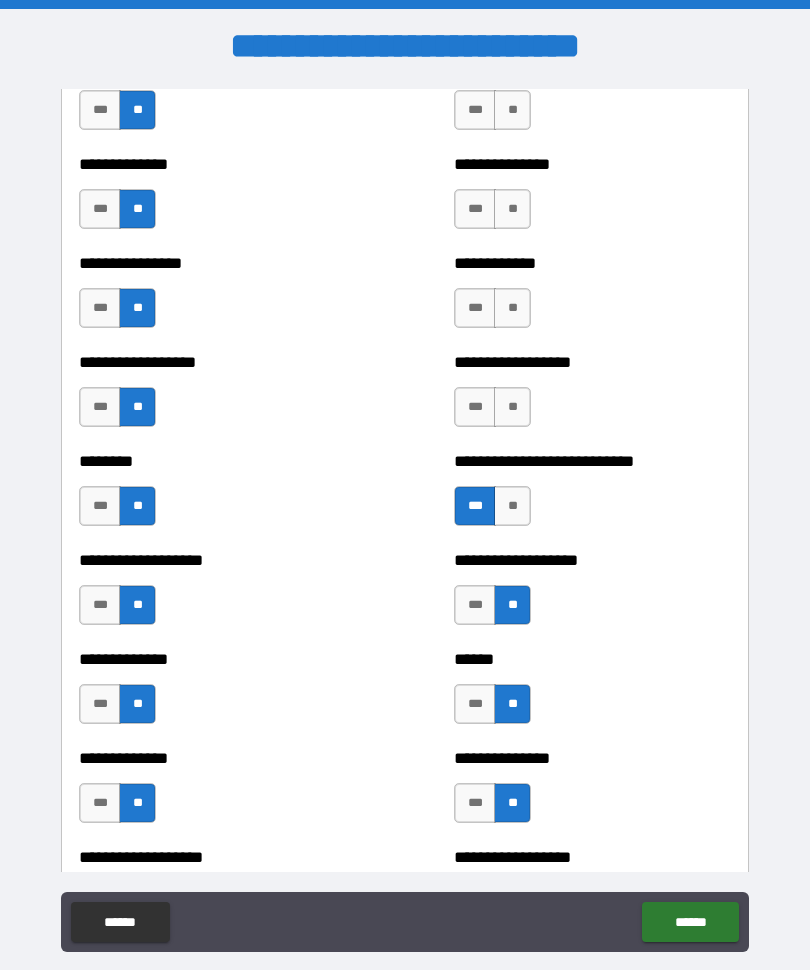 click on "**" at bounding box center [512, 408] 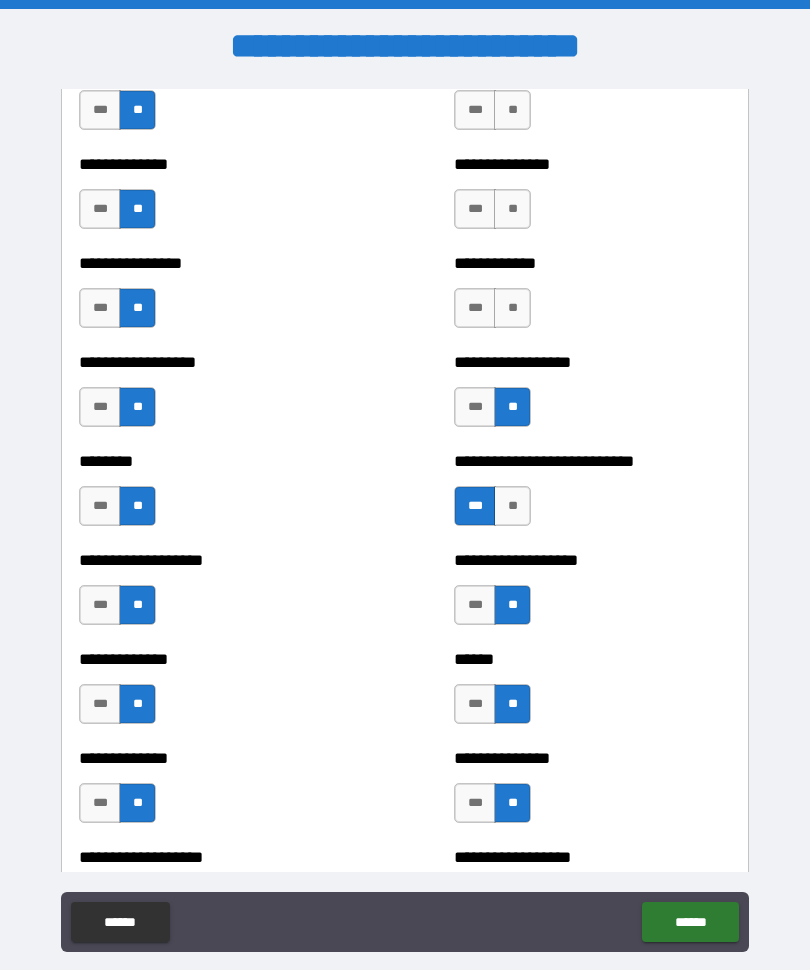 click on "**" at bounding box center (512, 309) 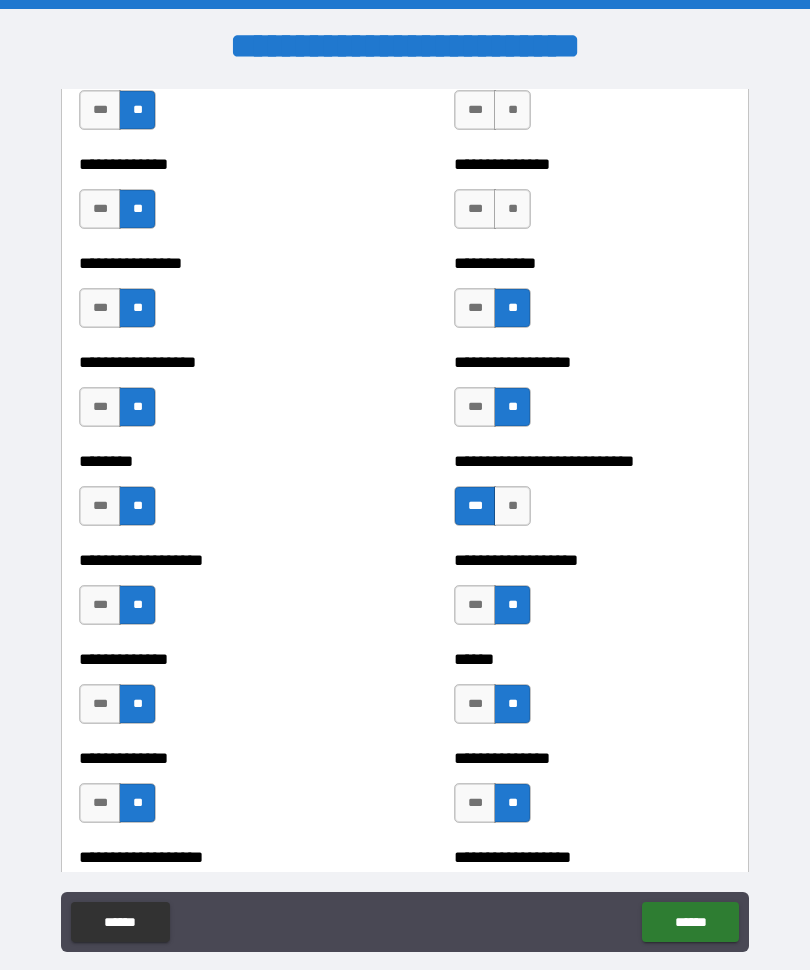 click on "**" at bounding box center (512, 210) 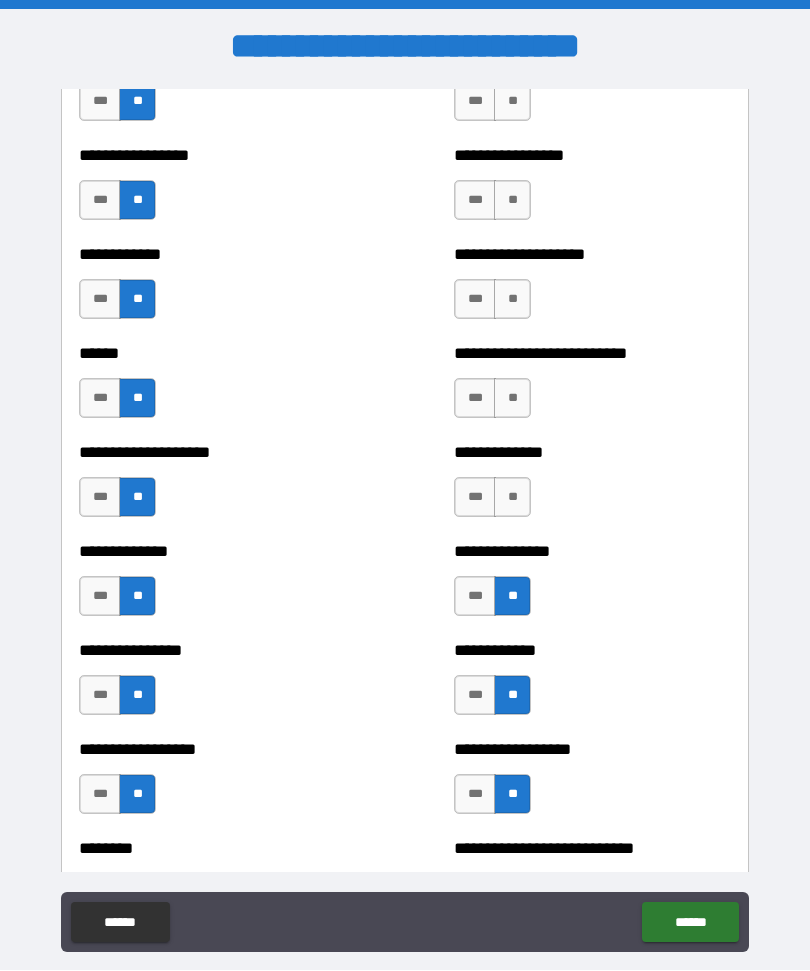 scroll, scrollTop: 3796, scrollLeft: 0, axis: vertical 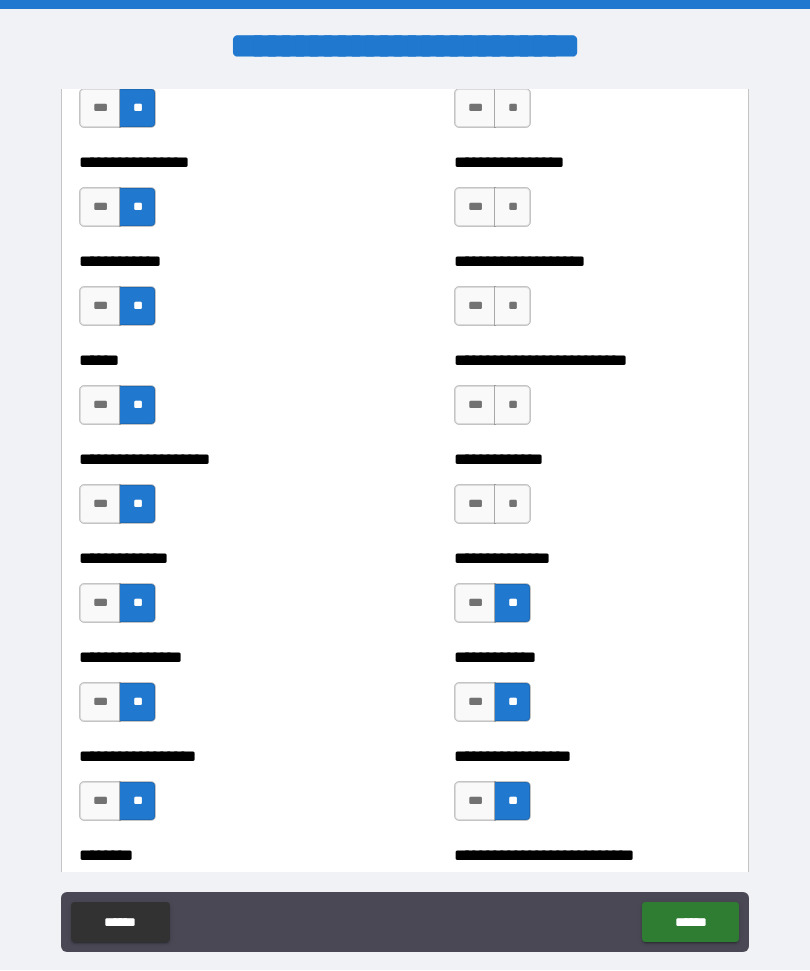 click on "**" at bounding box center (512, 505) 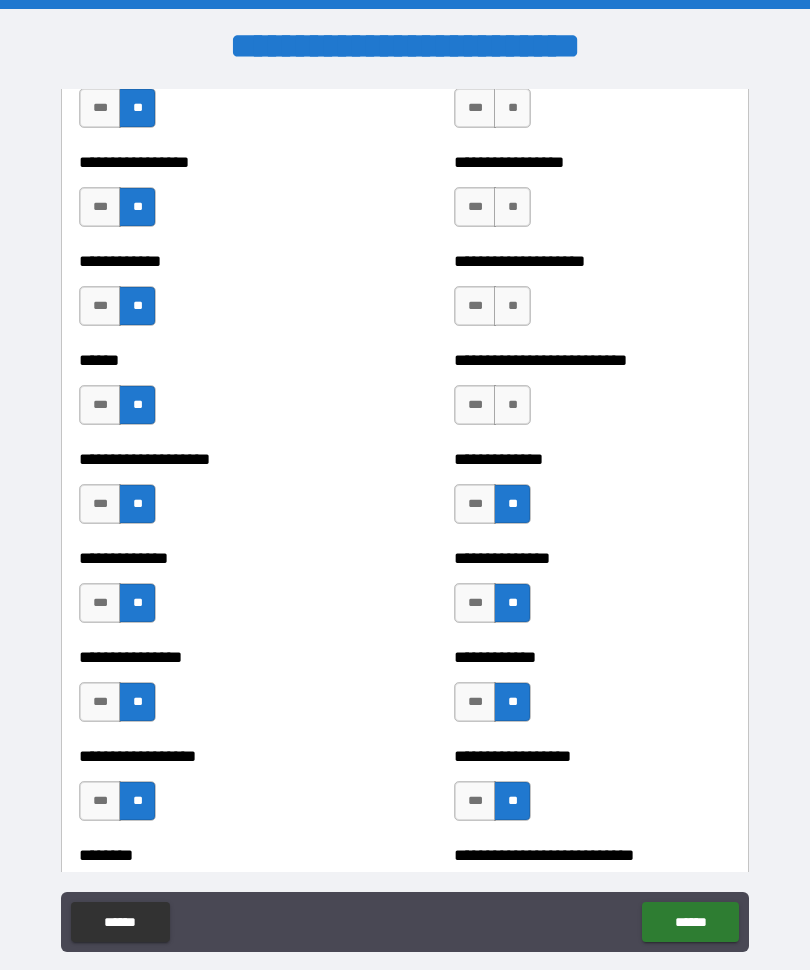 click on "**" at bounding box center [512, 406] 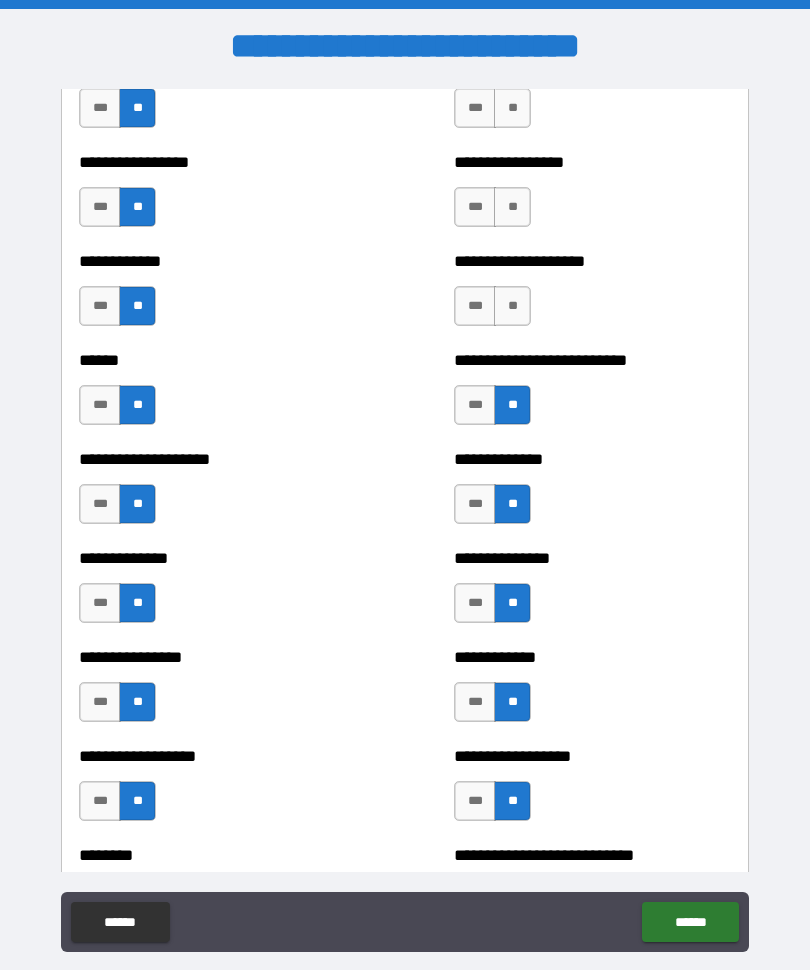 click on "**" at bounding box center [512, 307] 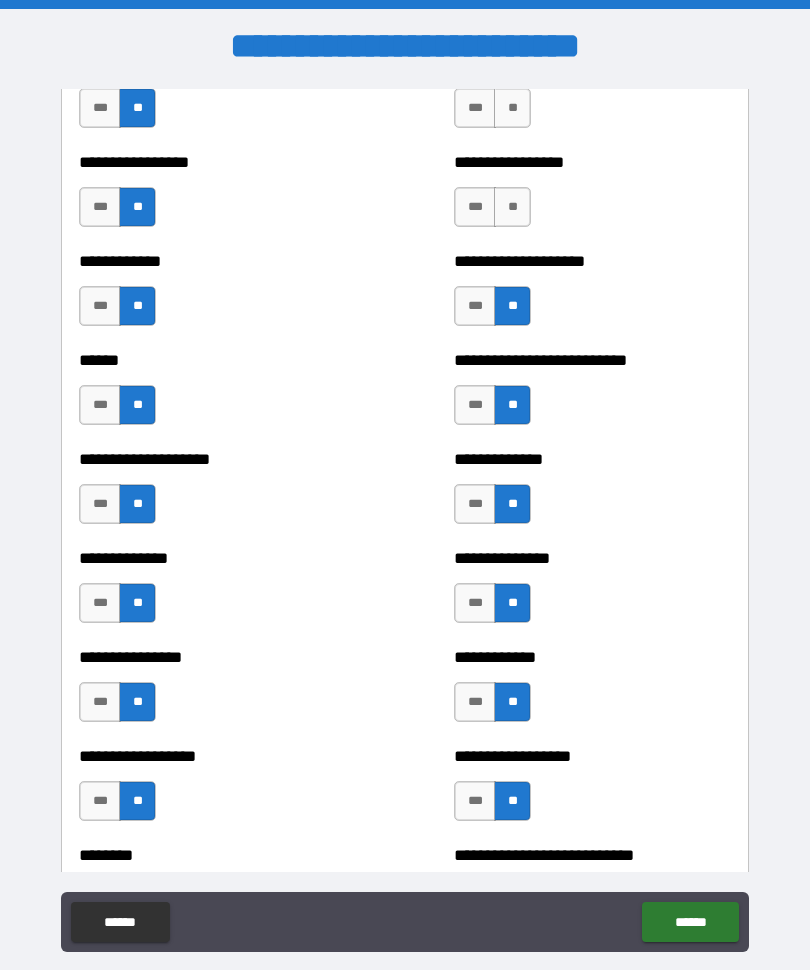 click on "**" at bounding box center (512, 208) 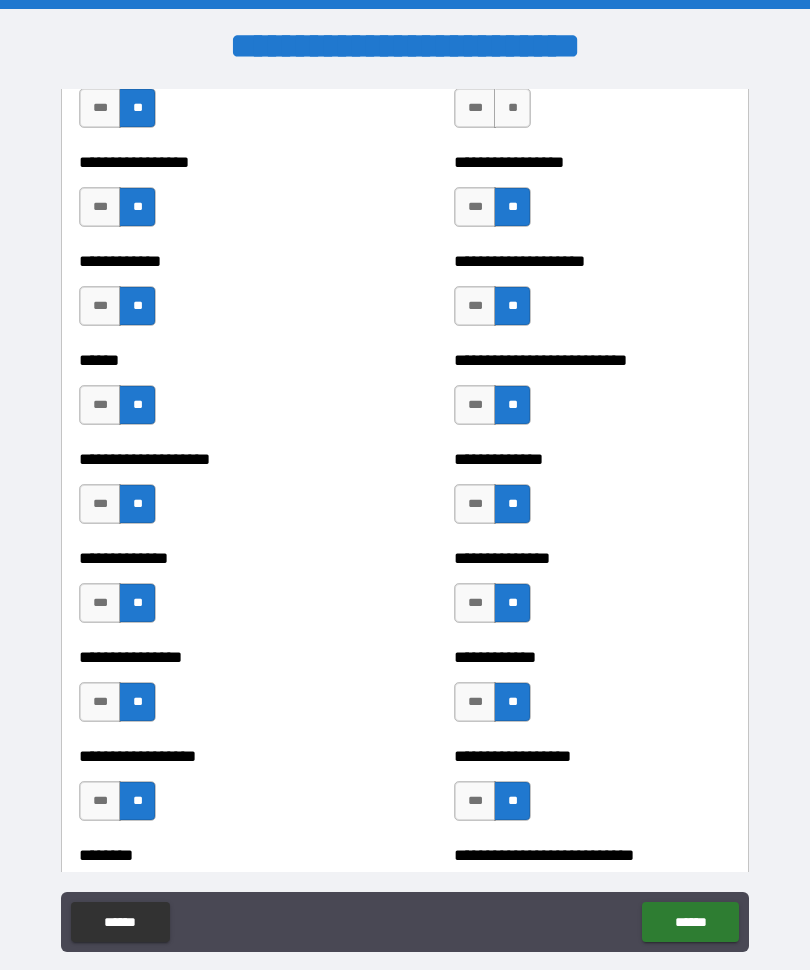click on "**" at bounding box center [512, 109] 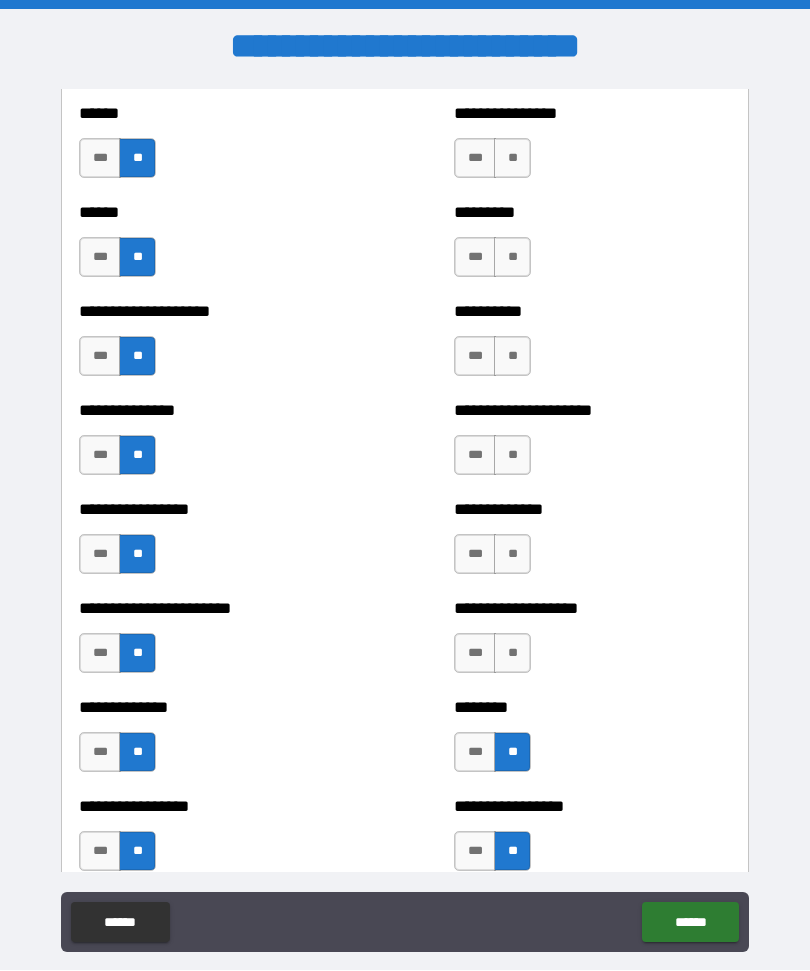 scroll, scrollTop: 3144, scrollLeft: 0, axis: vertical 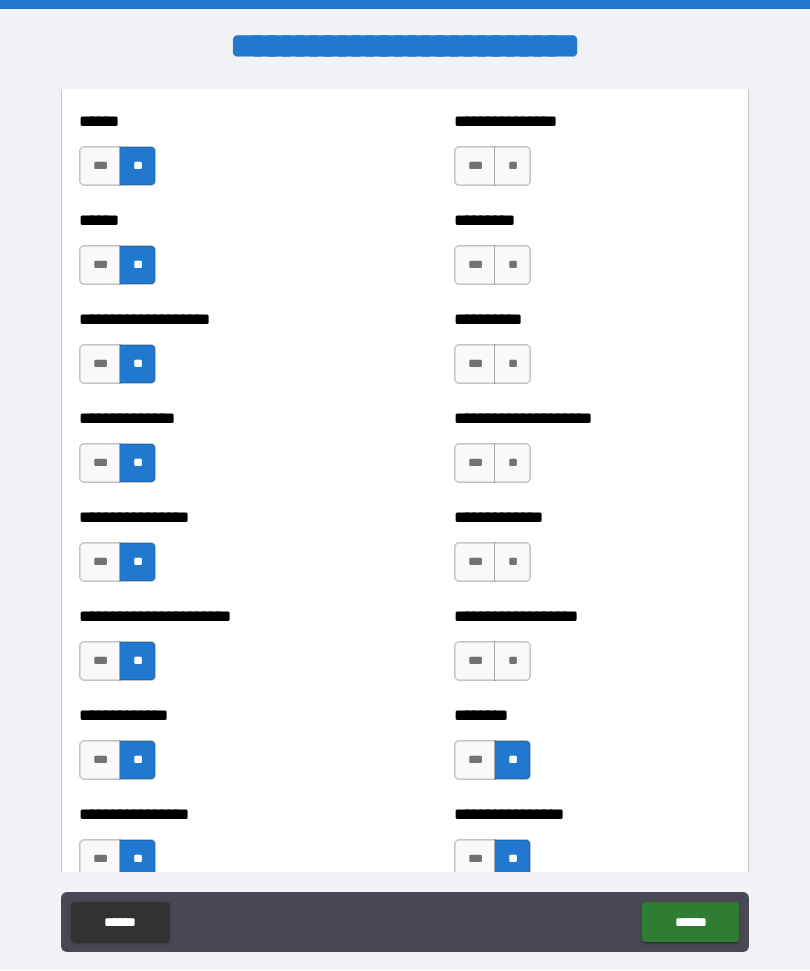click on "**" at bounding box center [512, 662] 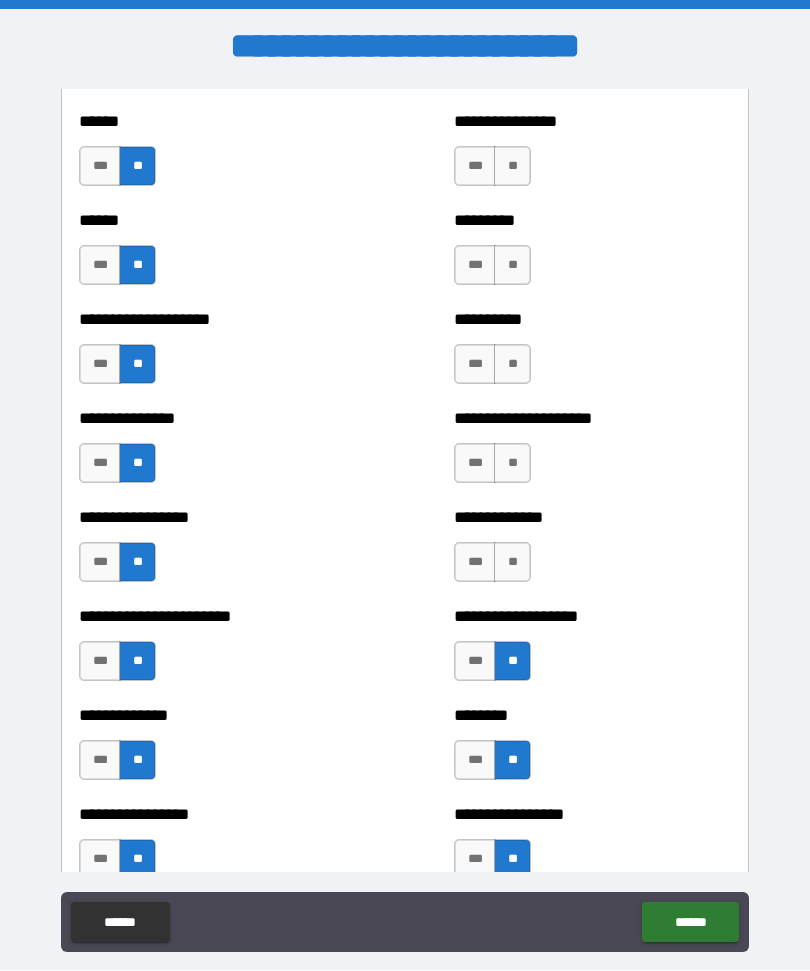 click on "**" at bounding box center (512, 563) 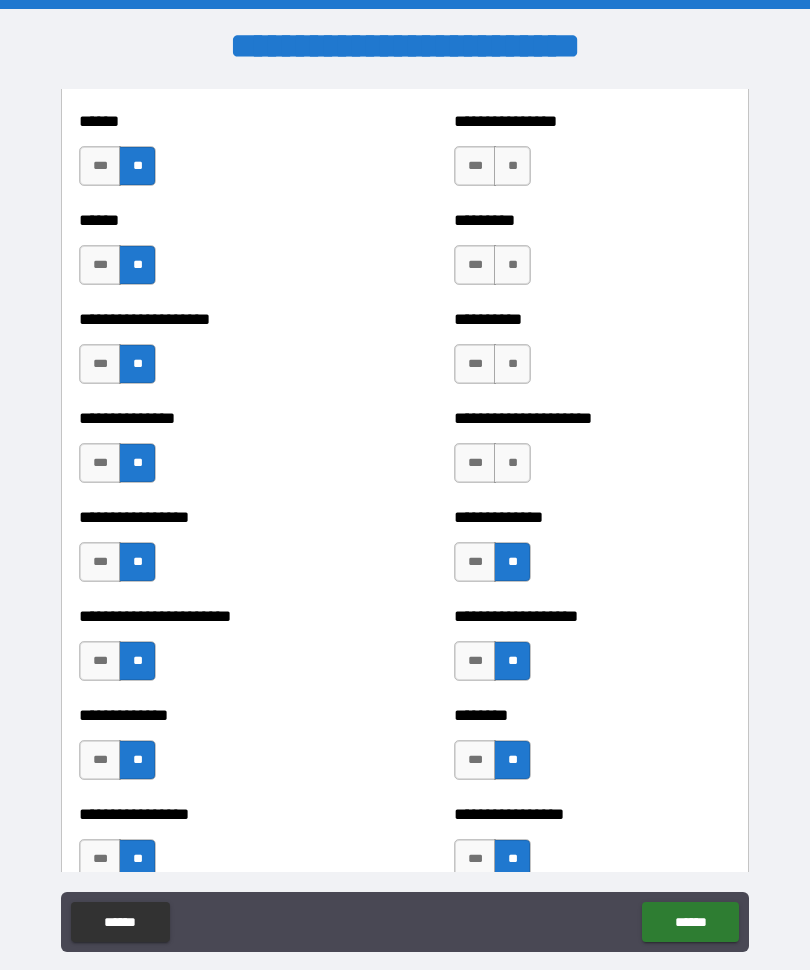click on "**" at bounding box center [512, 464] 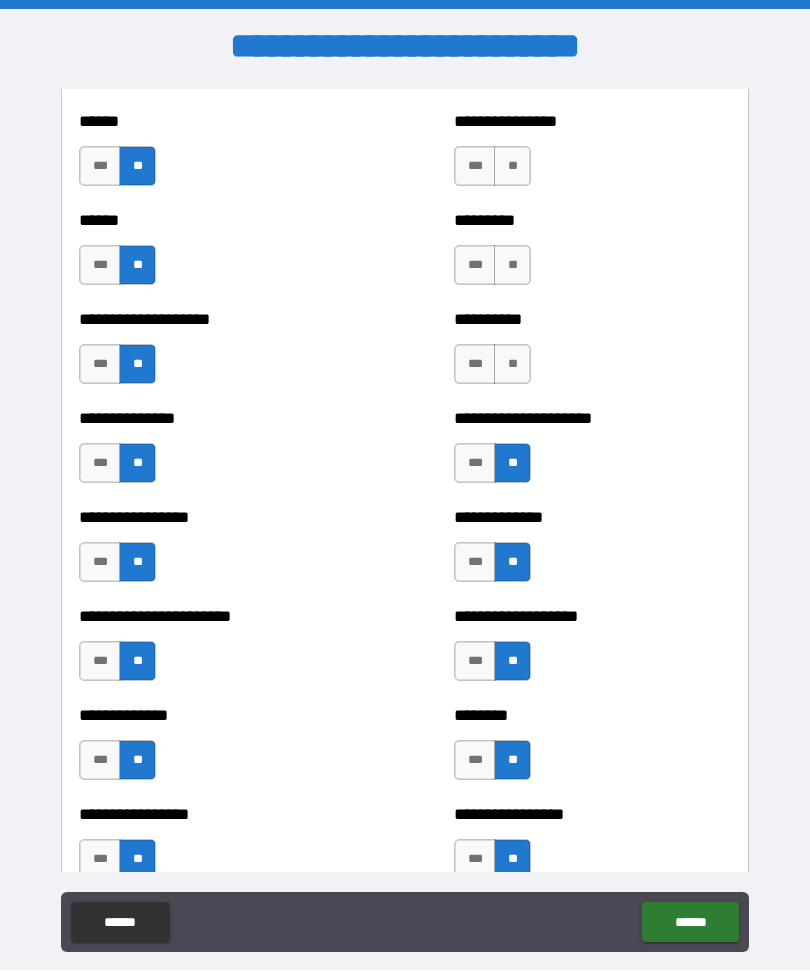 click on "**" at bounding box center [512, 365] 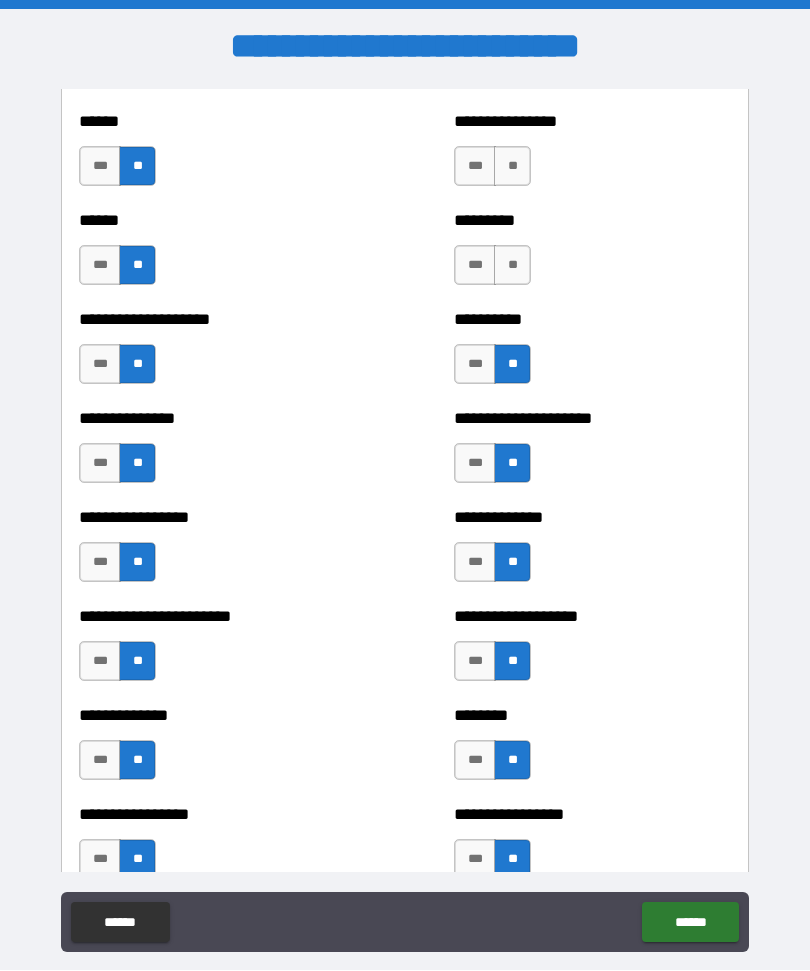 click on "**" at bounding box center (512, 266) 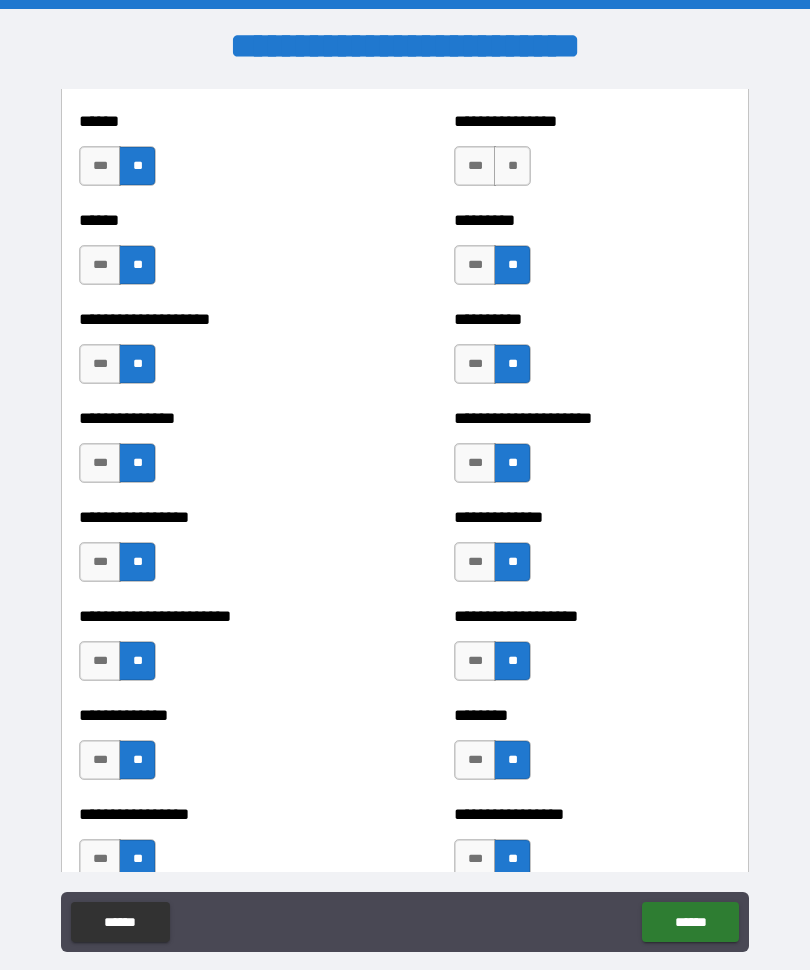 click on "**" at bounding box center [512, 167] 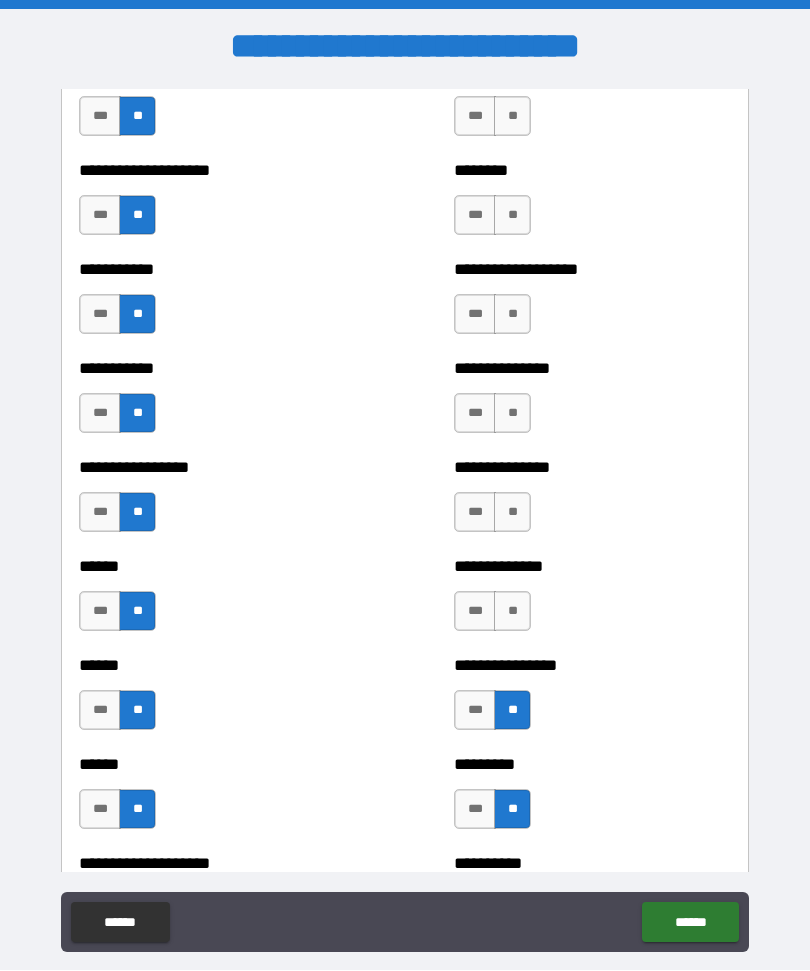 scroll, scrollTop: 2561, scrollLeft: 0, axis: vertical 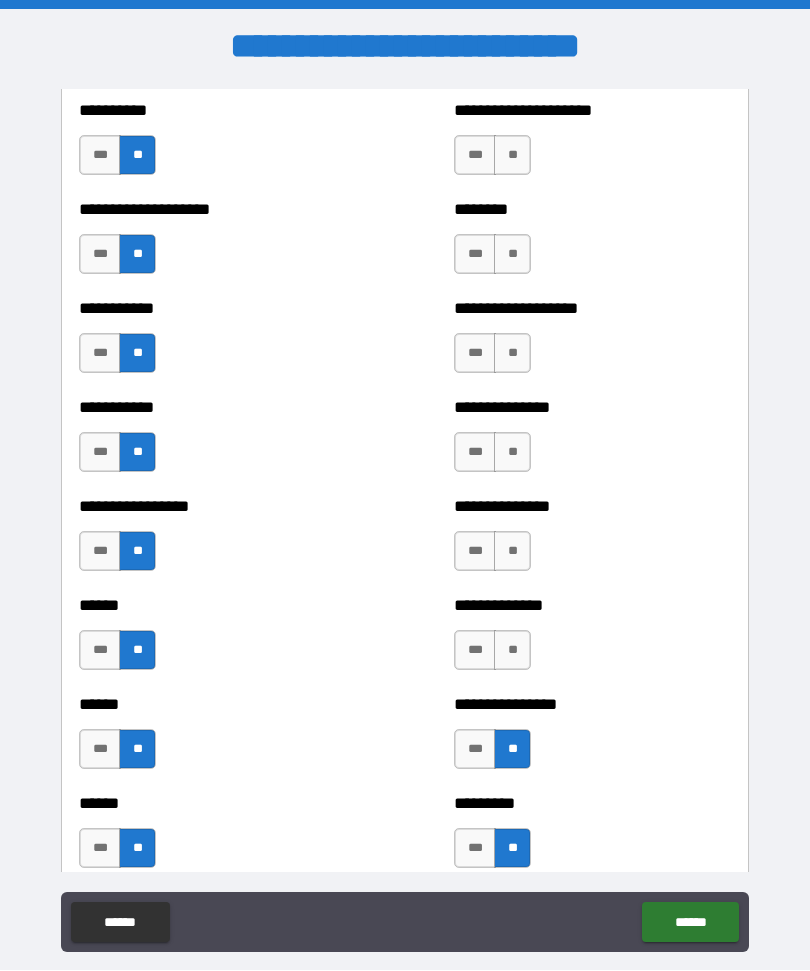 click on "**" at bounding box center [512, 651] 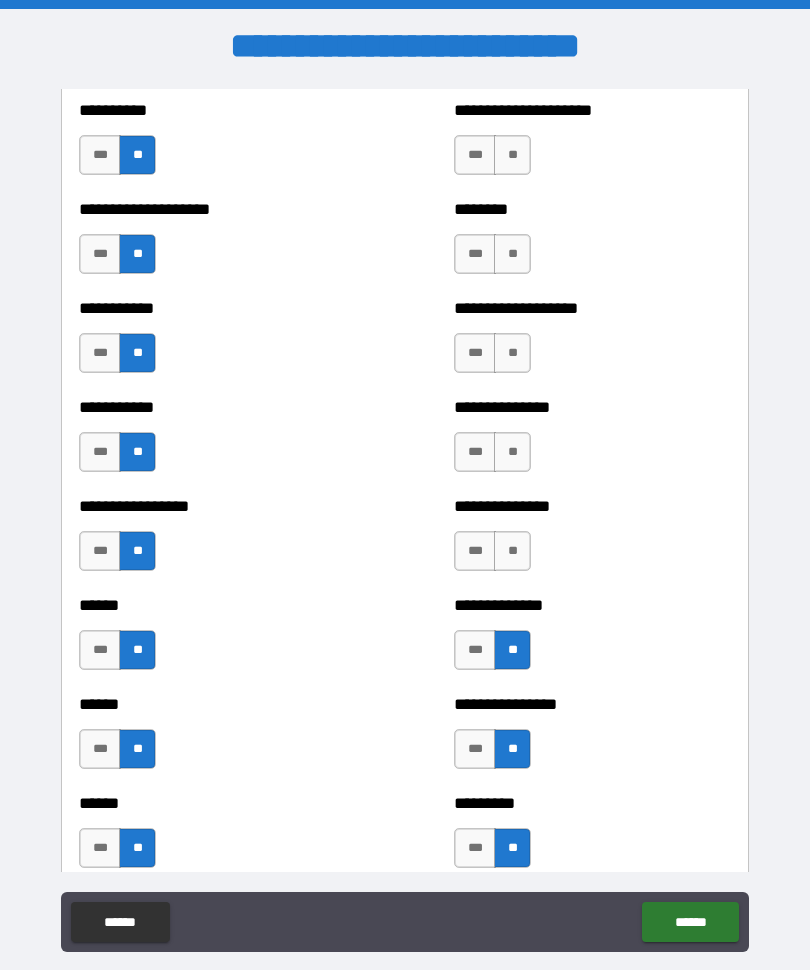 click on "**" at bounding box center [512, 552] 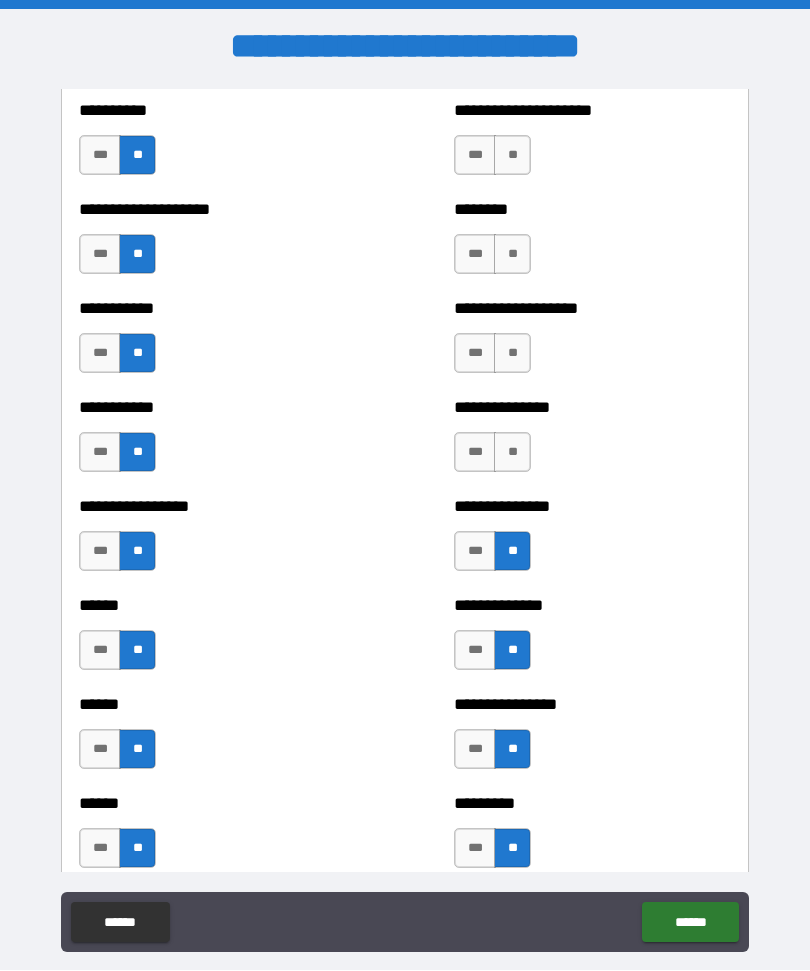click on "**" at bounding box center (512, 453) 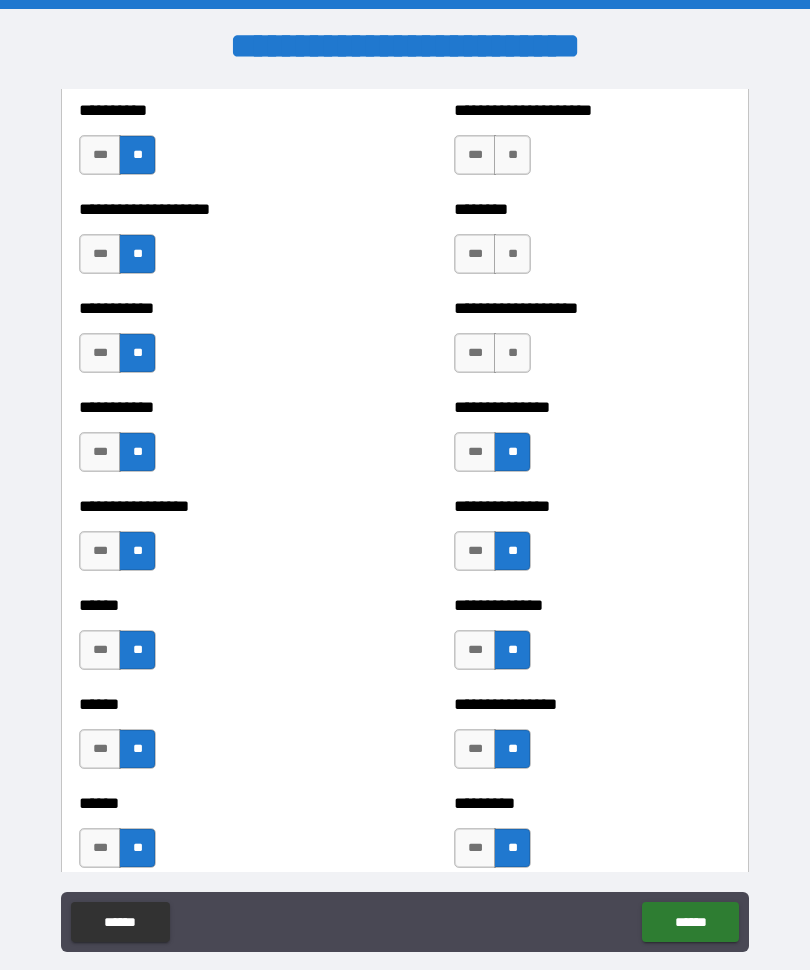 click on "**" at bounding box center (512, 354) 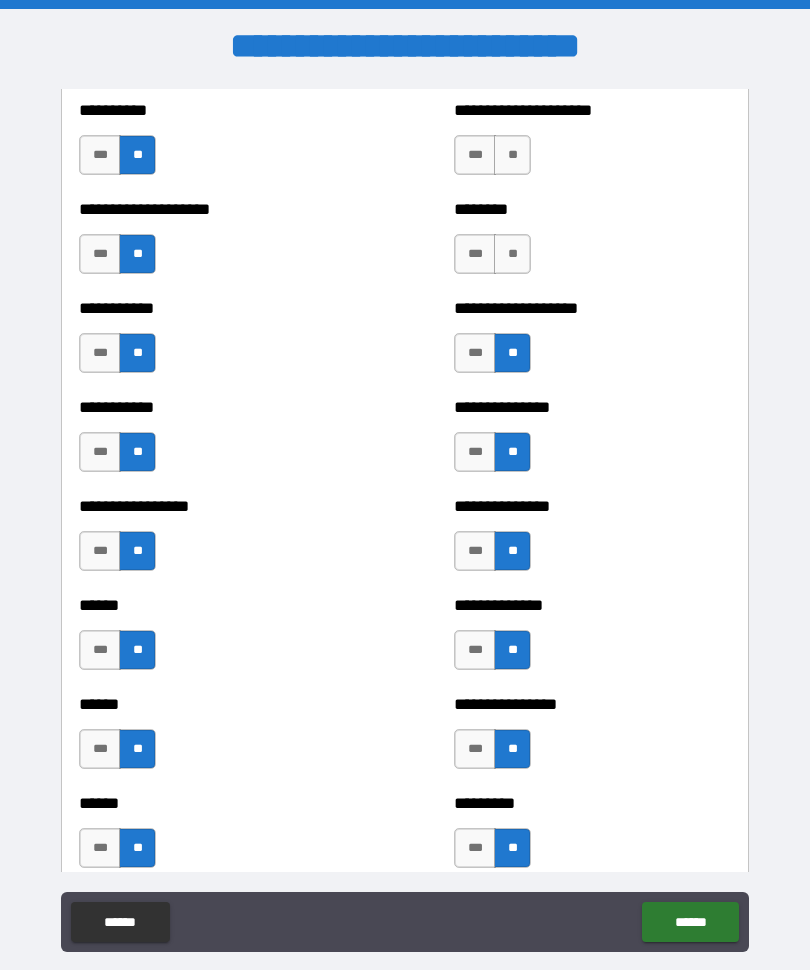 click on "**" at bounding box center [512, 255] 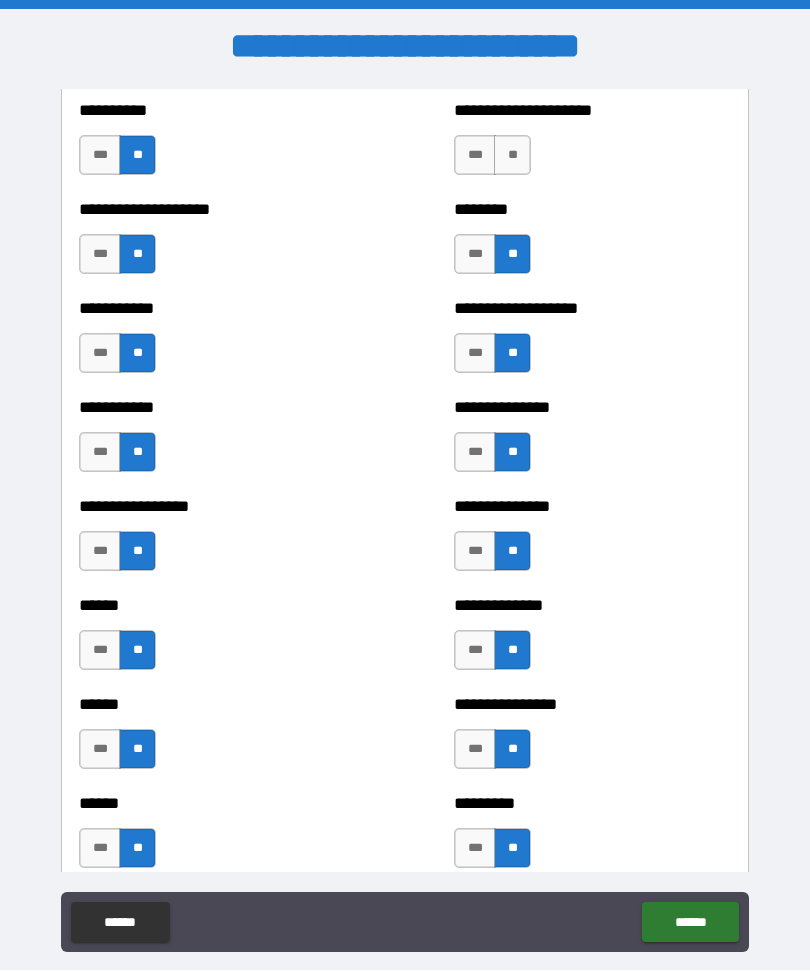 click on "**" at bounding box center (512, 156) 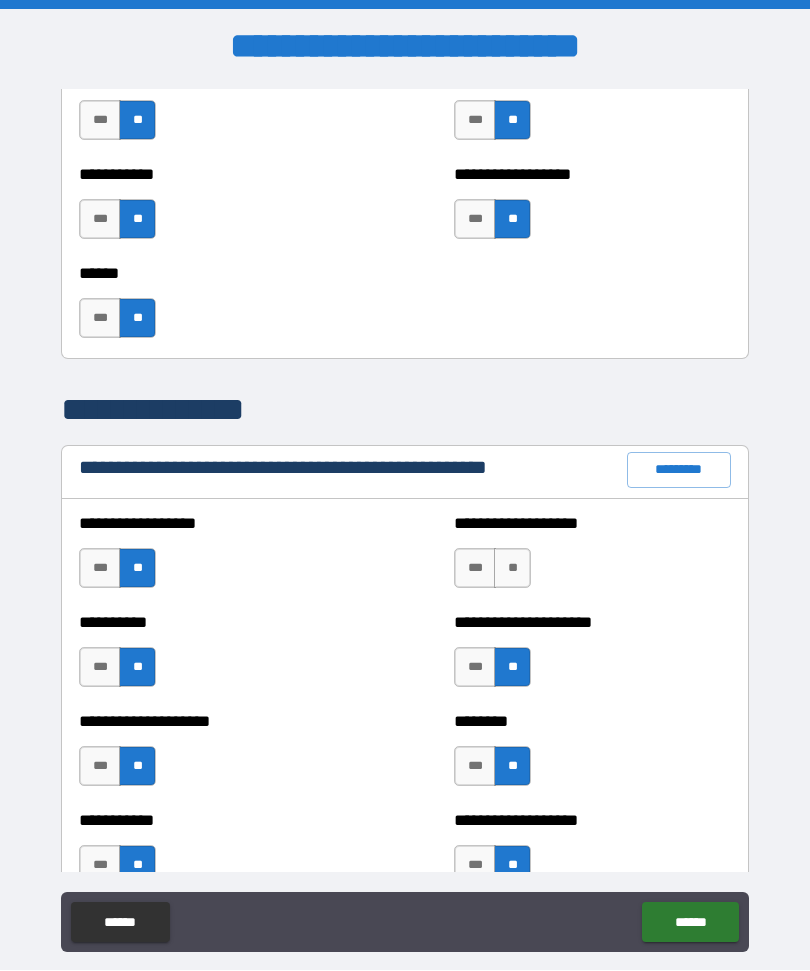 scroll, scrollTop: 2048, scrollLeft: 0, axis: vertical 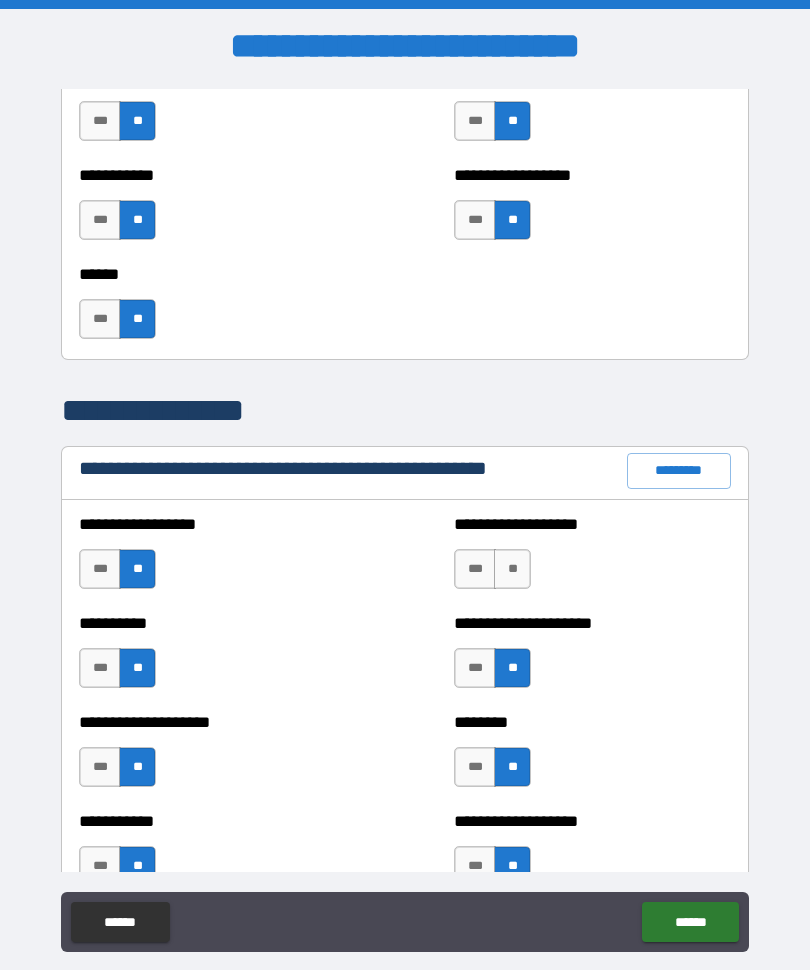click on "**" at bounding box center (512, 570) 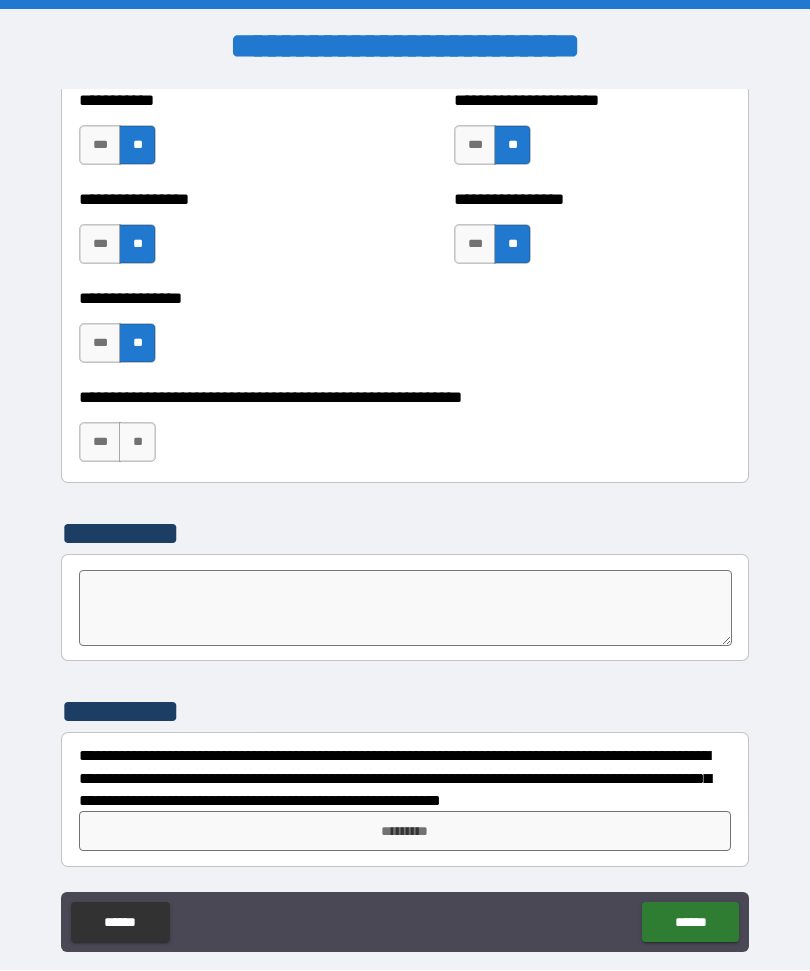 scroll, scrollTop: 6036, scrollLeft: 0, axis: vertical 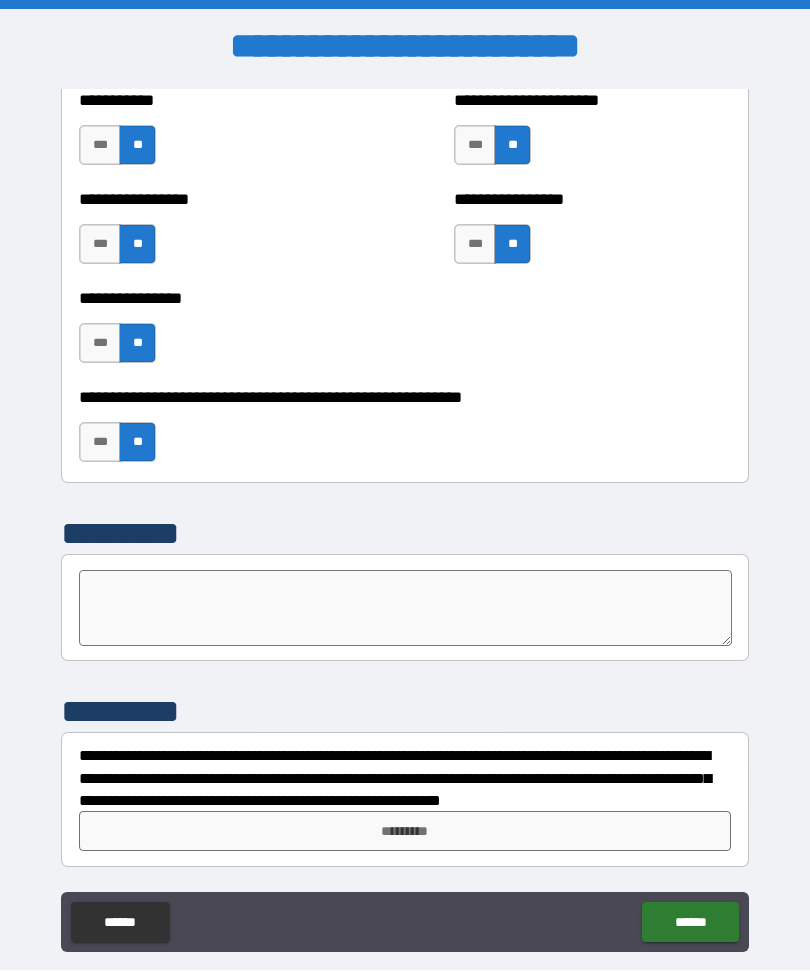 click on "*********" at bounding box center (405, 832) 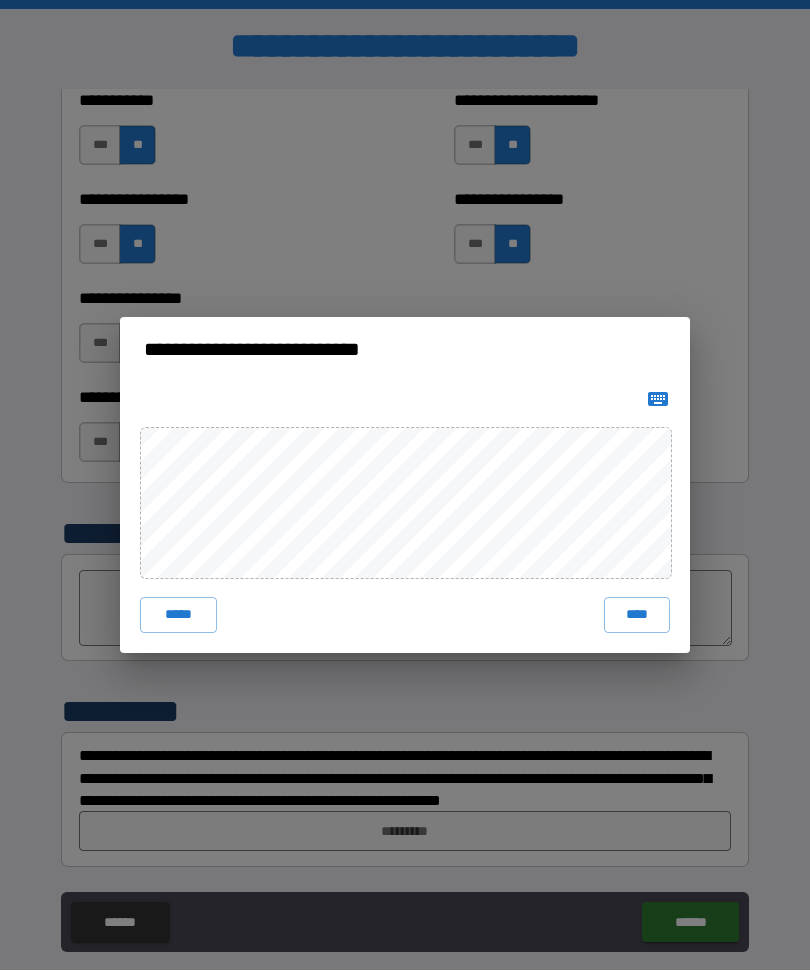 click on "****" at bounding box center (637, 616) 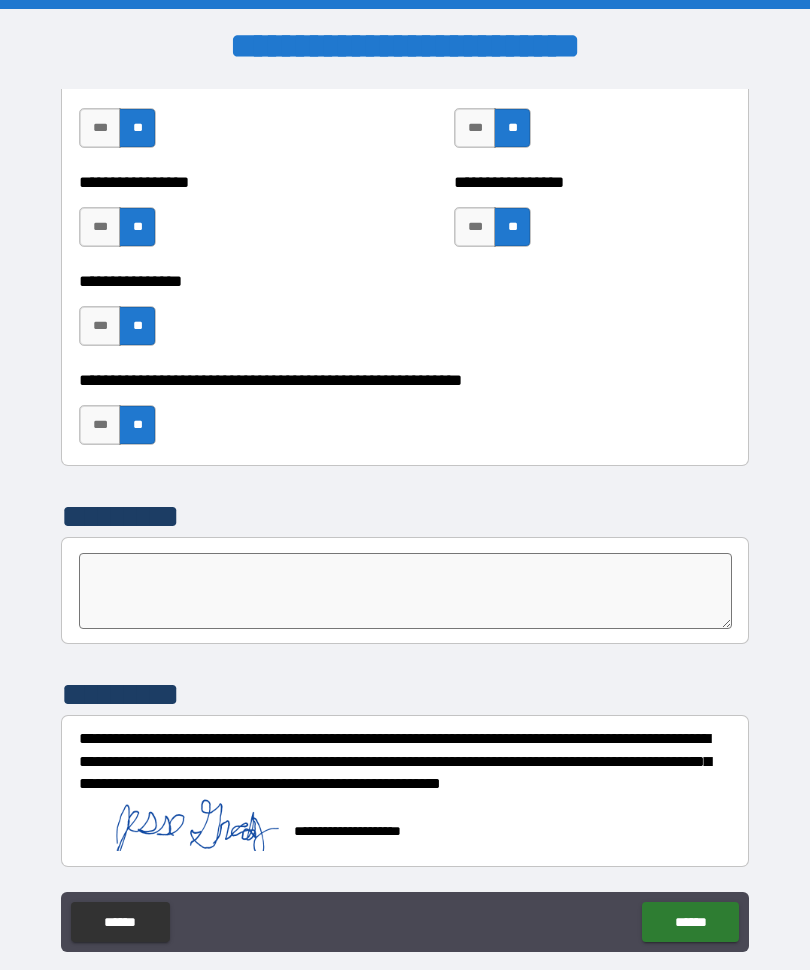 scroll, scrollTop: 6065, scrollLeft: 0, axis: vertical 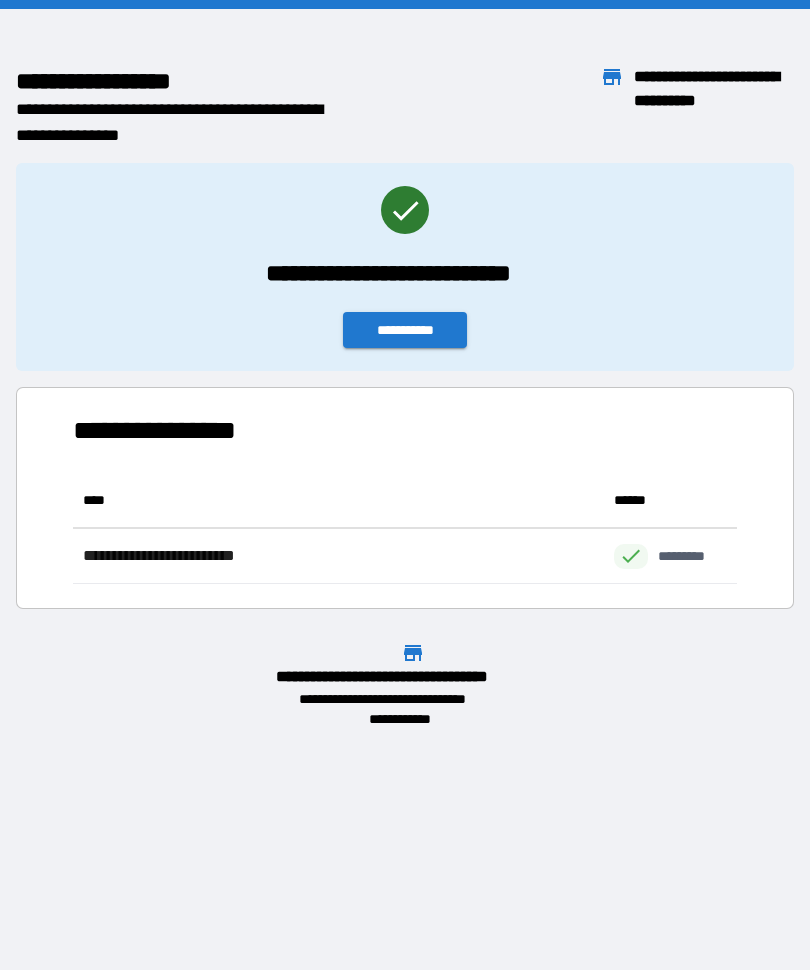 click on "**********" at bounding box center [405, 331] 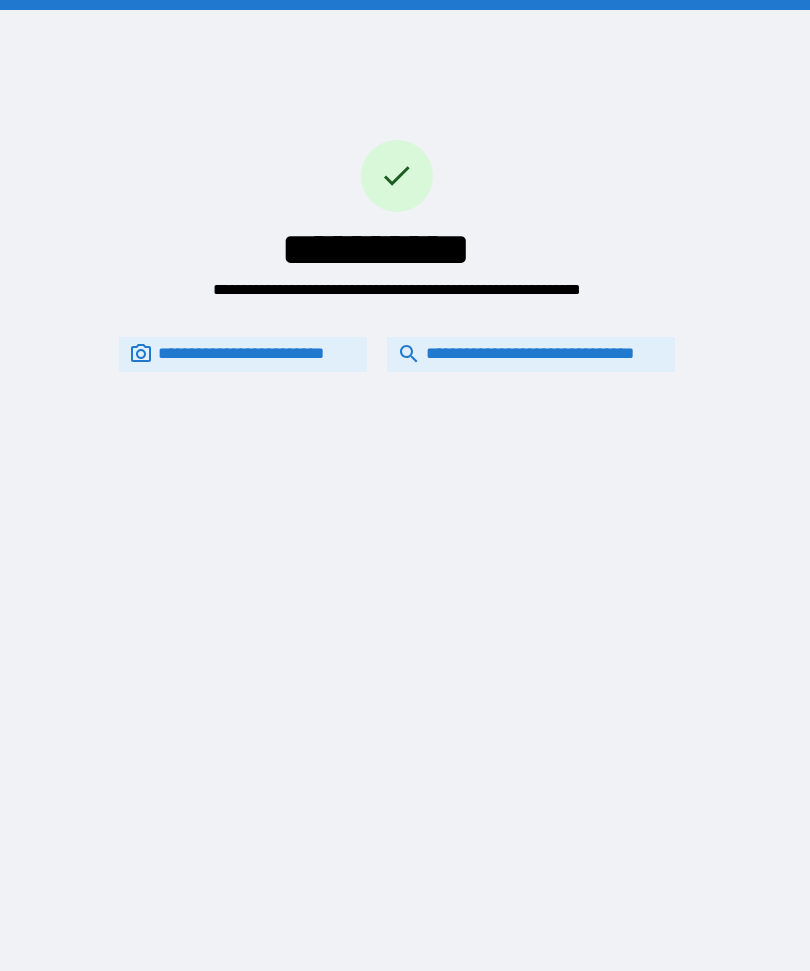 click on "**********" at bounding box center [397, 200] 